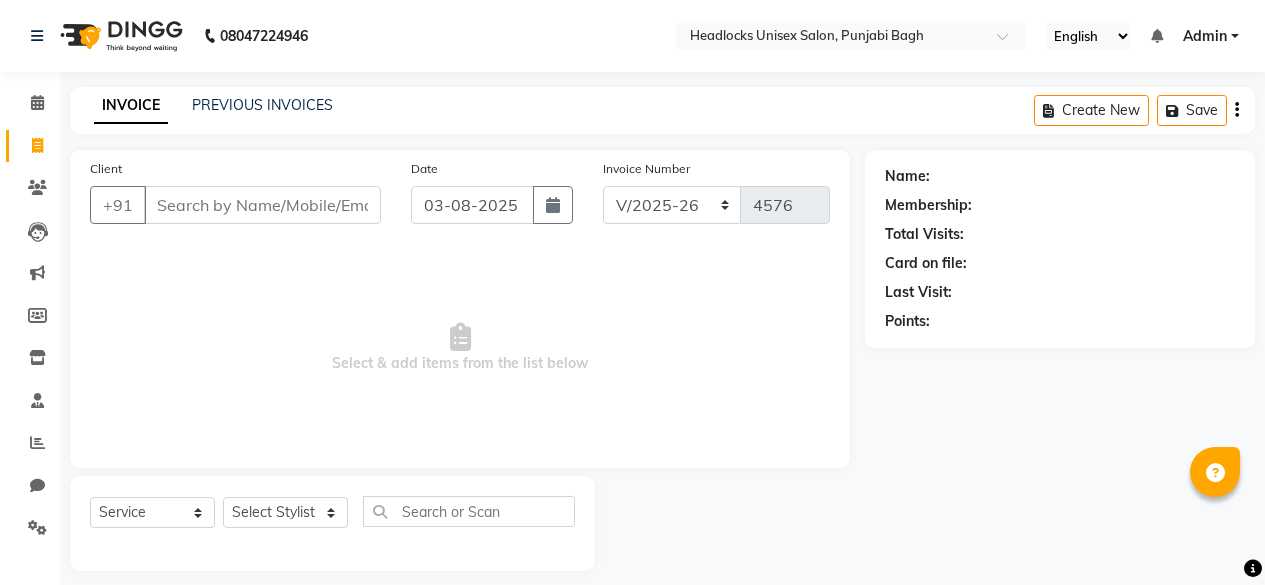 select on "7719" 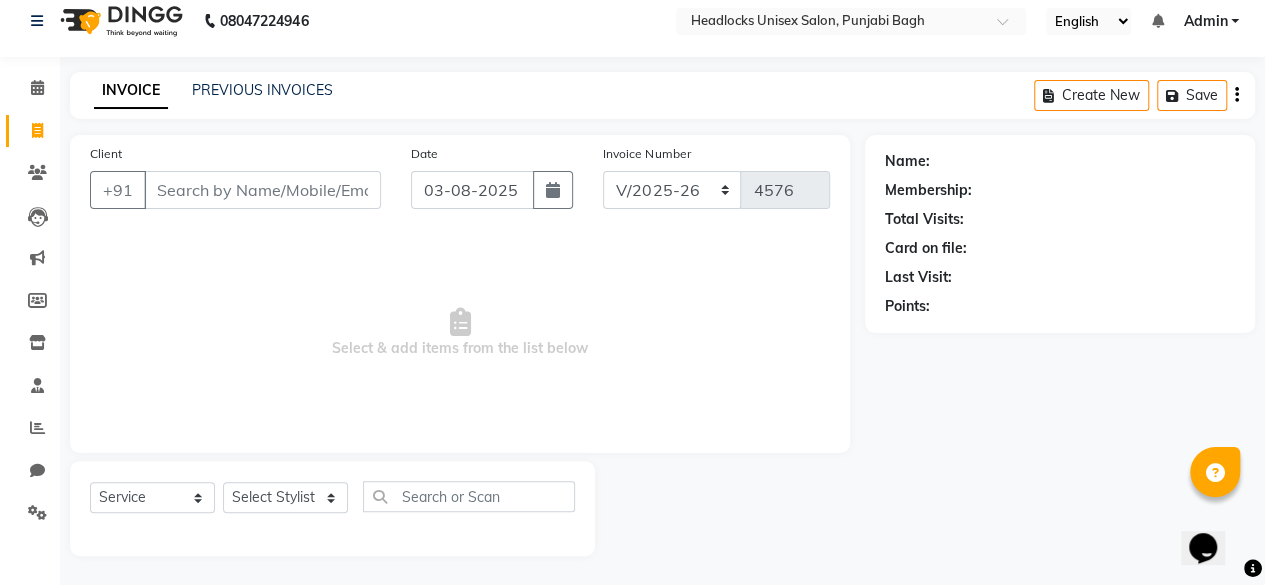 scroll, scrollTop: 0, scrollLeft: 0, axis: both 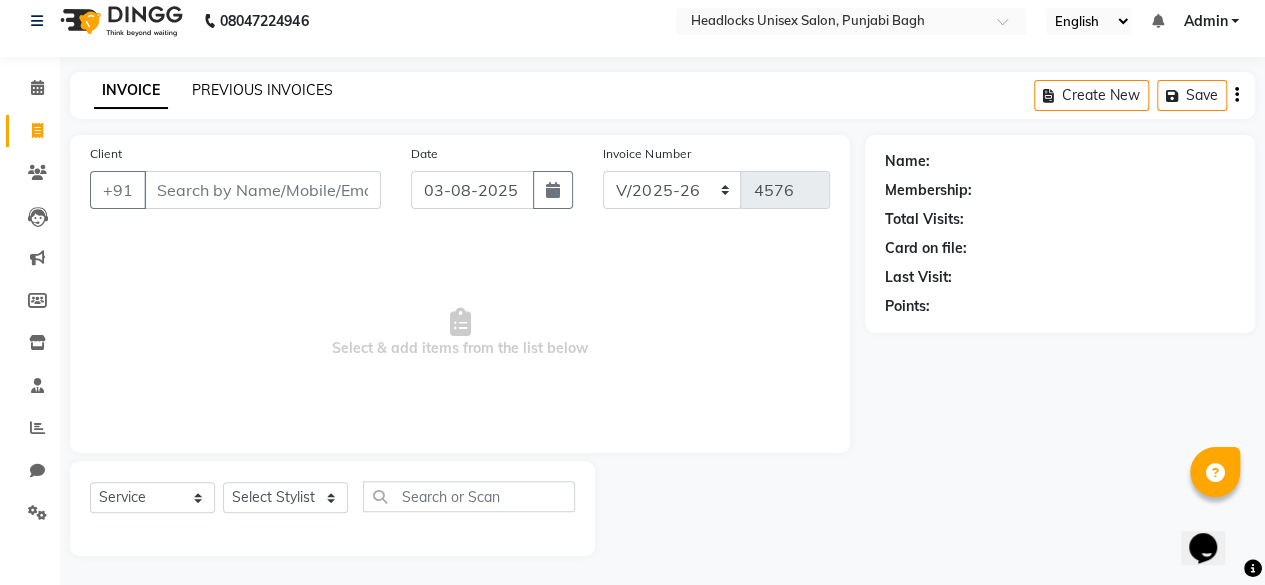 click on "PREVIOUS INVOICES" 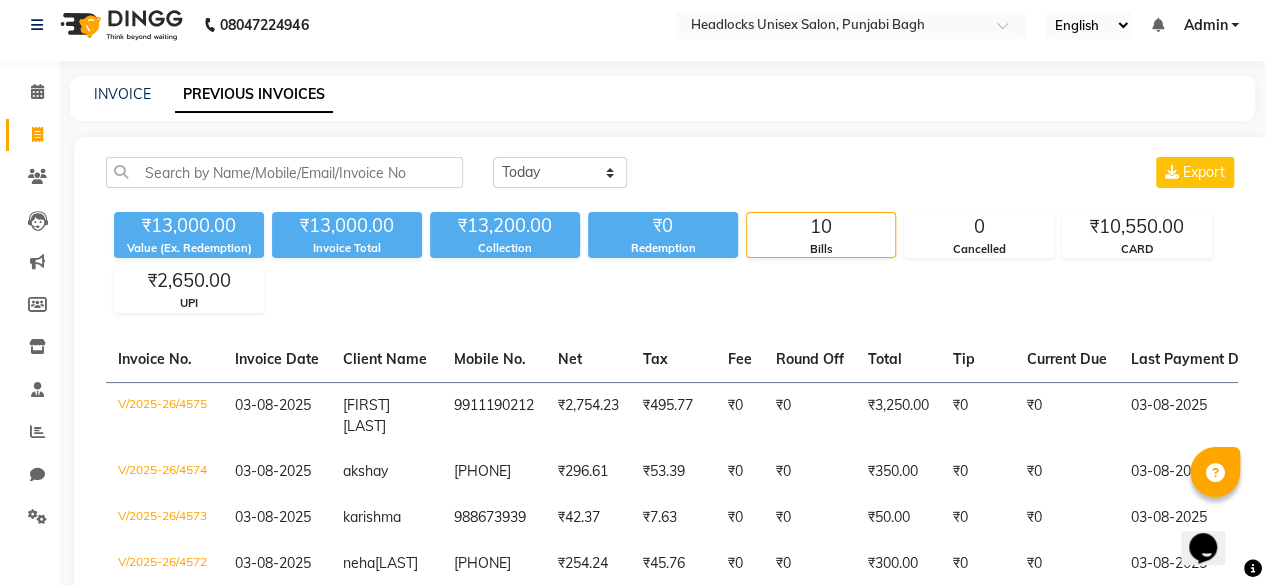 scroll, scrollTop: 0, scrollLeft: 0, axis: both 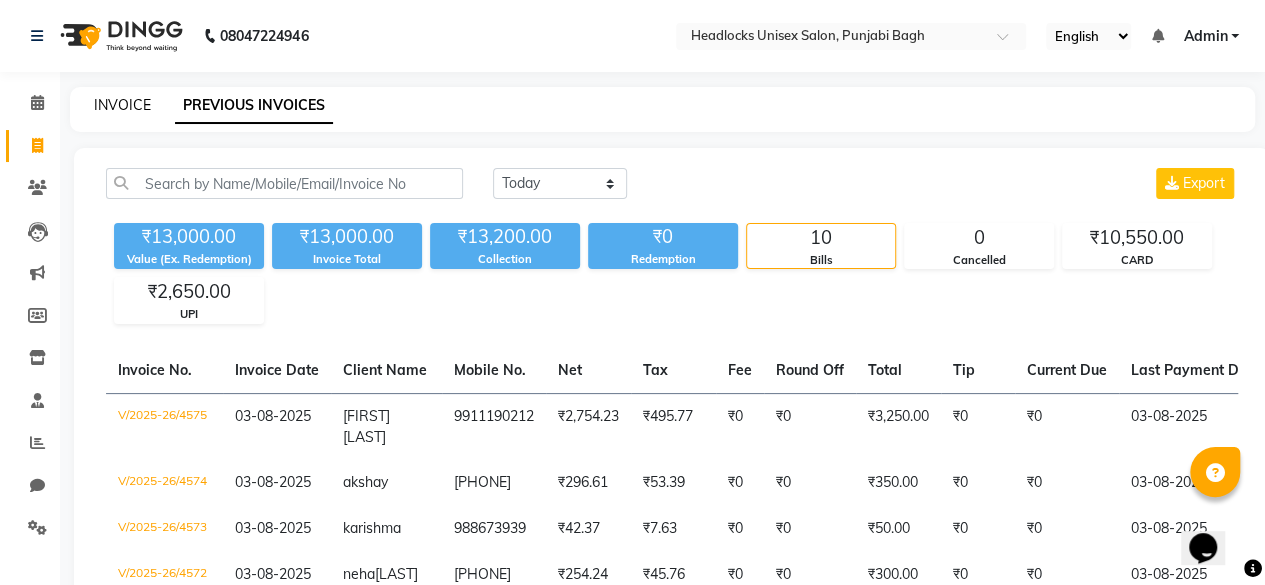 click on "INVOICE" 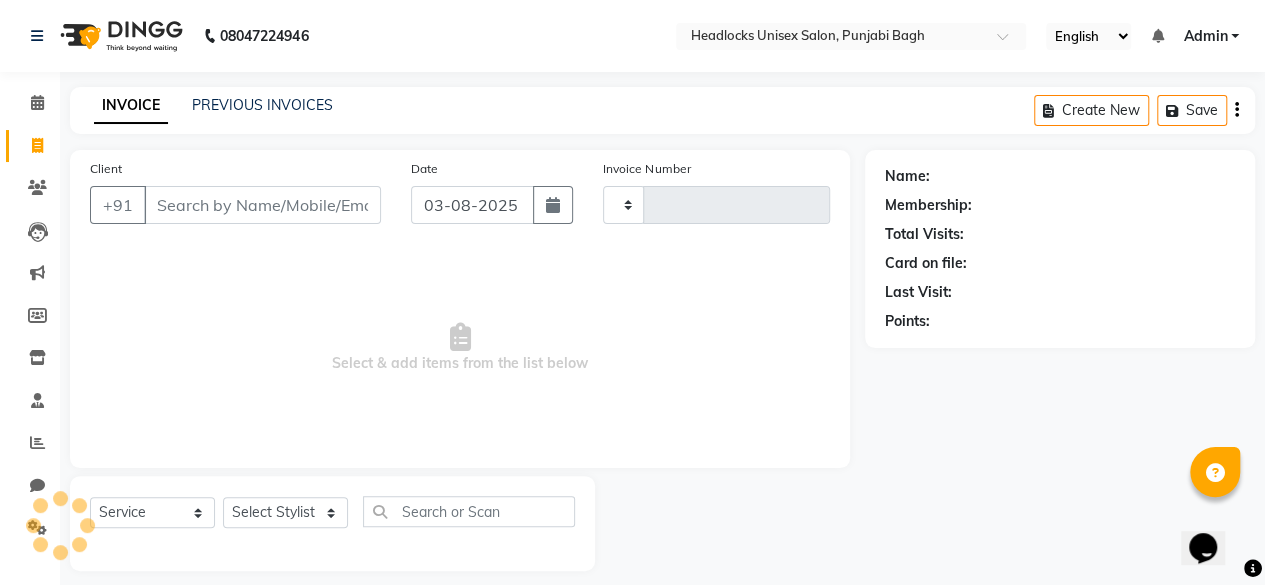 scroll, scrollTop: 15, scrollLeft: 0, axis: vertical 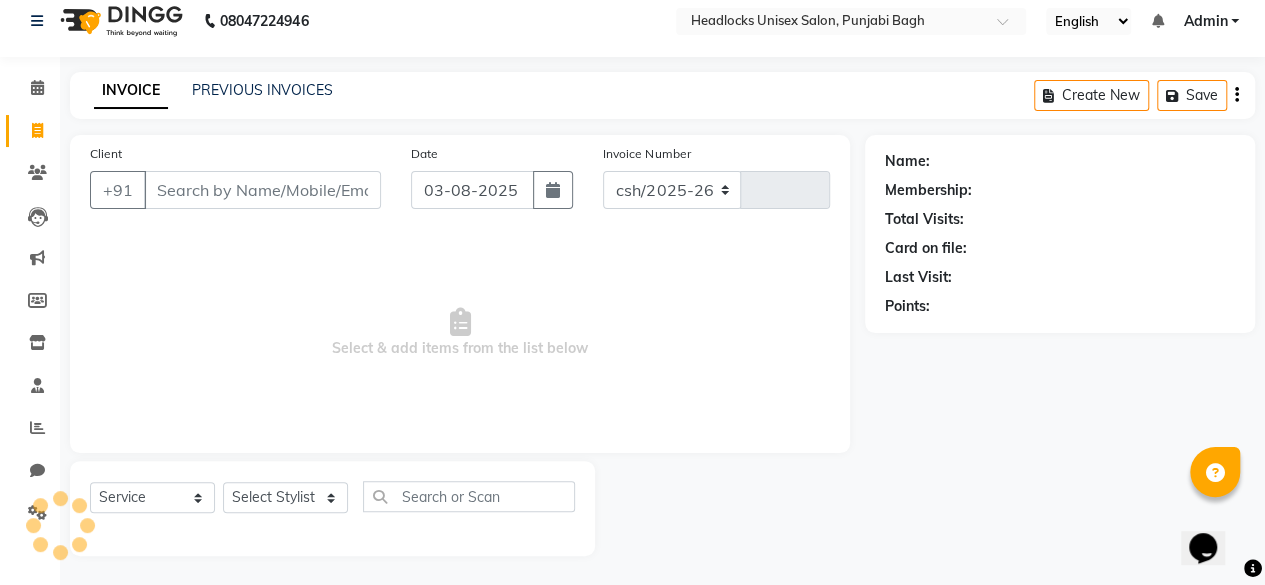 select on "7719" 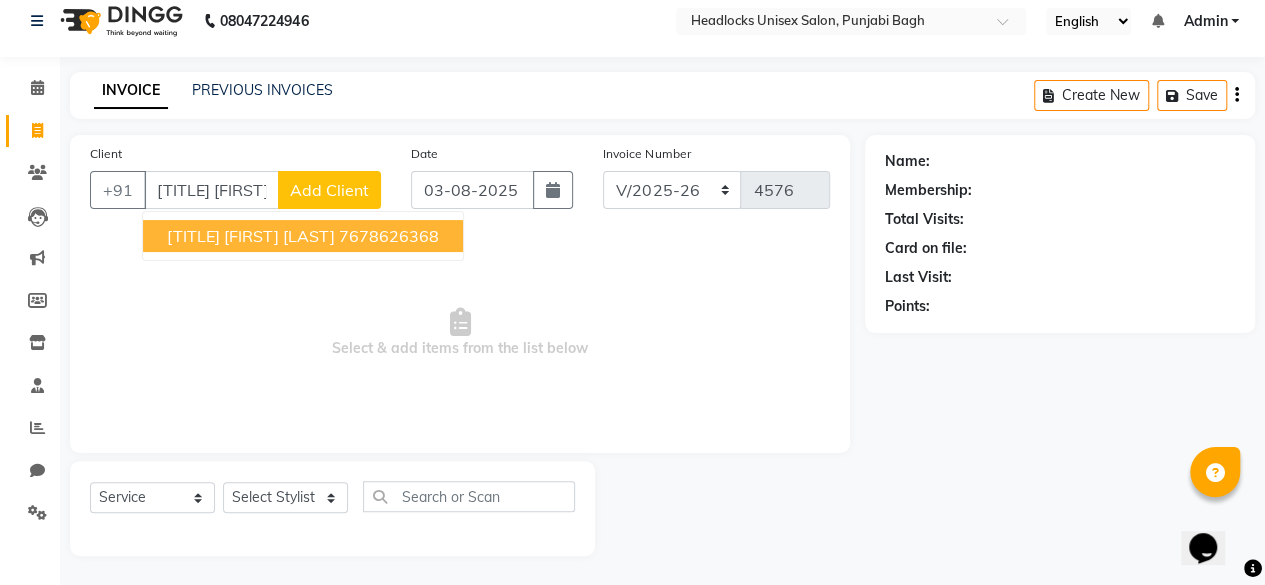 click on "[TITLE] [FIRST] [LAST]" at bounding box center (251, 236) 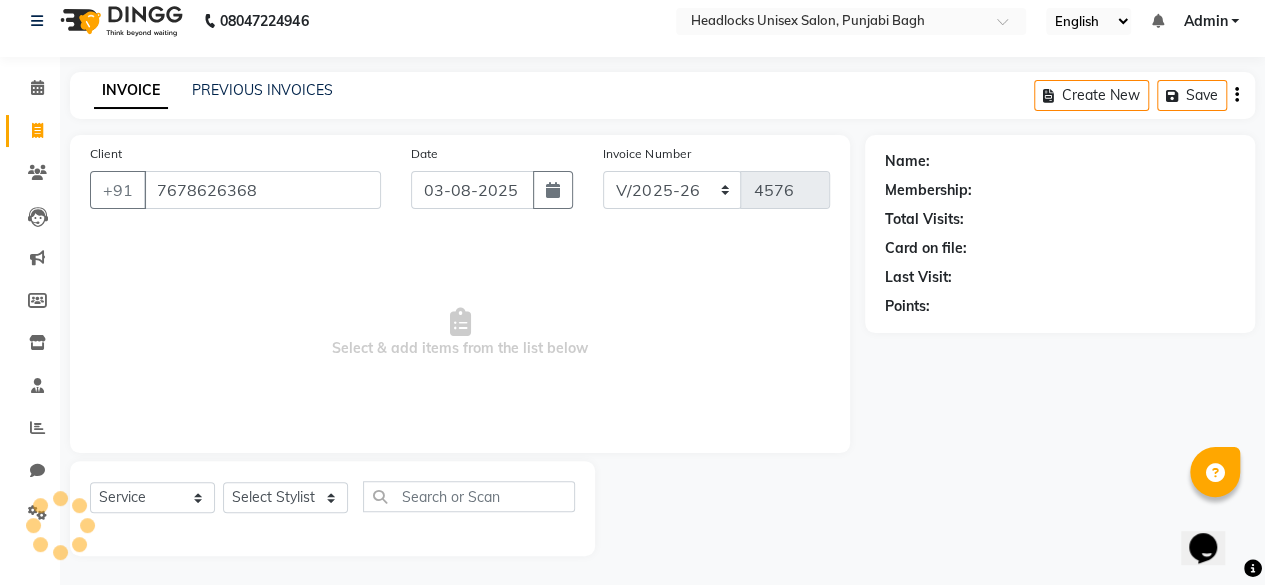 type on "7678626368" 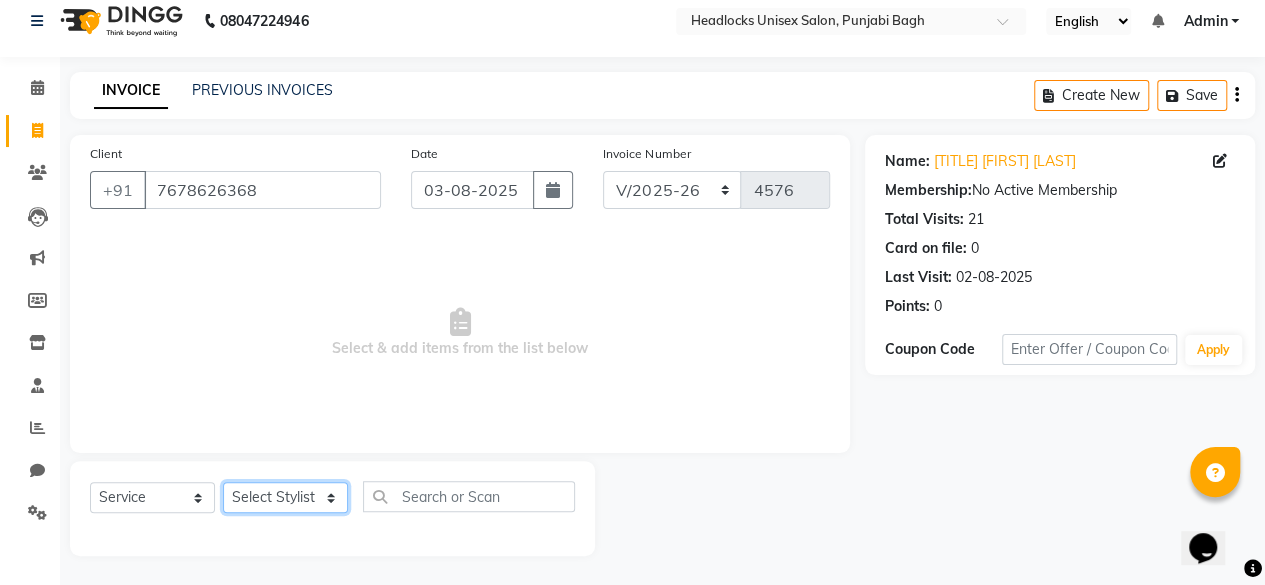 click on "Select Stylist ⁠[FIRST] ⁠[FIRST] [FIRST] [FIRST] [FIRST] [FIRST] [FIRST] [FIRST] [FIRST] [FIRST] [FIRST] [FIRST] [FIRST] [FIRST] [FIRST] [FIRST] [FIRST] [FIRST] [FIRST] [FIRST] [FIRST] [FIRST] [FIRST] [FIRST] [FIRST] [FIRST] [FIRST] [FIRST] [FIRST] [FIRST] [FIRST] [FIRST] [FIRST] [FIRST]" 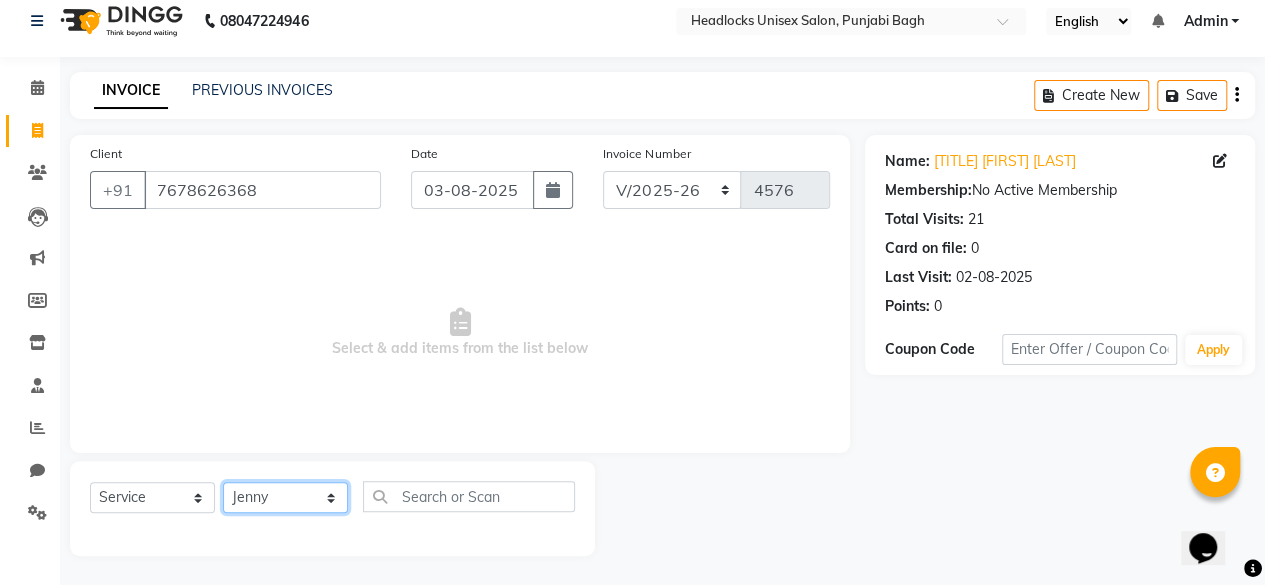 click on "Select Stylist ⁠[FIRST] ⁠[FIRST] [FIRST] [FIRST] [FIRST] [FIRST] [FIRST] [FIRST] [FIRST] [FIRST] [FIRST] [FIRST] [FIRST] [FIRST] [FIRST] [FIRST] [FIRST] [FIRST] [FIRST] [FIRST] [FIRST] [FIRST] [FIRST] [FIRST] [FIRST] [FIRST] [FIRST] [FIRST] [FIRST] [FIRST] [FIRST] [FIRST] [FIRST] [FIRST]" 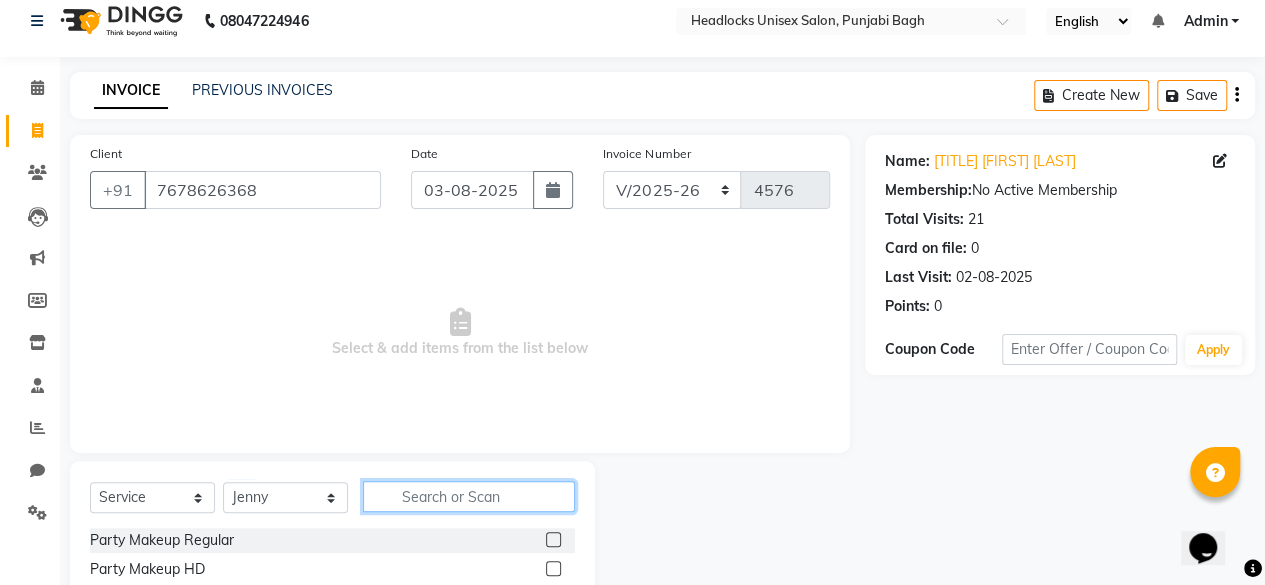 click 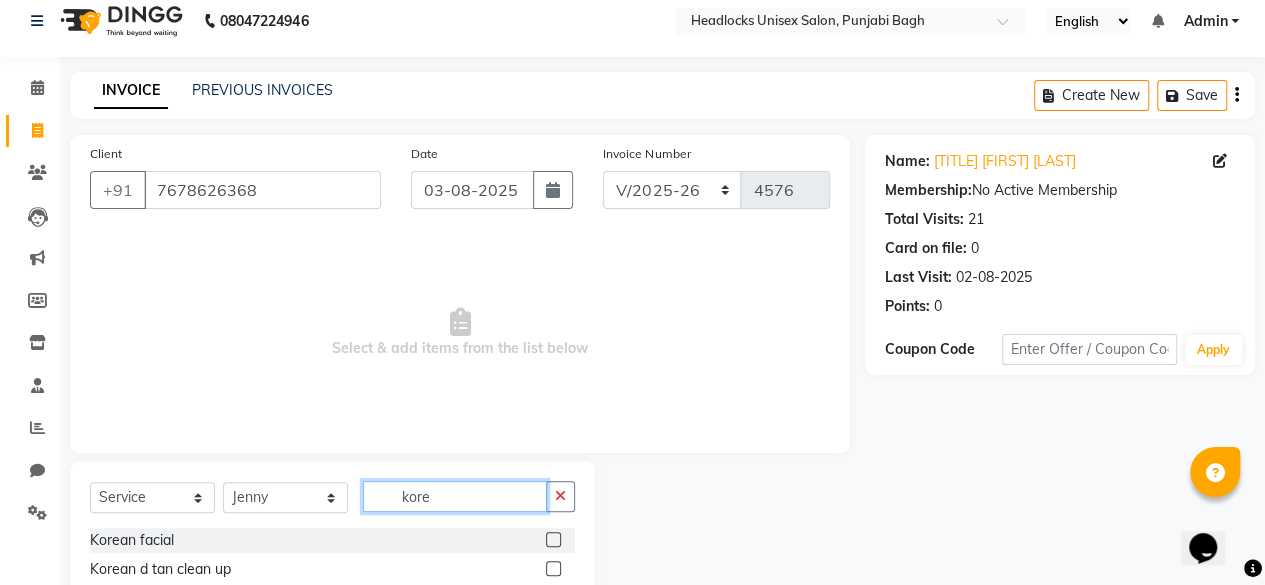 type on "kore" 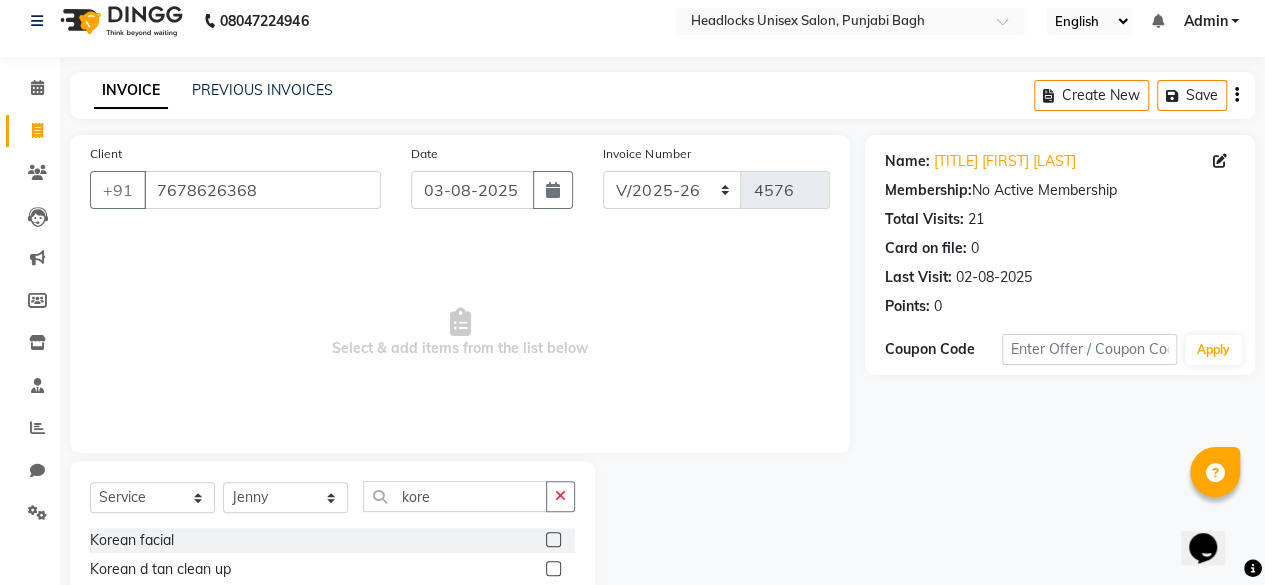 click 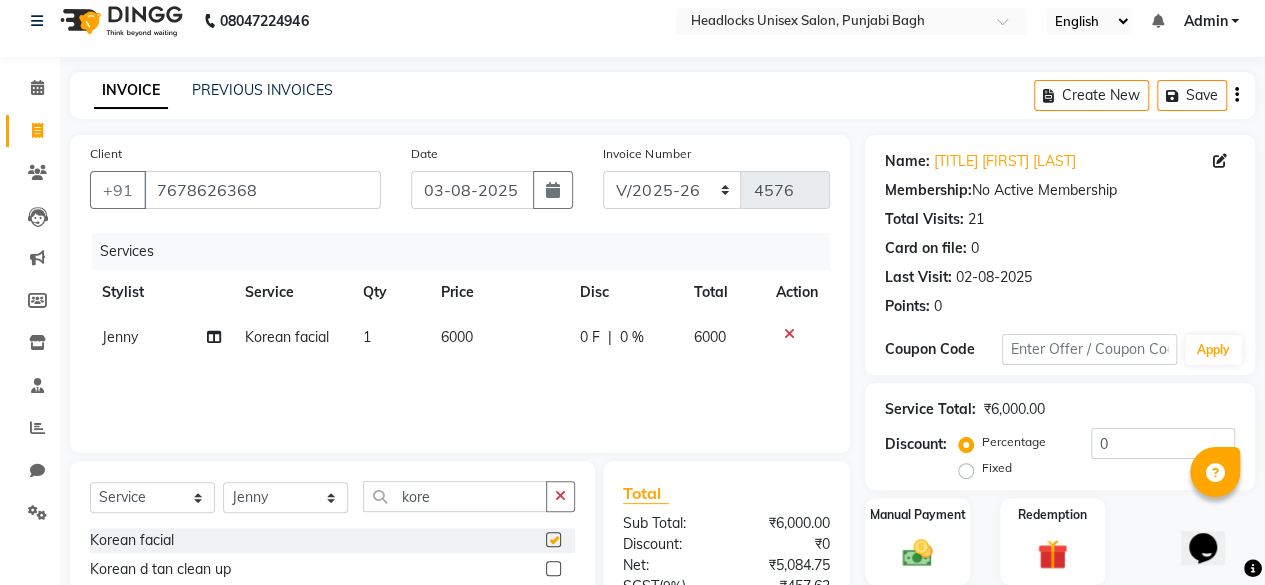 checkbox on "false" 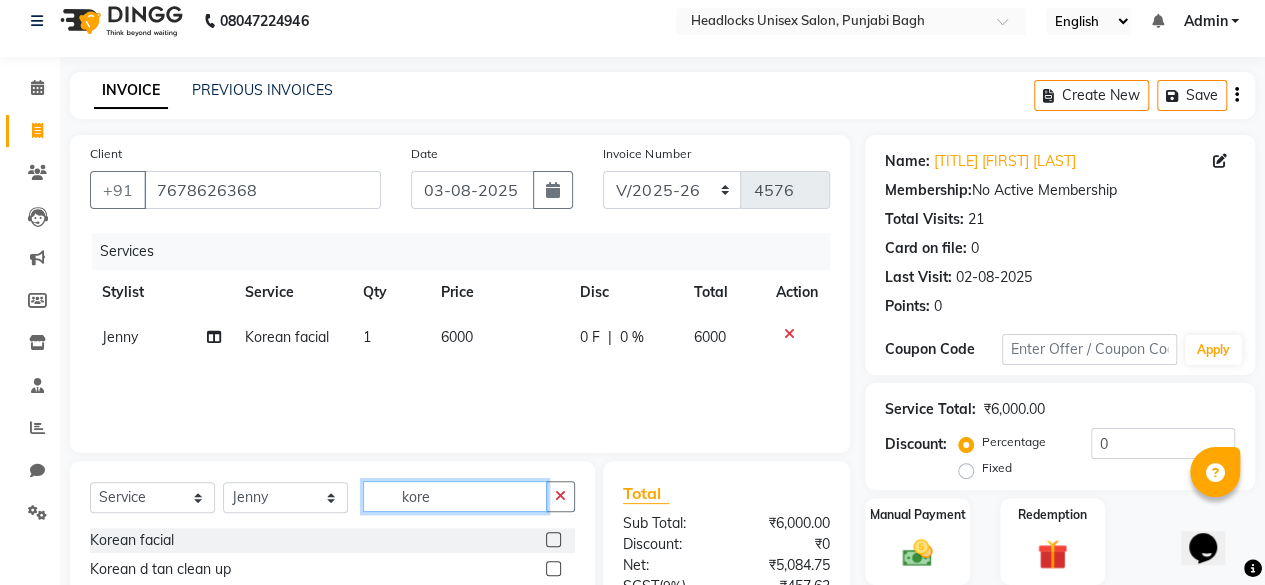 click on "kore" 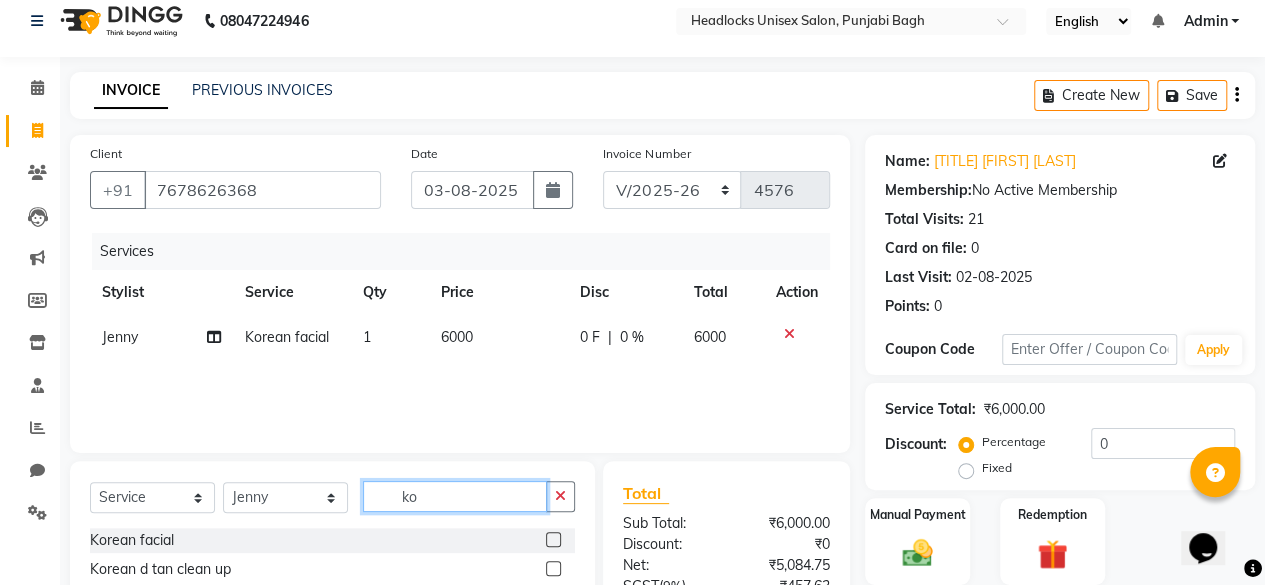 type on "k" 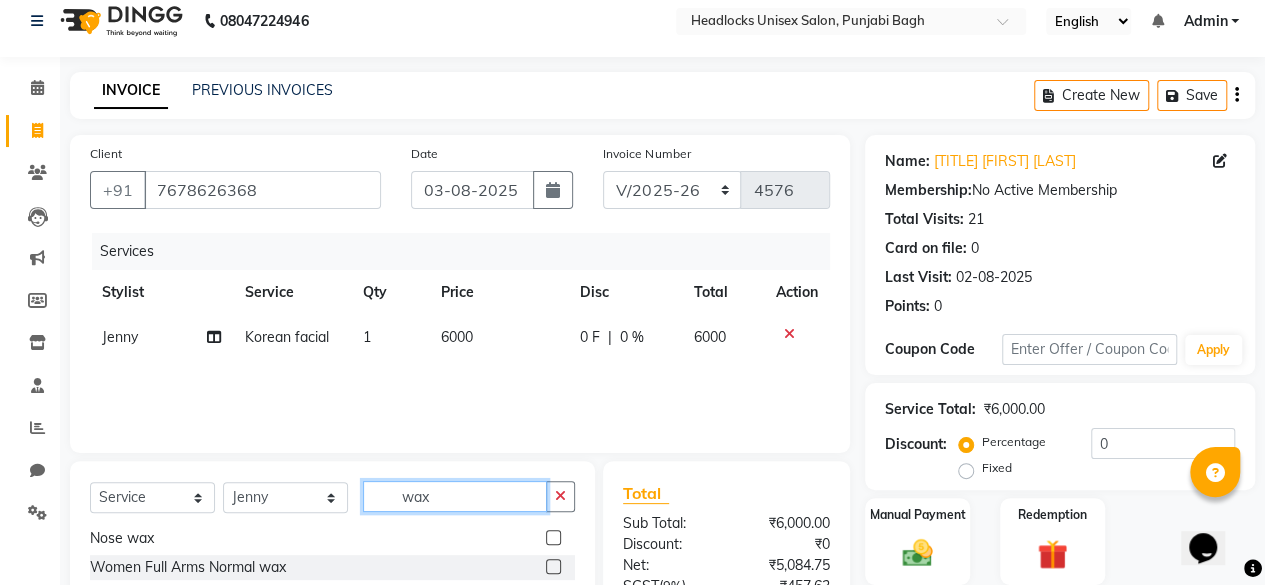 scroll, scrollTop: 32, scrollLeft: 0, axis: vertical 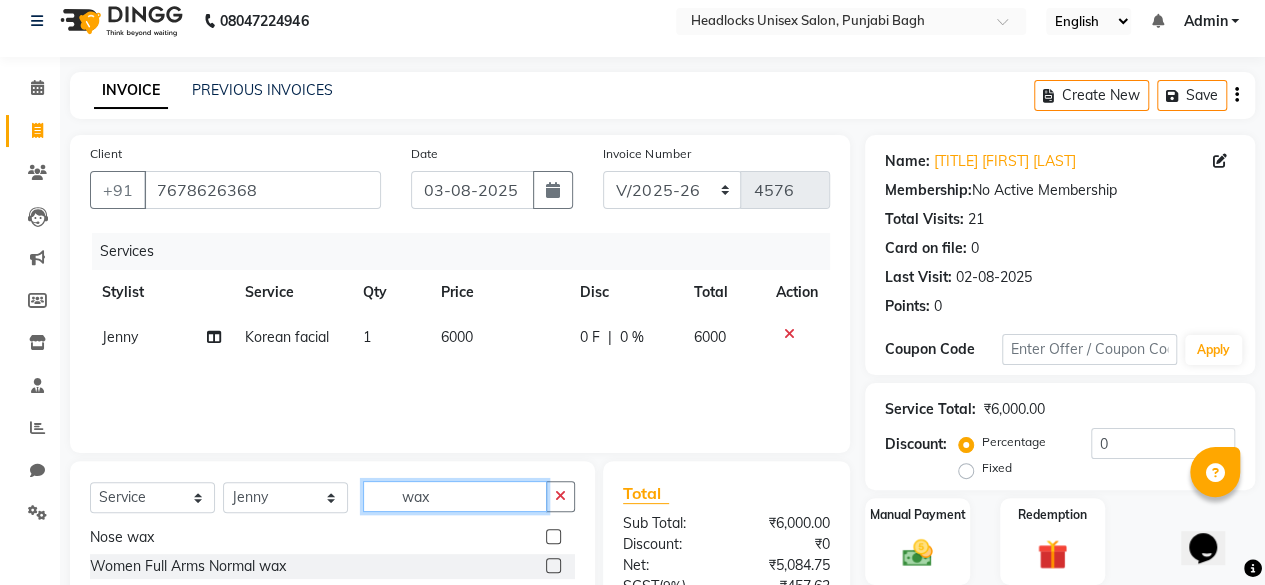 type on "wax" 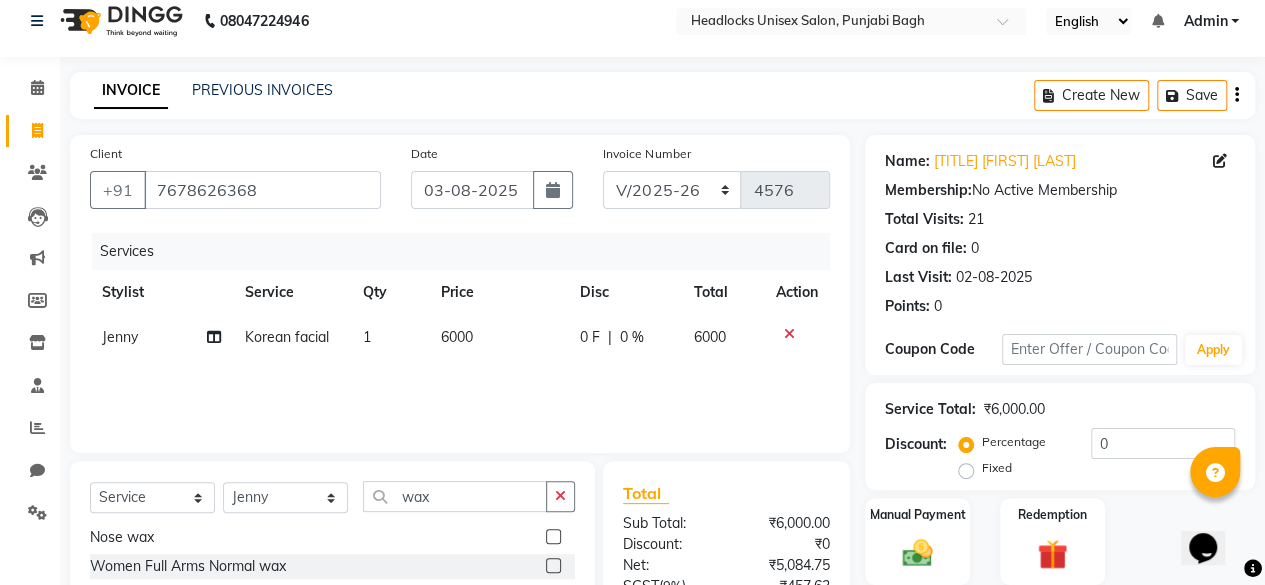 click 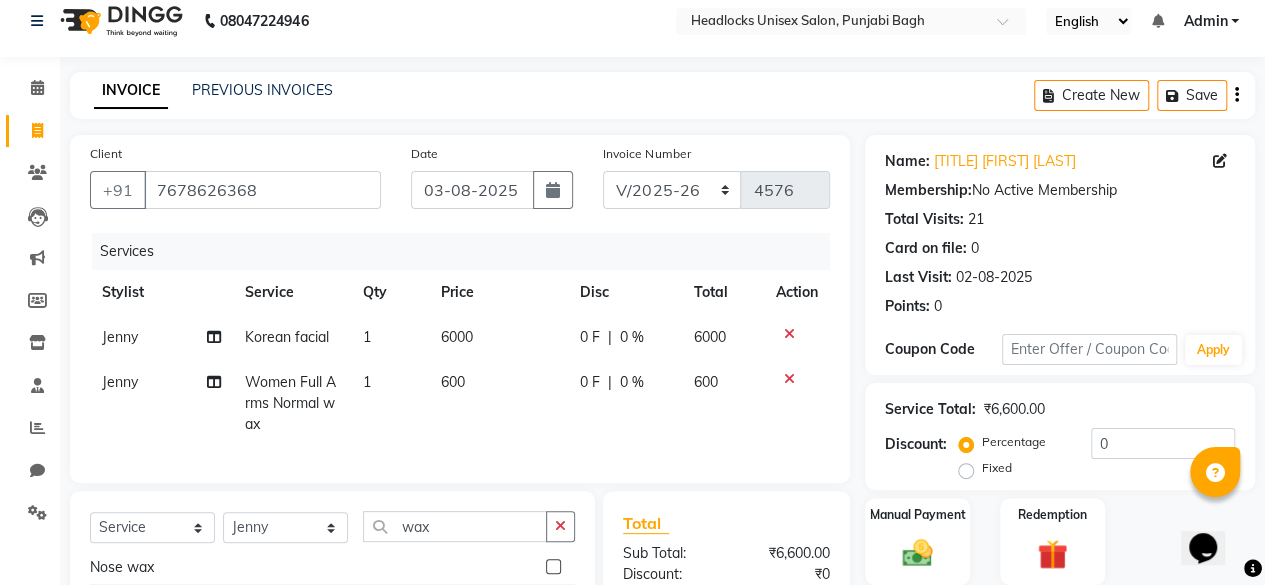 checkbox on "false" 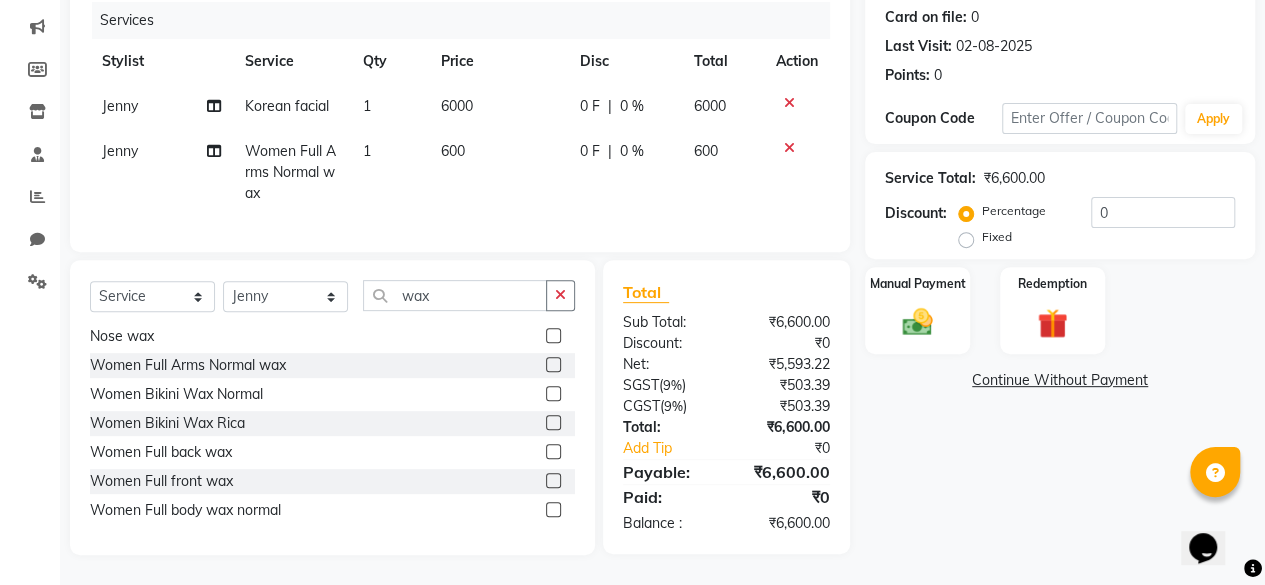 scroll, scrollTop: 254, scrollLeft: 0, axis: vertical 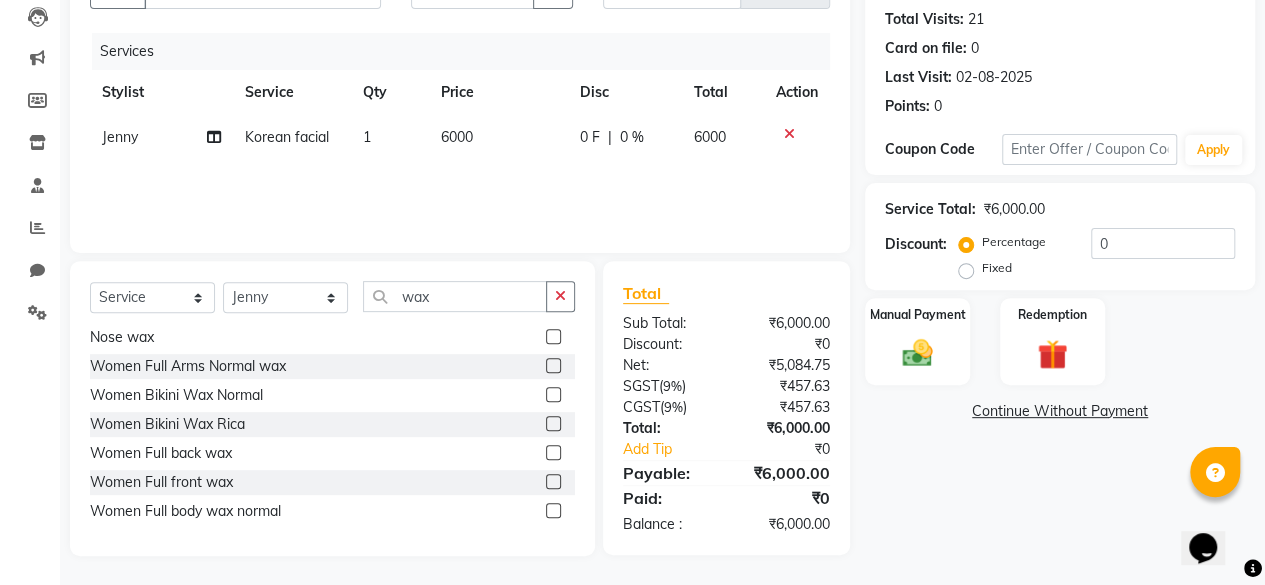 click 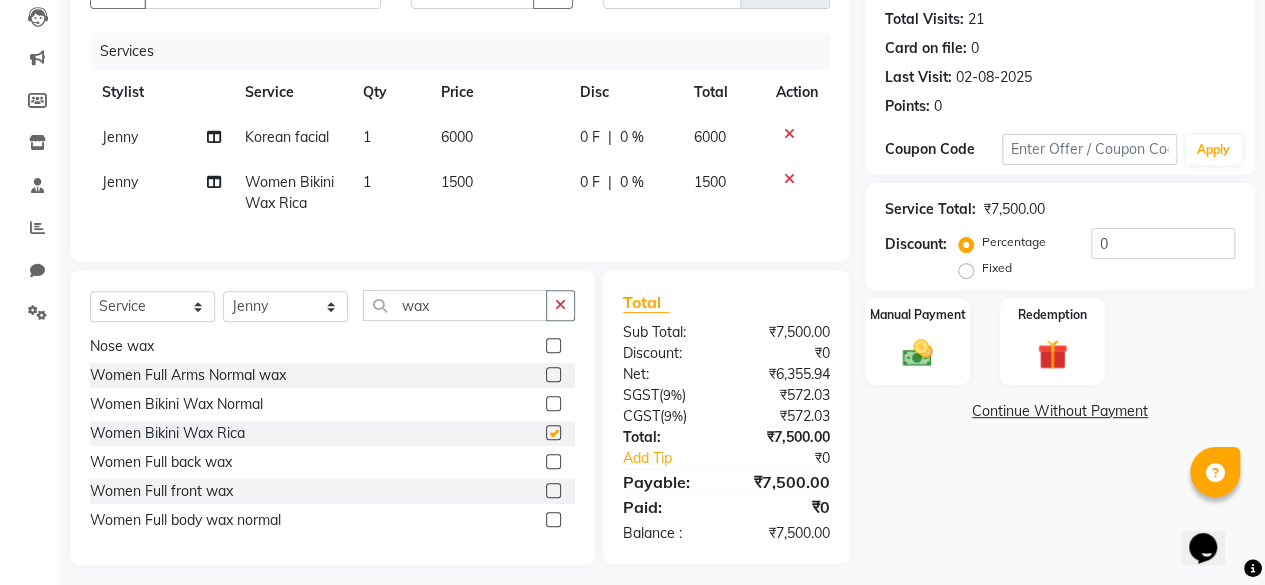 scroll, scrollTop: 239, scrollLeft: 0, axis: vertical 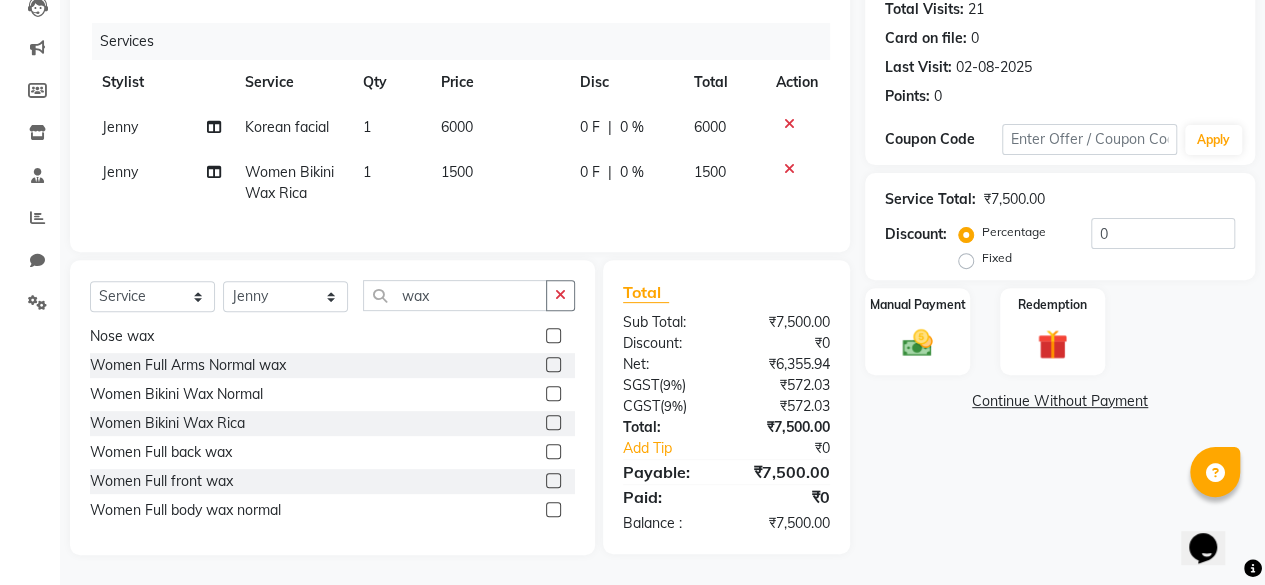 checkbox on "false" 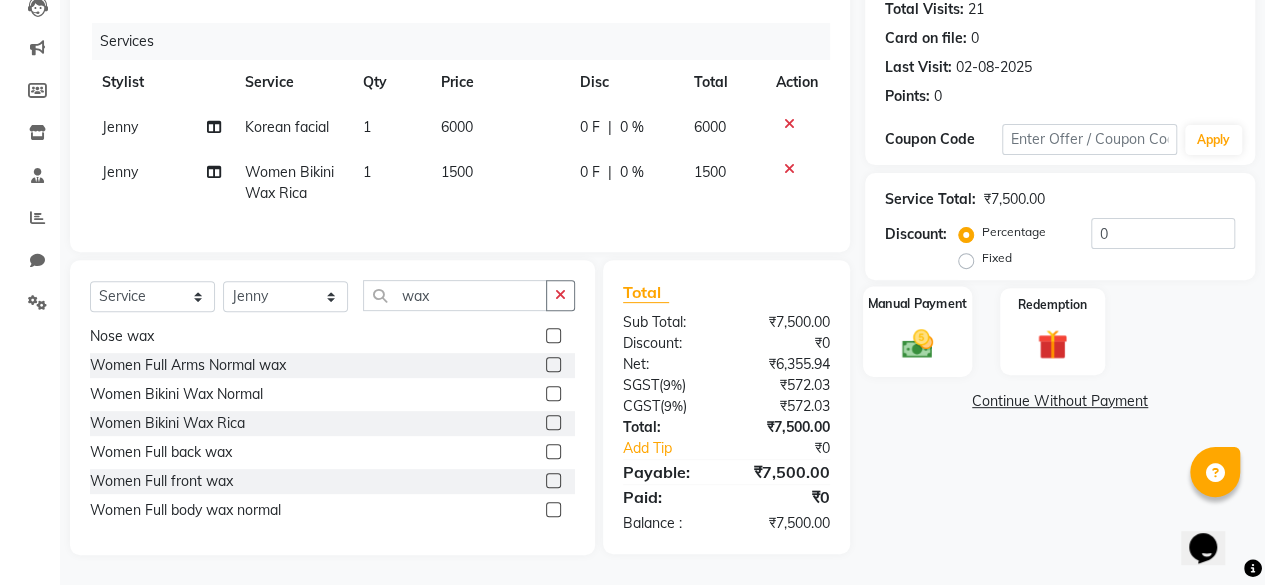 click 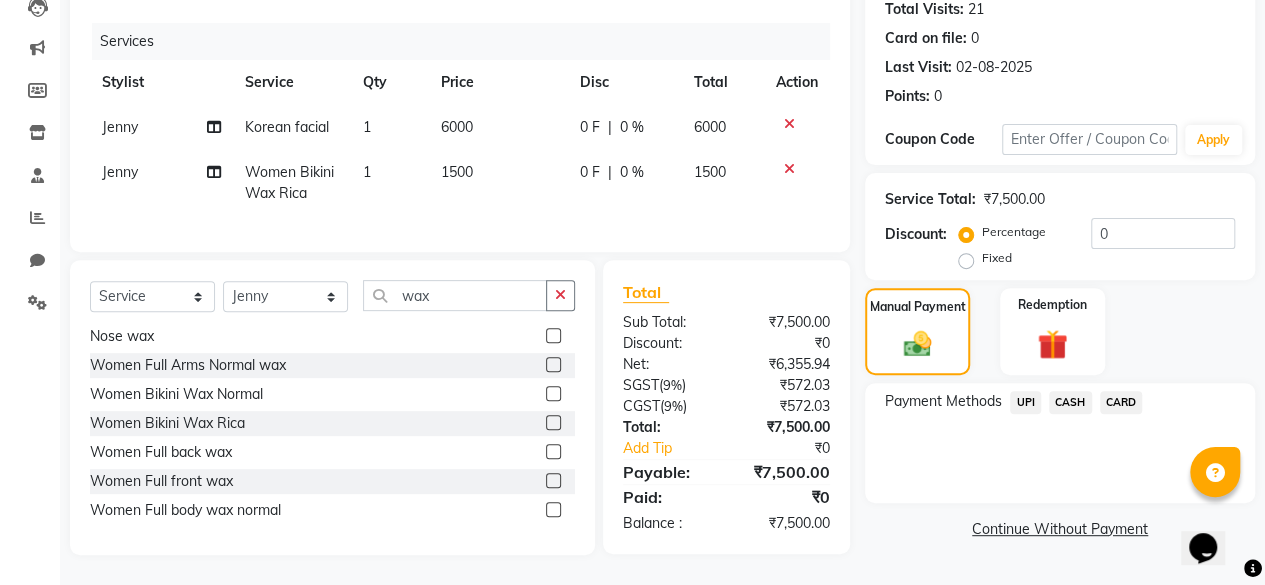click on "UPI" 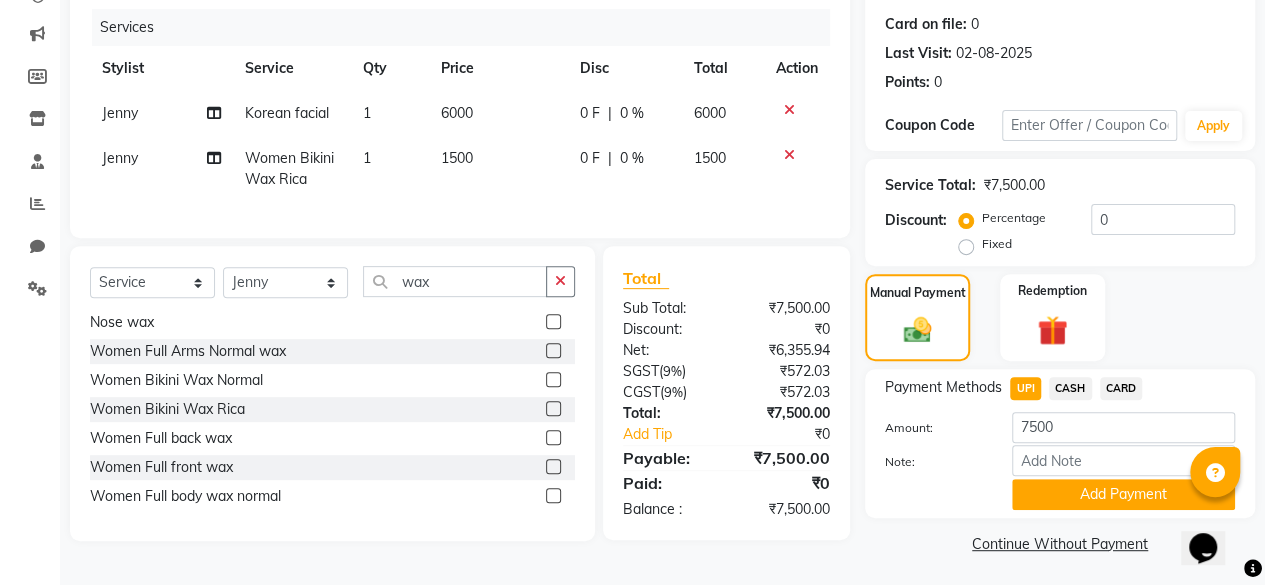 scroll, scrollTop: 242, scrollLeft: 0, axis: vertical 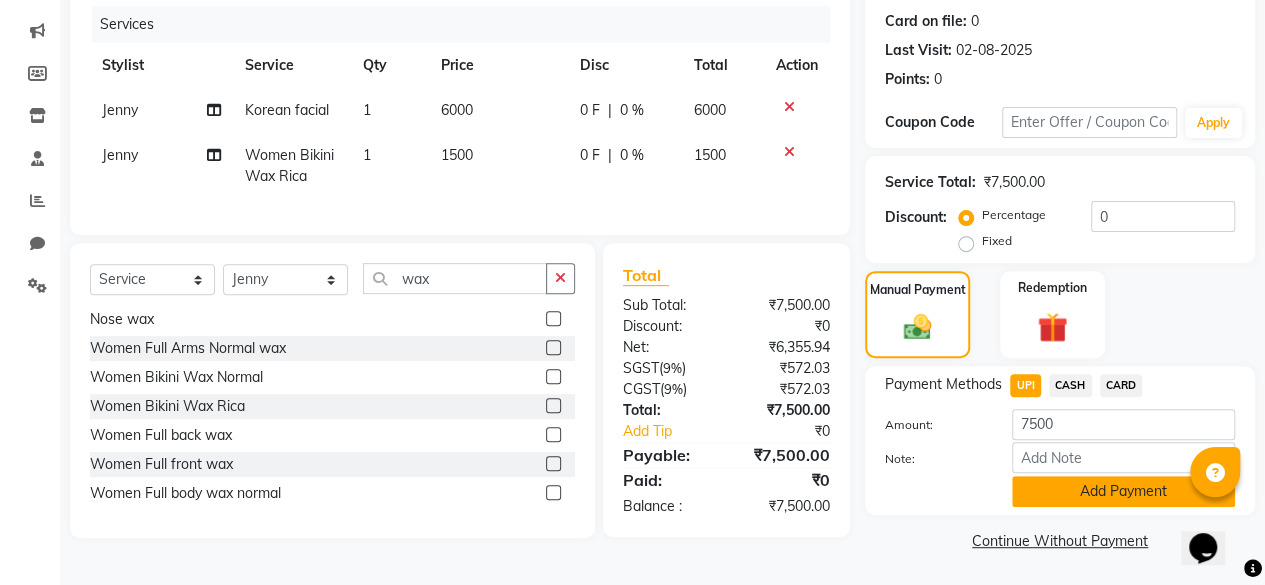 click on "Add Payment" 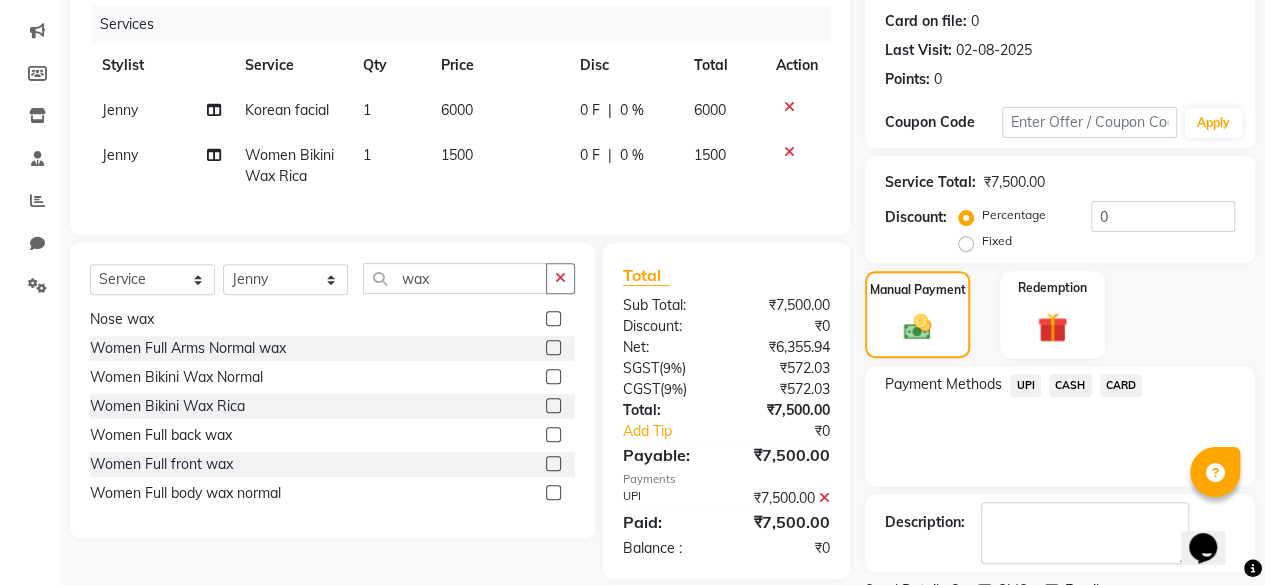 scroll, scrollTop: 324, scrollLeft: 0, axis: vertical 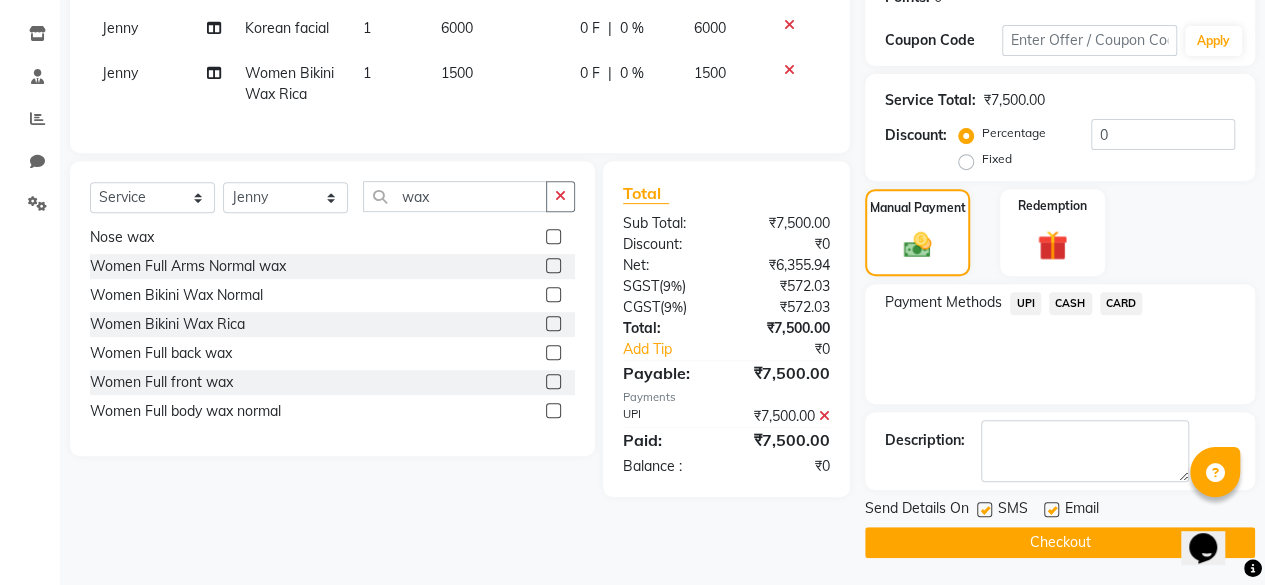 click 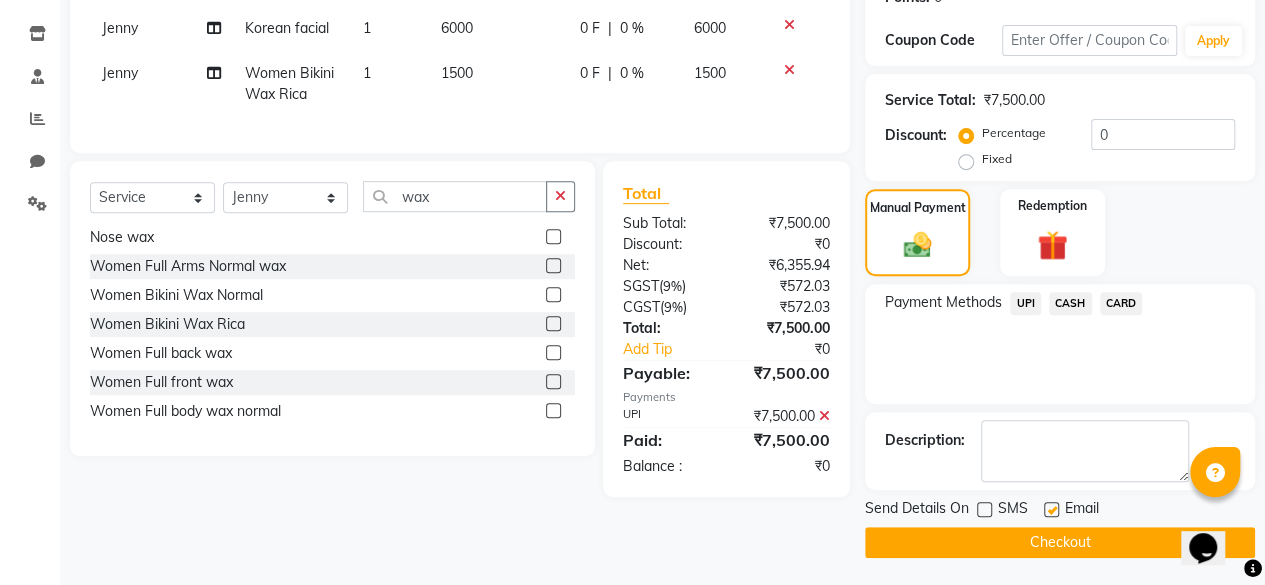 click on "Checkout" 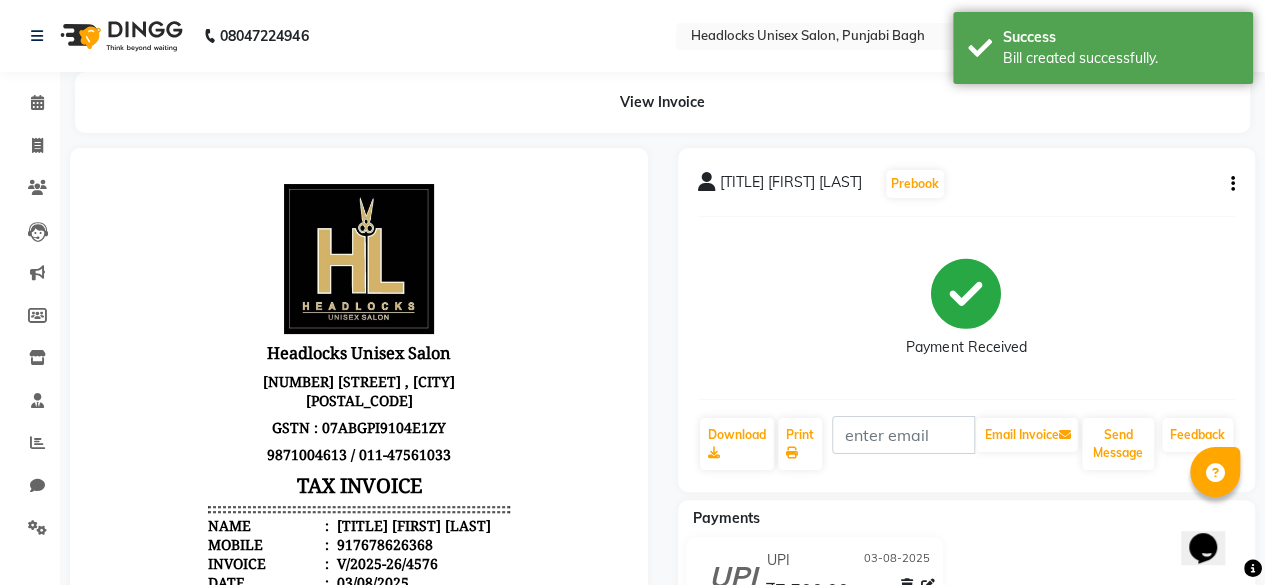 scroll, scrollTop: 0, scrollLeft: 0, axis: both 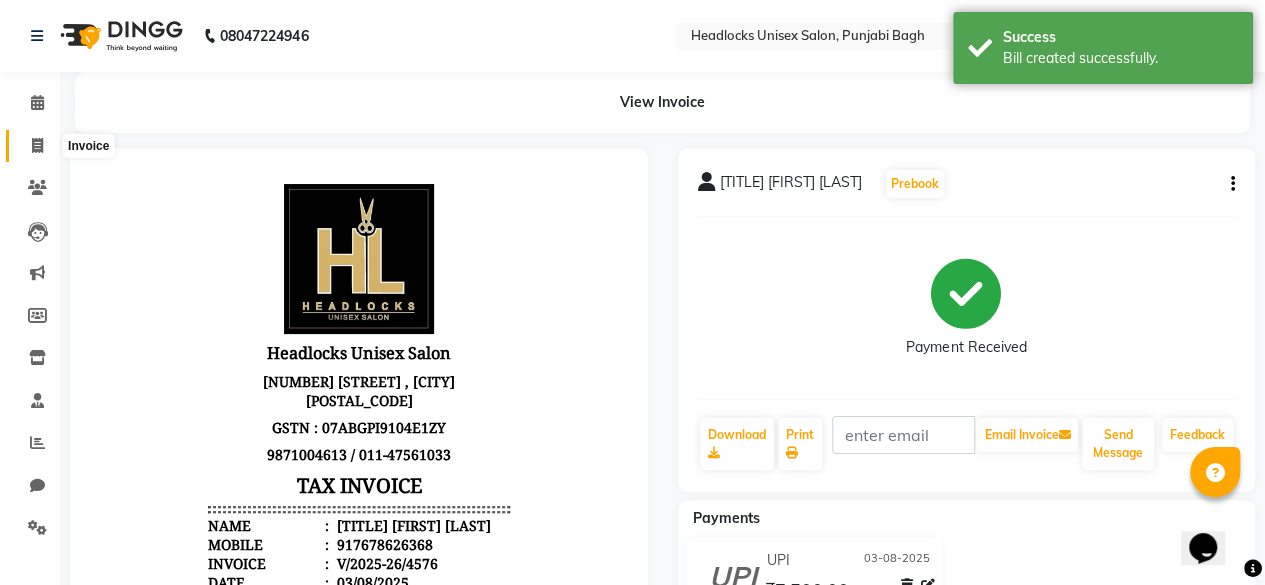 click 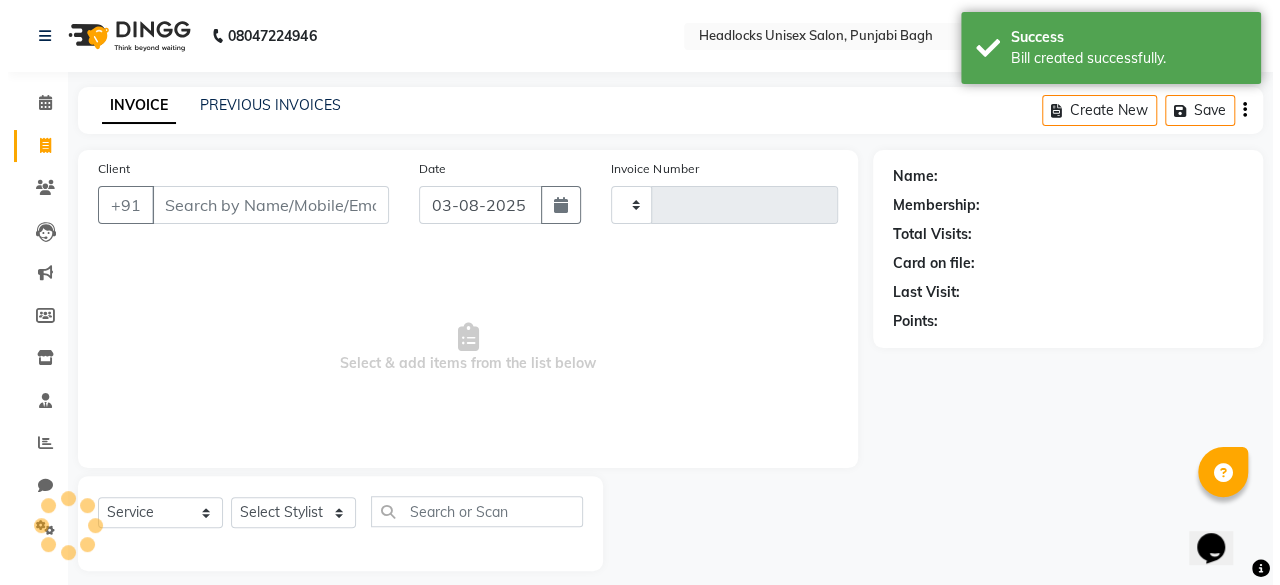 scroll, scrollTop: 15, scrollLeft: 0, axis: vertical 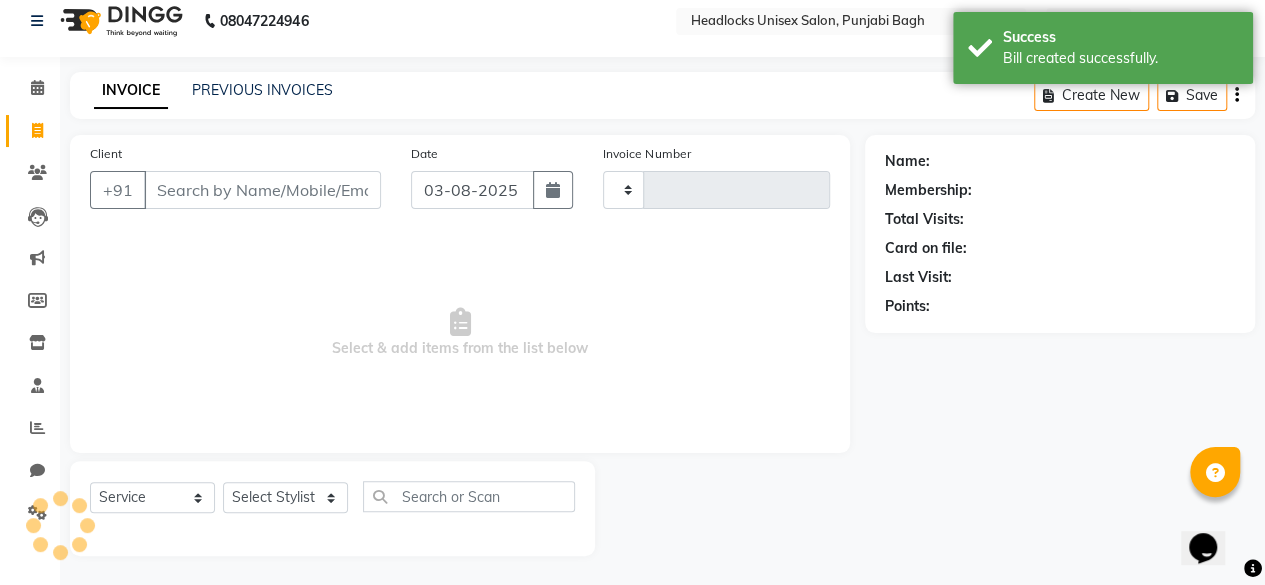 type on "4577" 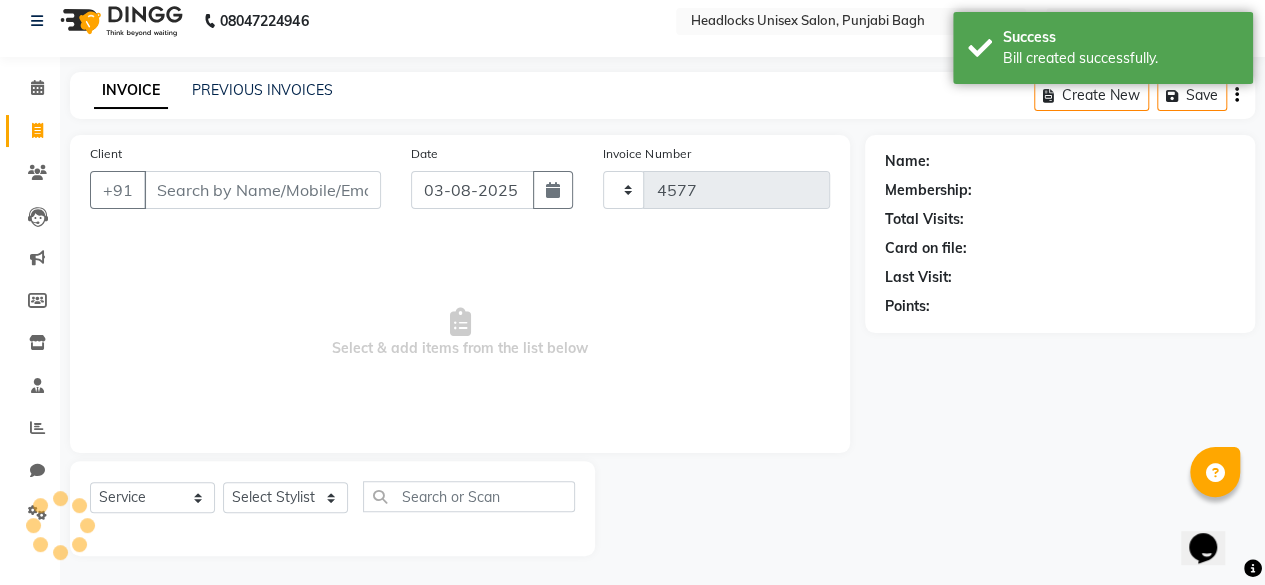 select on "7719" 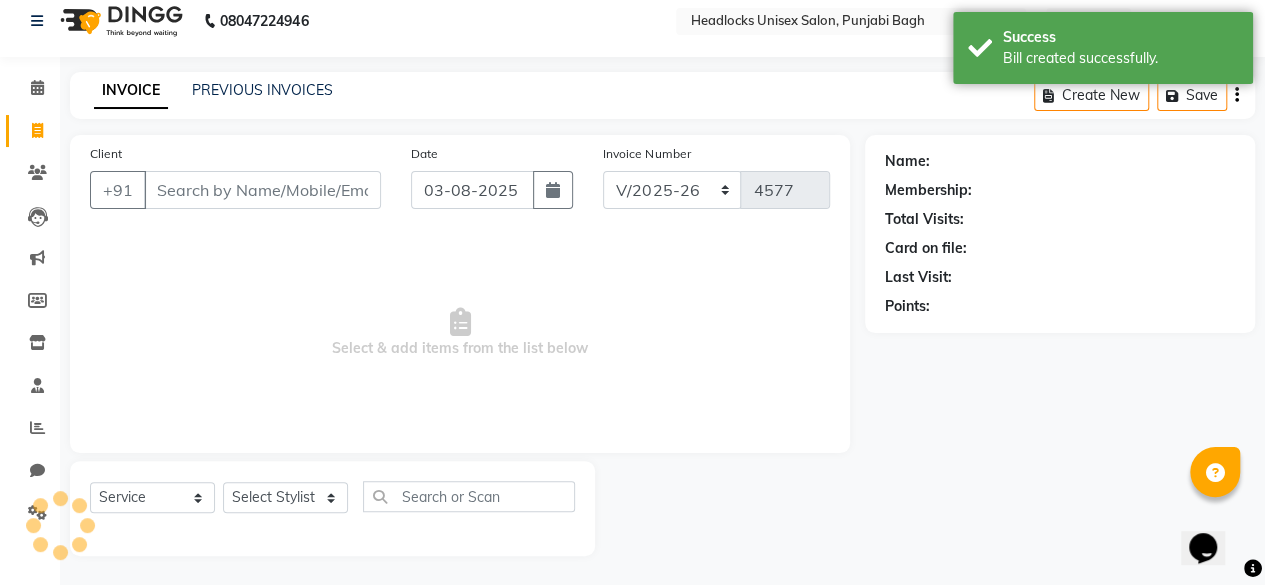 click on "Client" at bounding box center (262, 190) 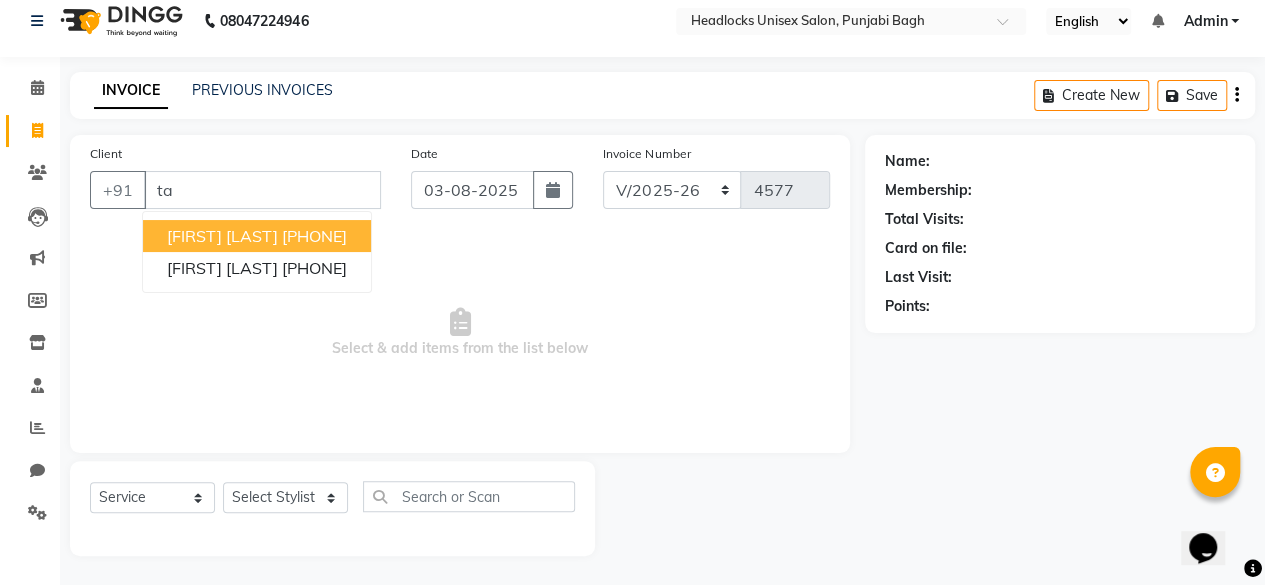 type on "t" 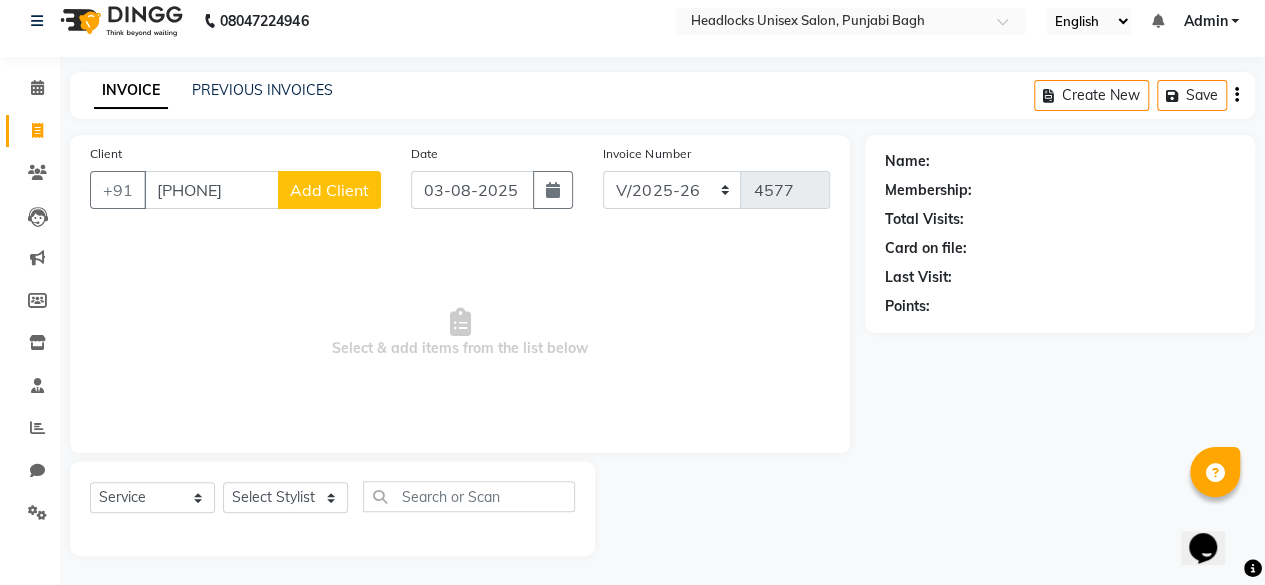 click on "[PHONE]" at bounding box center [211, 190] 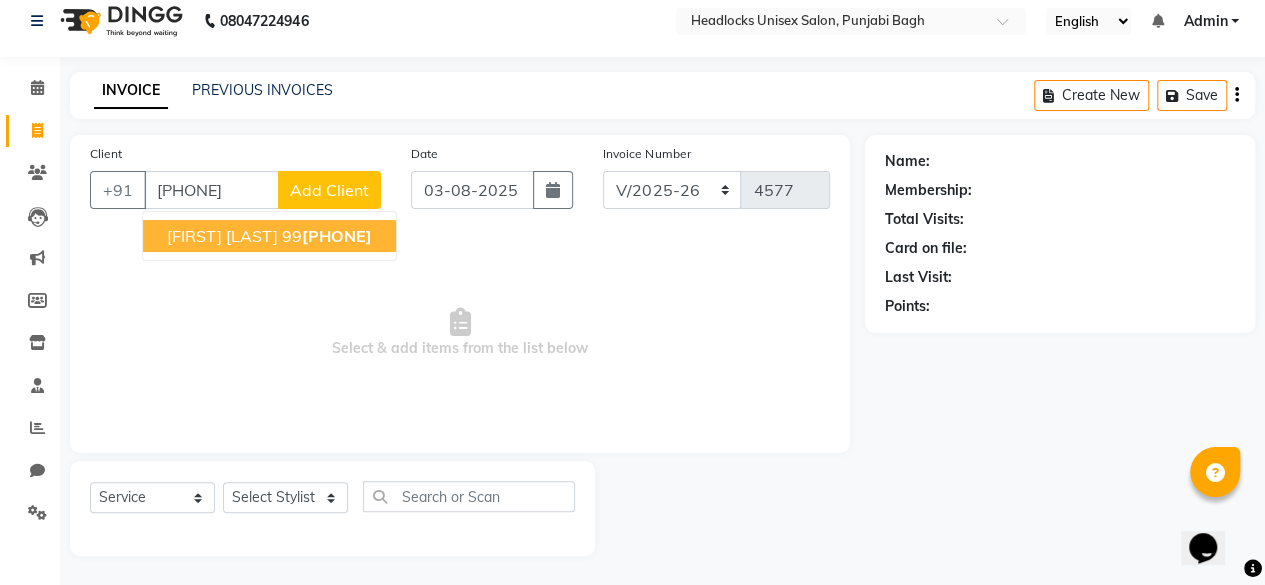 click on "[PHONE]" at bounding box center [327, 236] 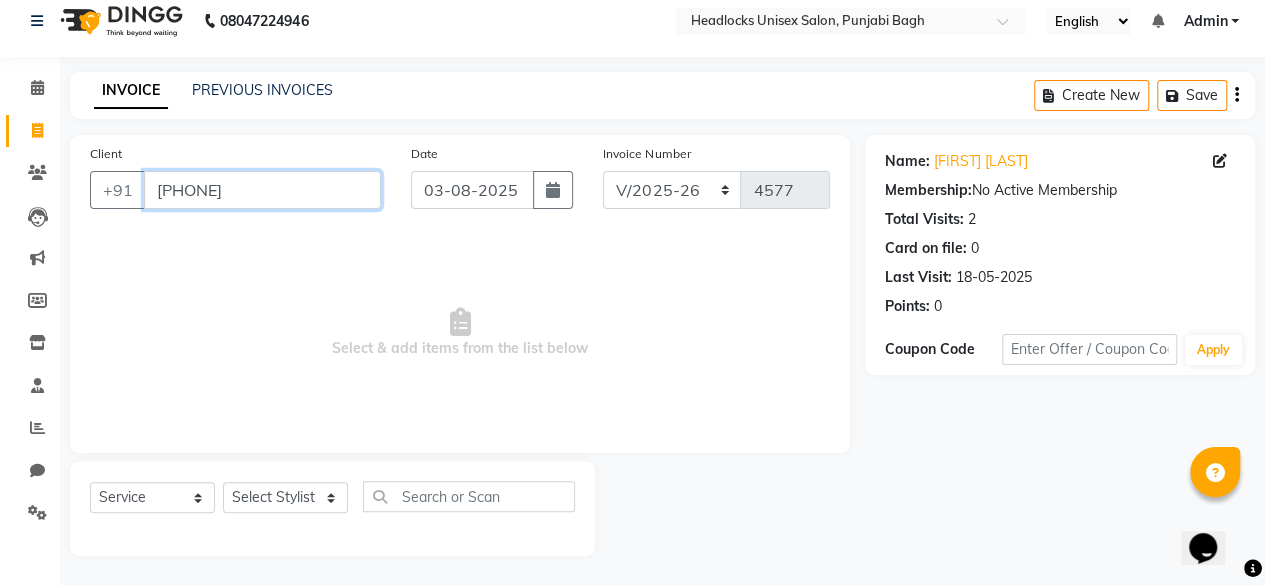 click on "[PHONE]" at bounding box center (262, 190) 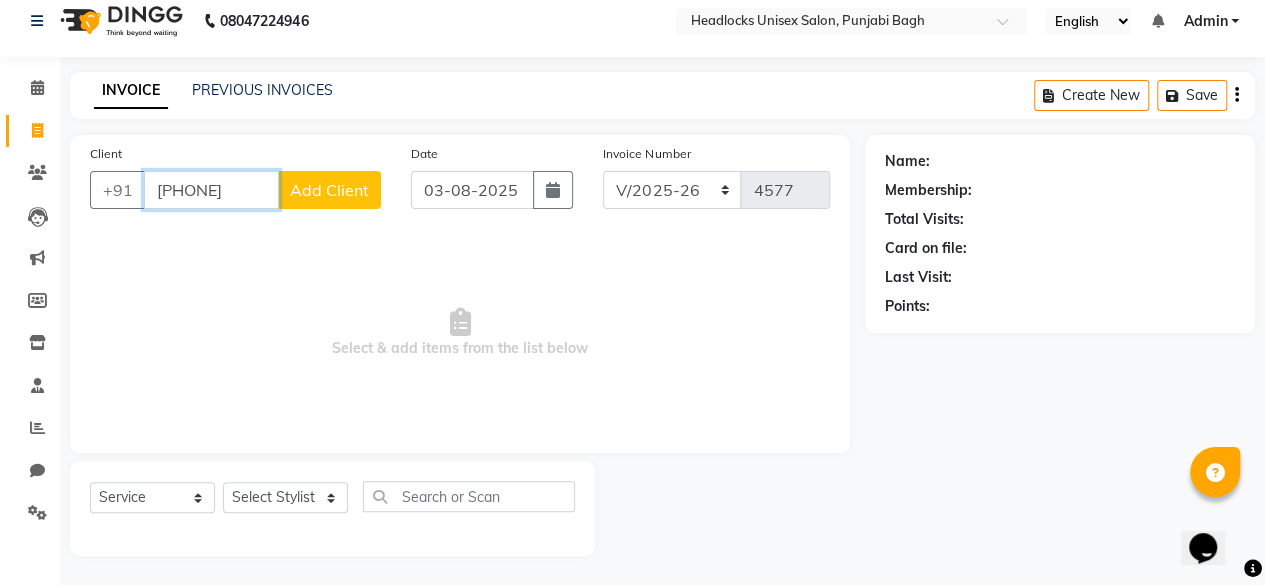 type on "[PHONE]" 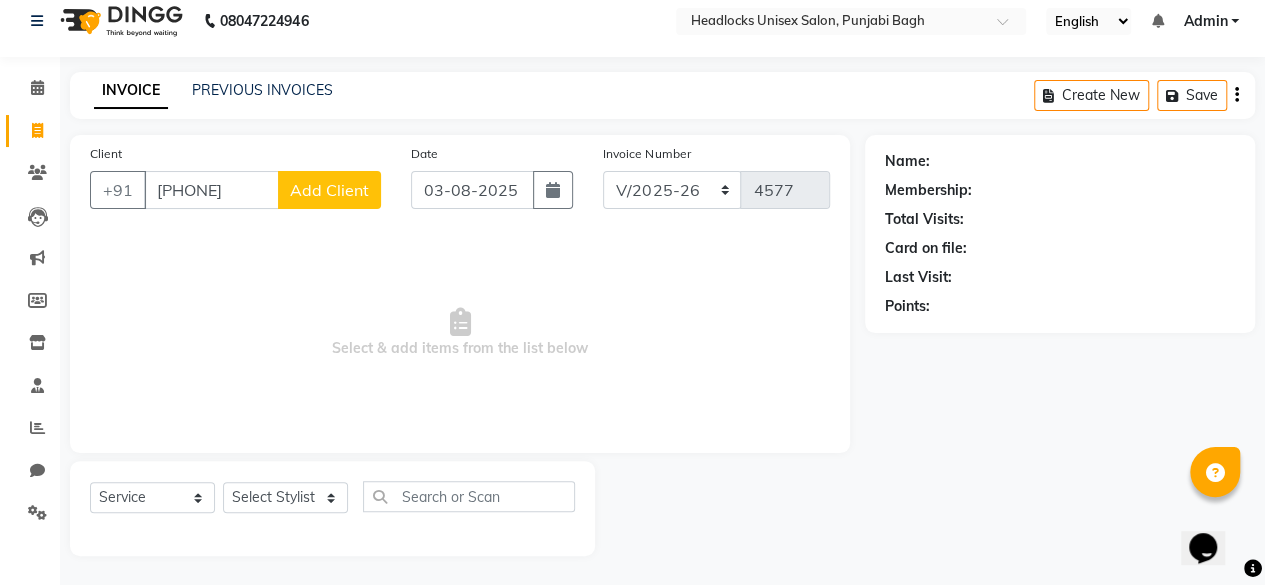click on "Add Client" 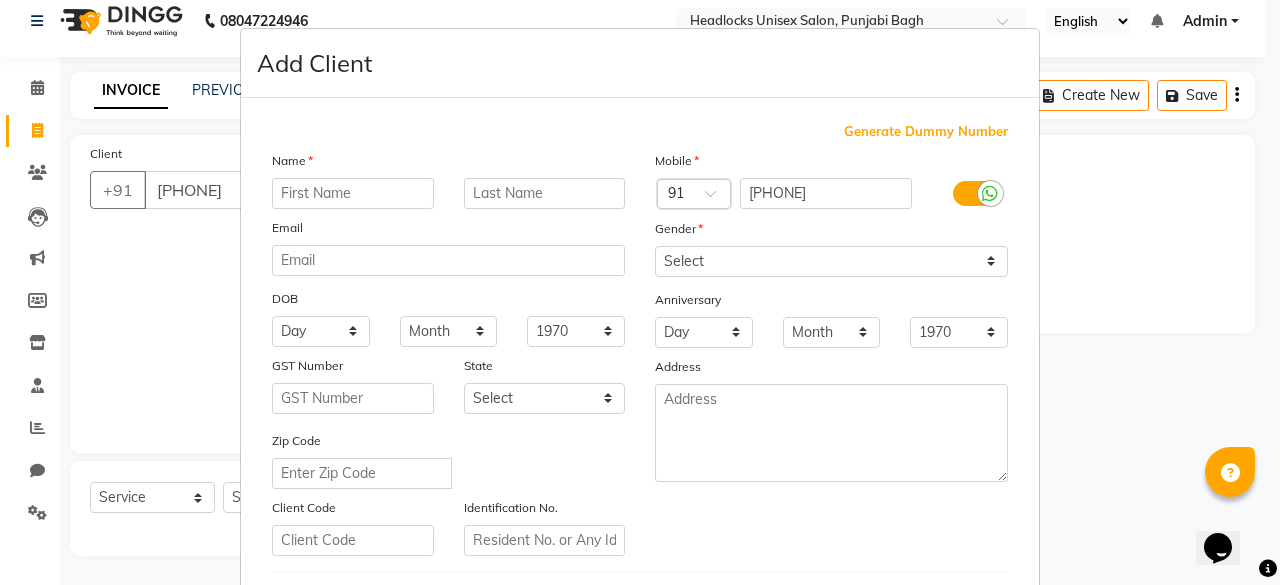 click at bounding box center [353, 193] 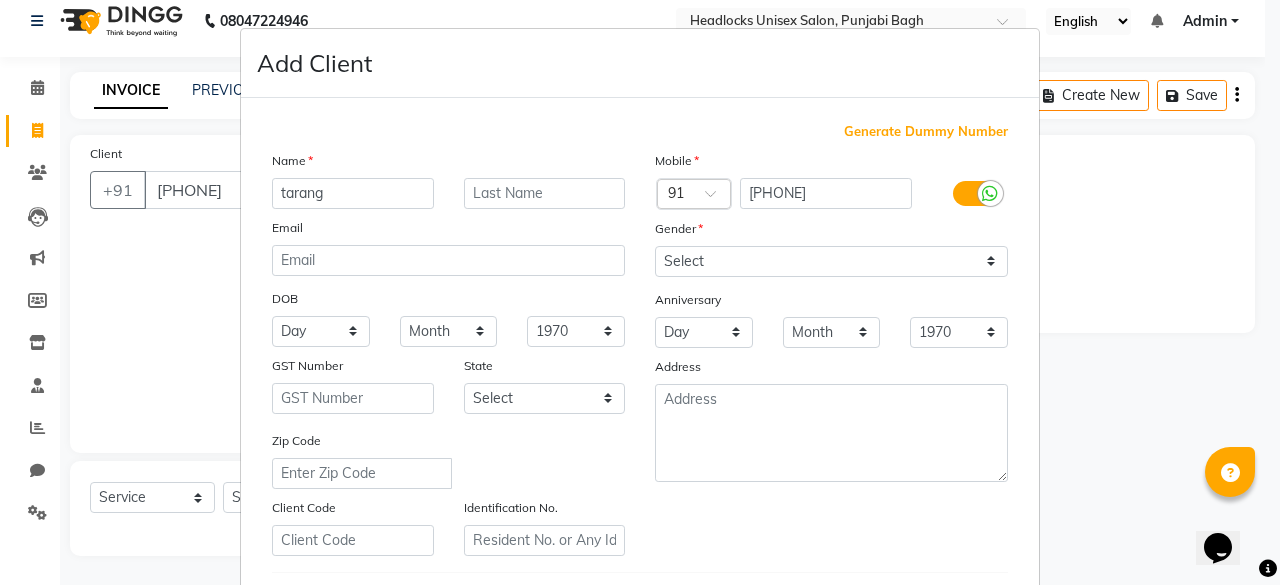 type on "tarang" 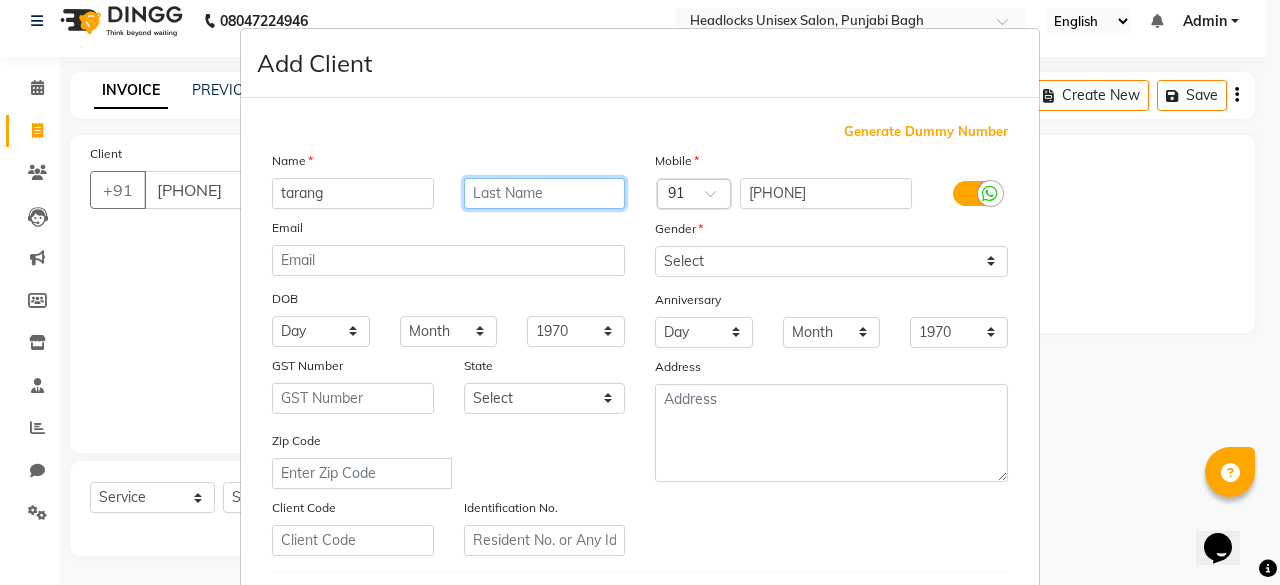 click at bounding box center [545, 193] 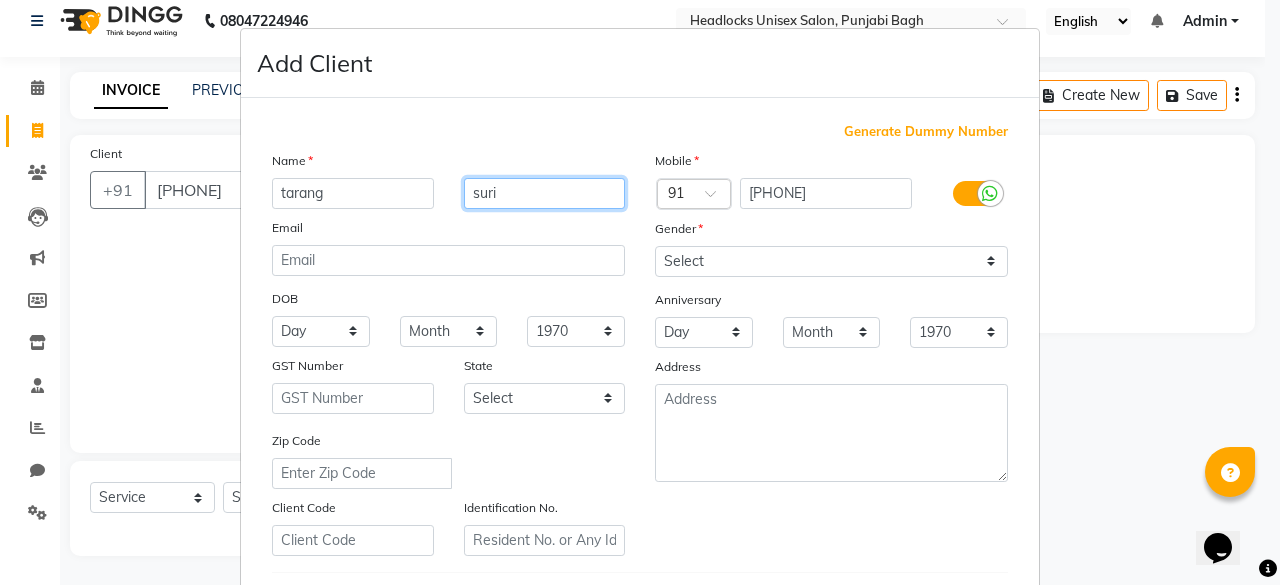 type on "suri" 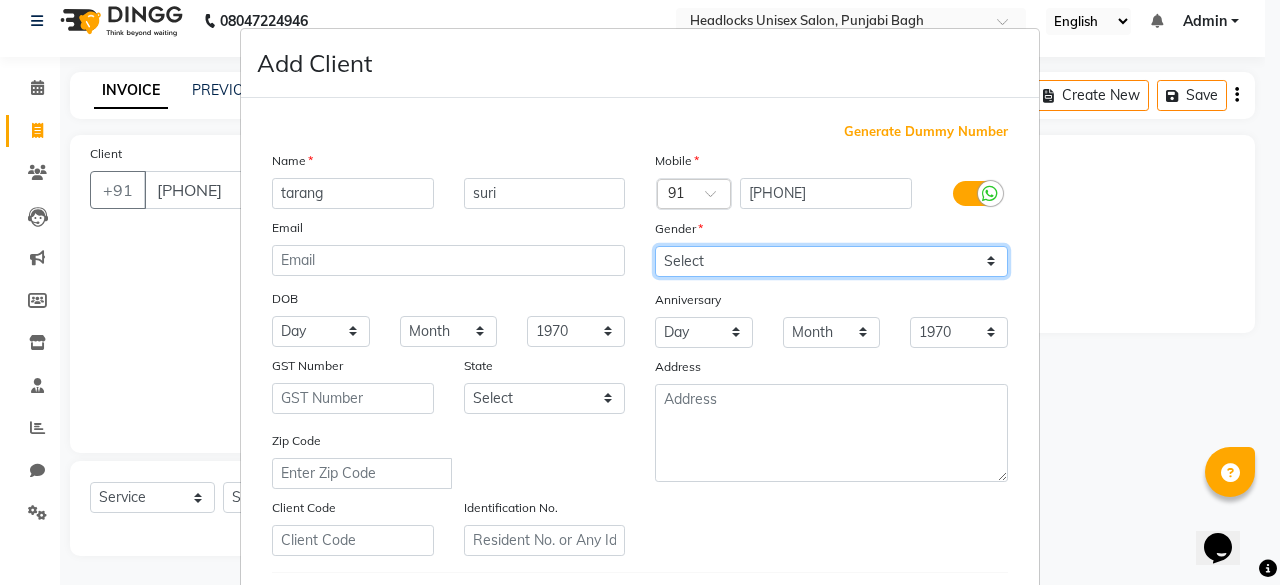 click on "Select Male Female Other Prefer Not To Say" at bounding box center (831, 261) 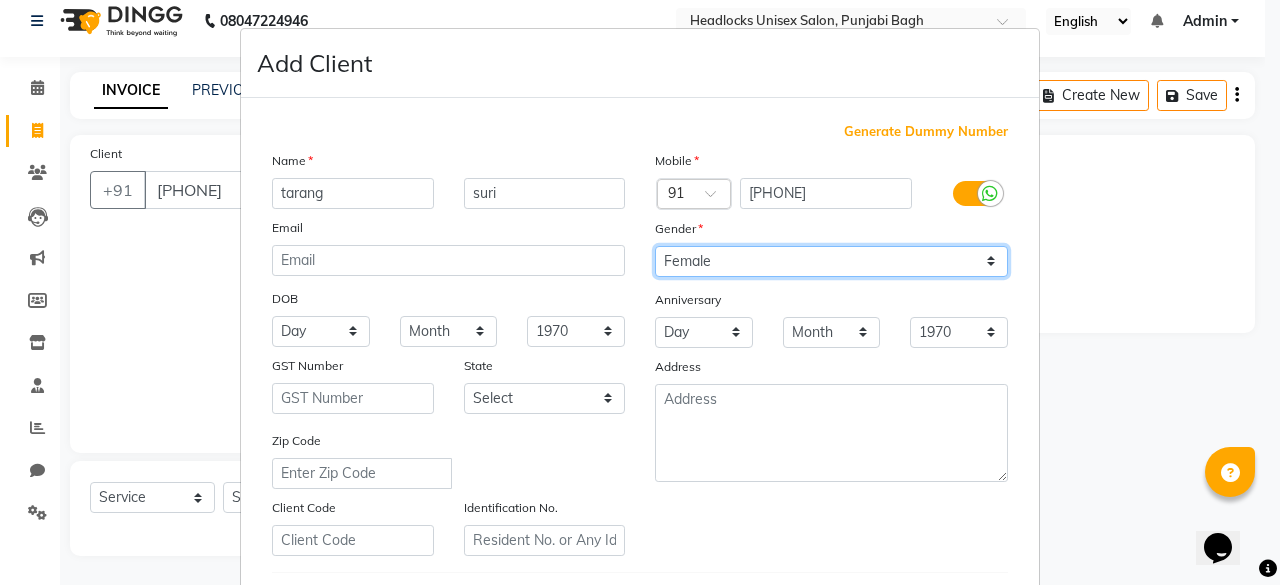 click on "Select Male Female Other Prefer Not To Say" at bounding box center (831, 261) 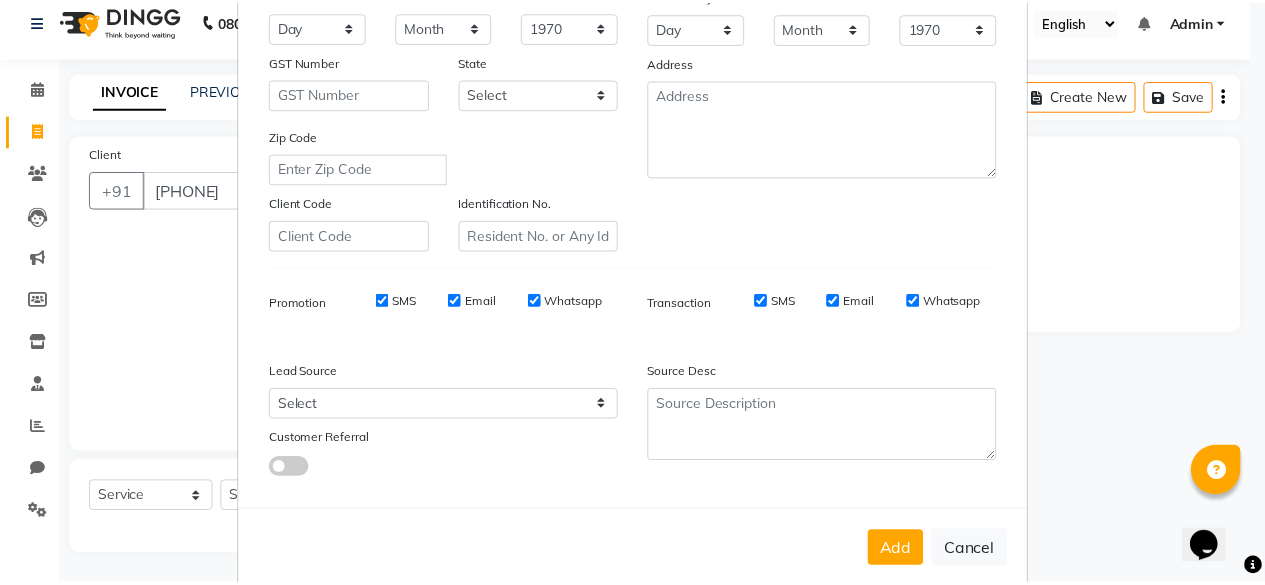 scroll, scrollTop: 334, scrollLeft: 0, axis: vertical 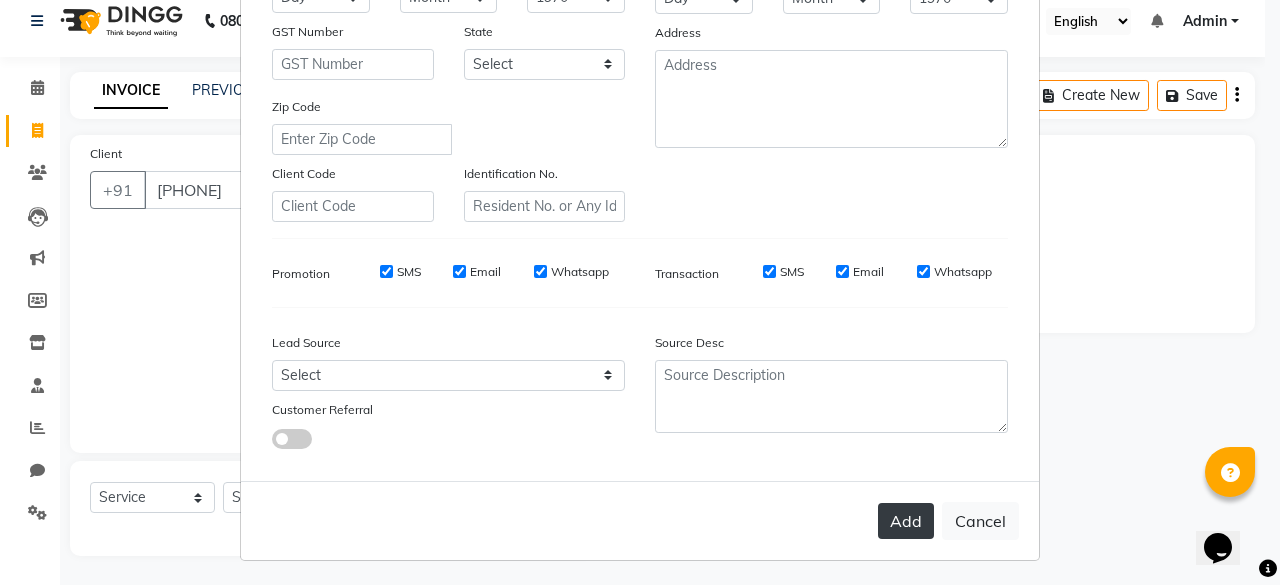 click on "Add" at bounding box center [906, 521] 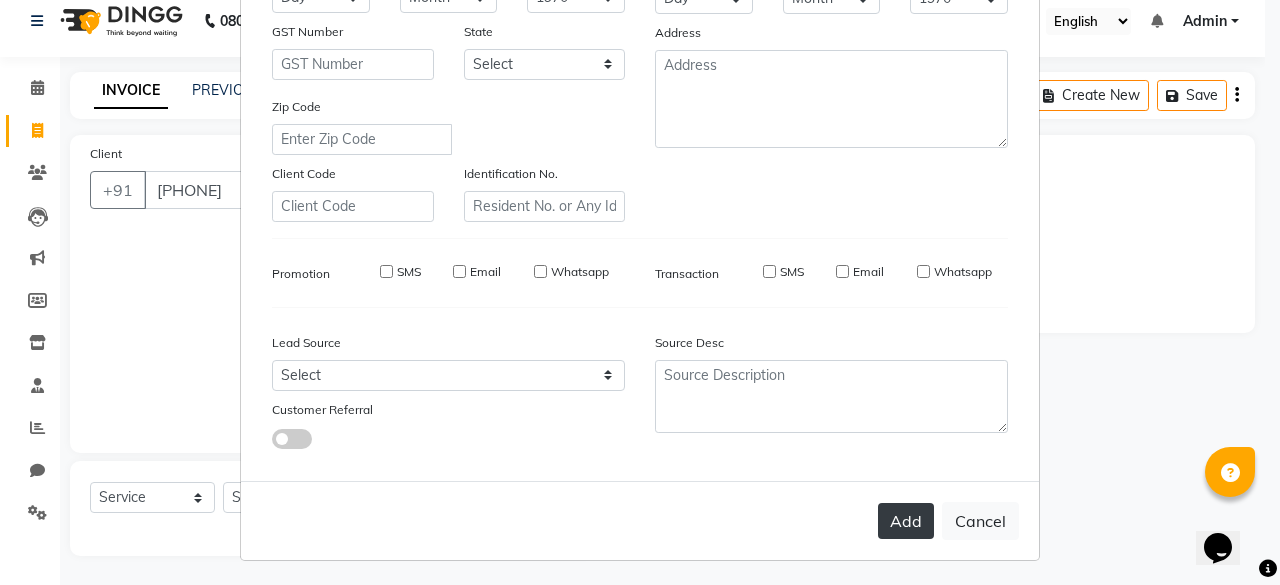 type 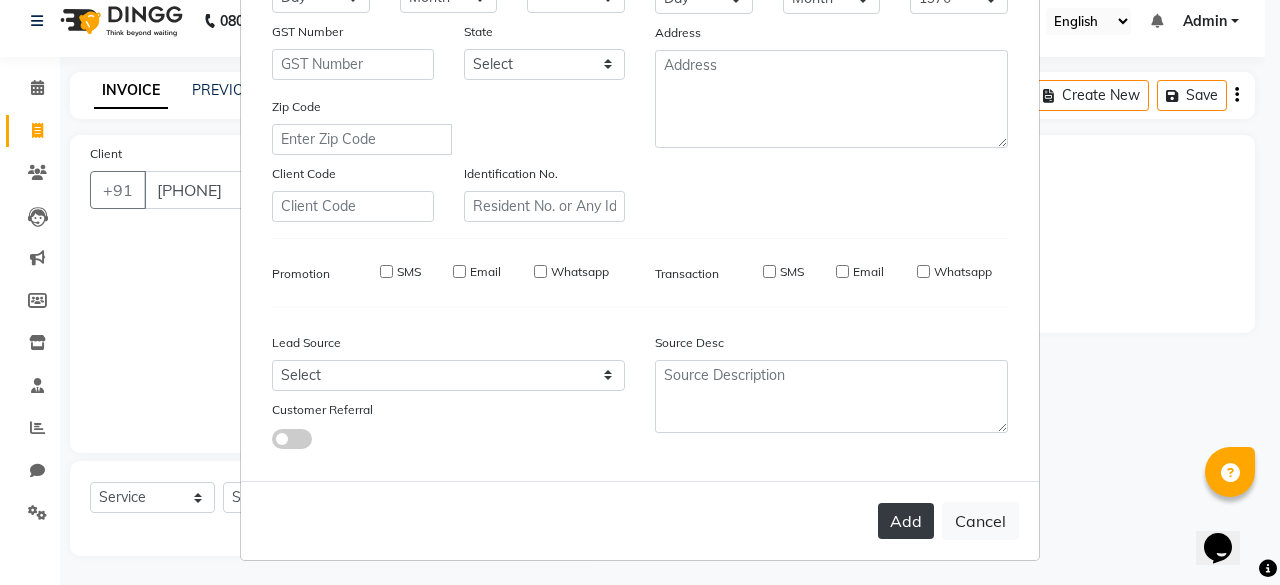 select 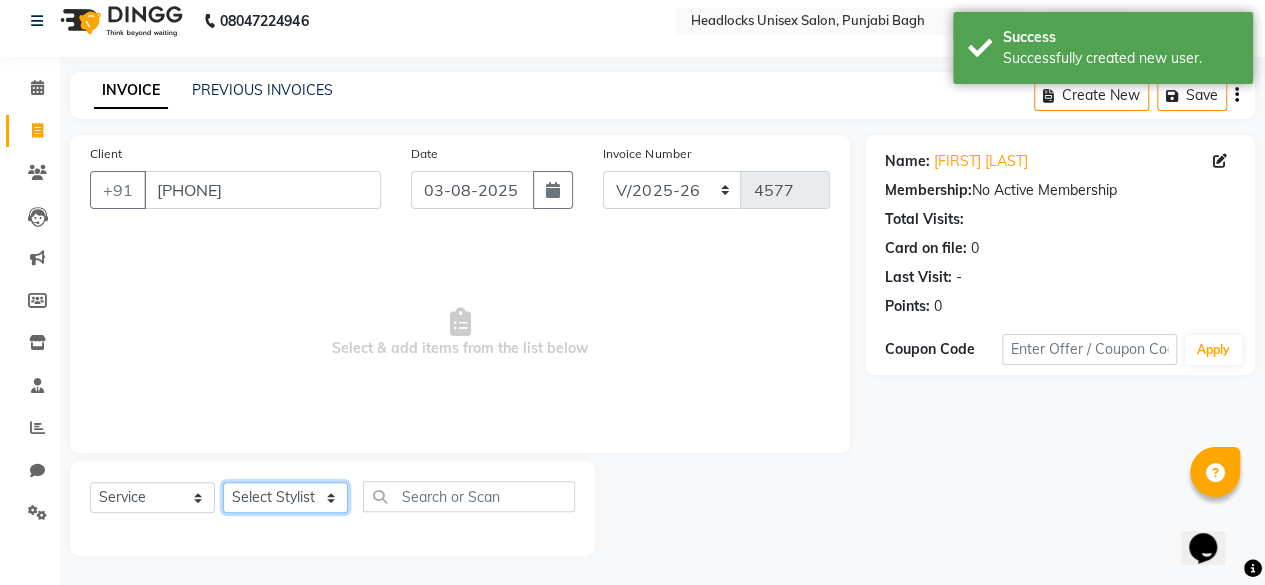 click on "Select Stylist ⁠[FIRST] ⁠[FIRST] [FIRST] [FIRST] [FIRST] [FIRST] [FIRST] [FIRST] [FIRST] [FIRST] [FIRST] [FIRST] [FIRST] [FIRST] [FIRST] [FIRST] [FIRST] [FIRST] [FIRST] [FIRST] [FIRST] [FIRST] [FIRST] [FIRST] [FIRST] [FIRST] [FIRST] [FIRST] [FIRST] [FIRST] [FIRST] [FIRST] [FIRST] [FIRST]" 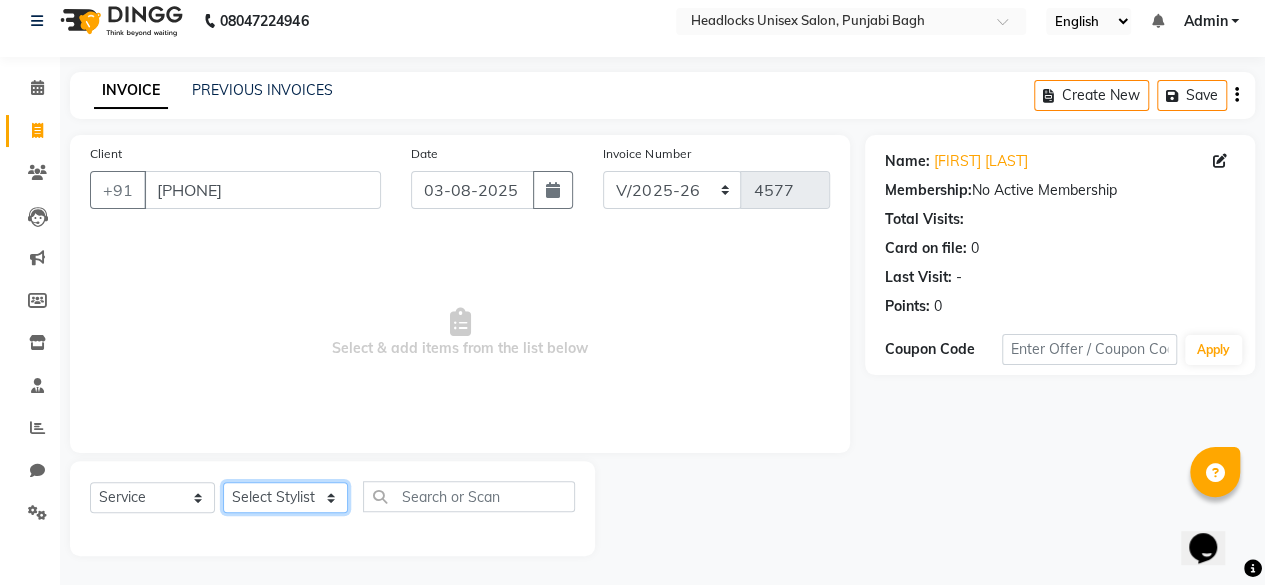 select on "69050" 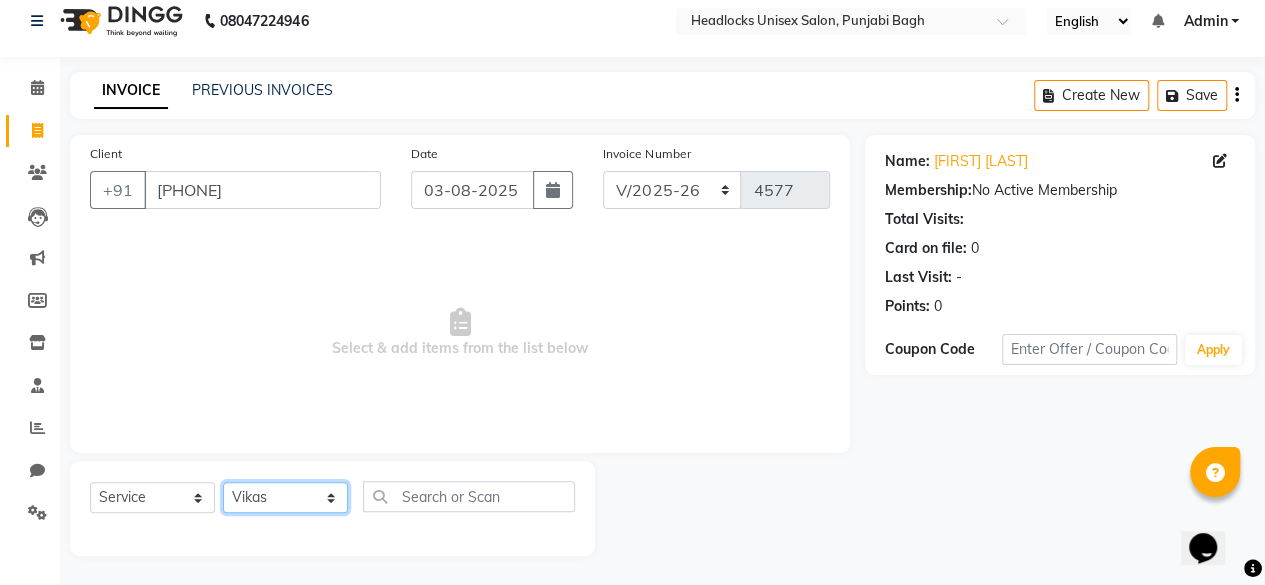 click on "Select Stylist ⁠[FIRST] ⁠[FIRST] [FIRST] [FIRST] [FIRST] [FIRST] [FIRST] [FIRST] [FIRST] [FIRST] [FIRST] [FIRST] [FIRST] [FIRST] [FIRST] [FIRST] [FIRST] [FIRST] [FIRST] [FIRST] [FIRST] [FIRST] [FIRST] [FIRST] [FIRST] [FIRST] [FIRST] [FIRST] [FIRST] [FIRST] [FIRST] [FIRST] [FIRST] [FIRST]" 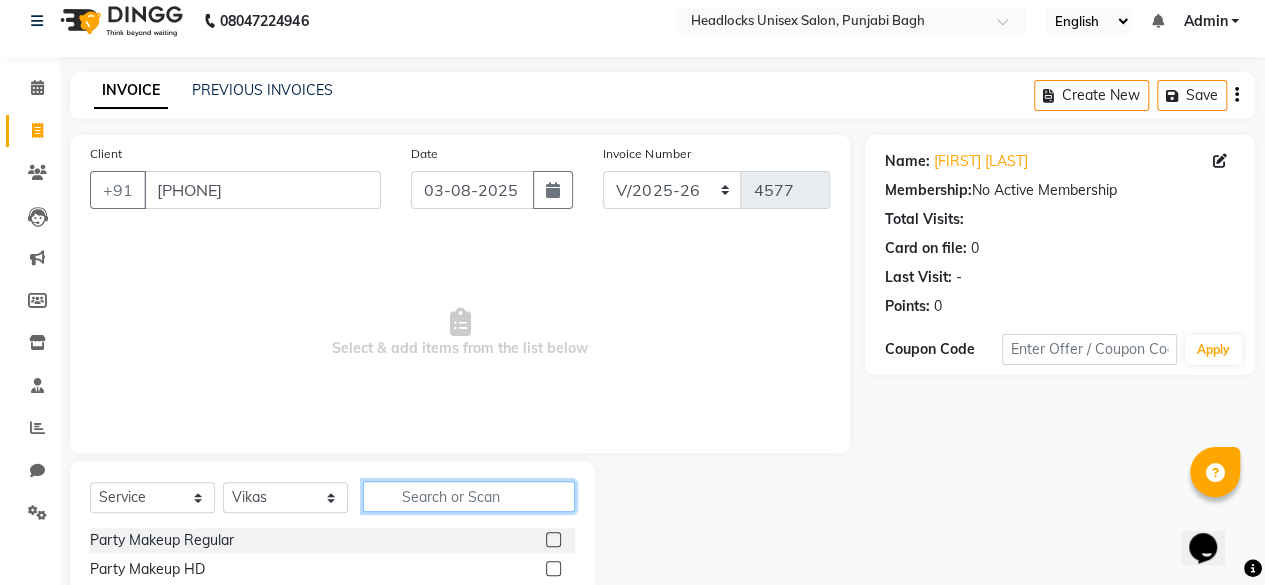 click 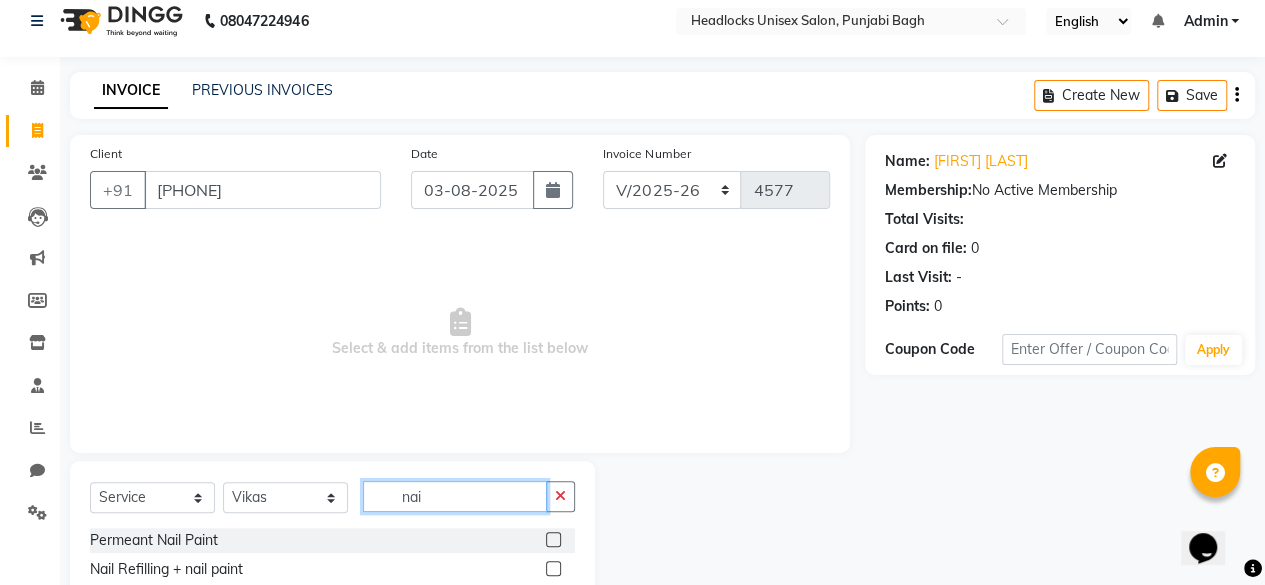 type on "nai" 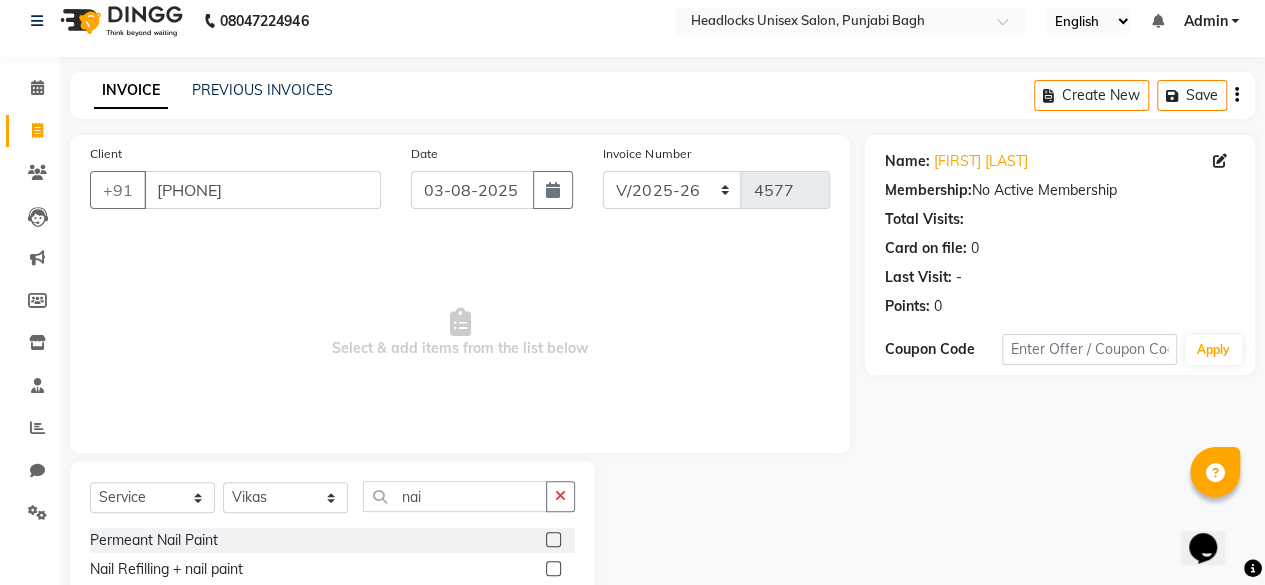click 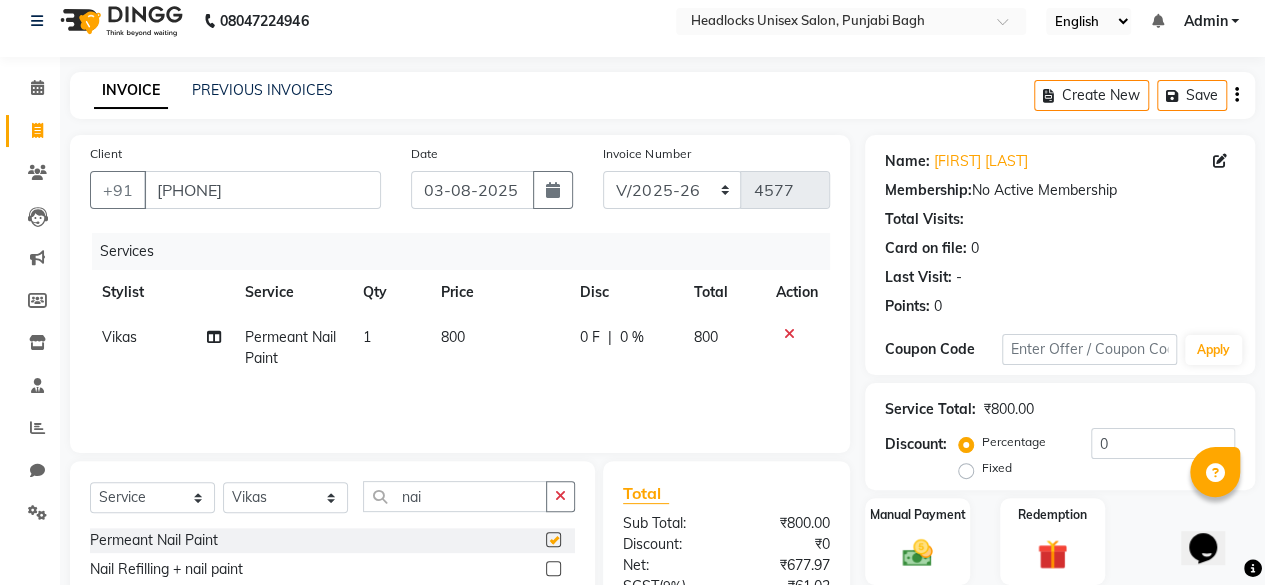 checkbox on "false" 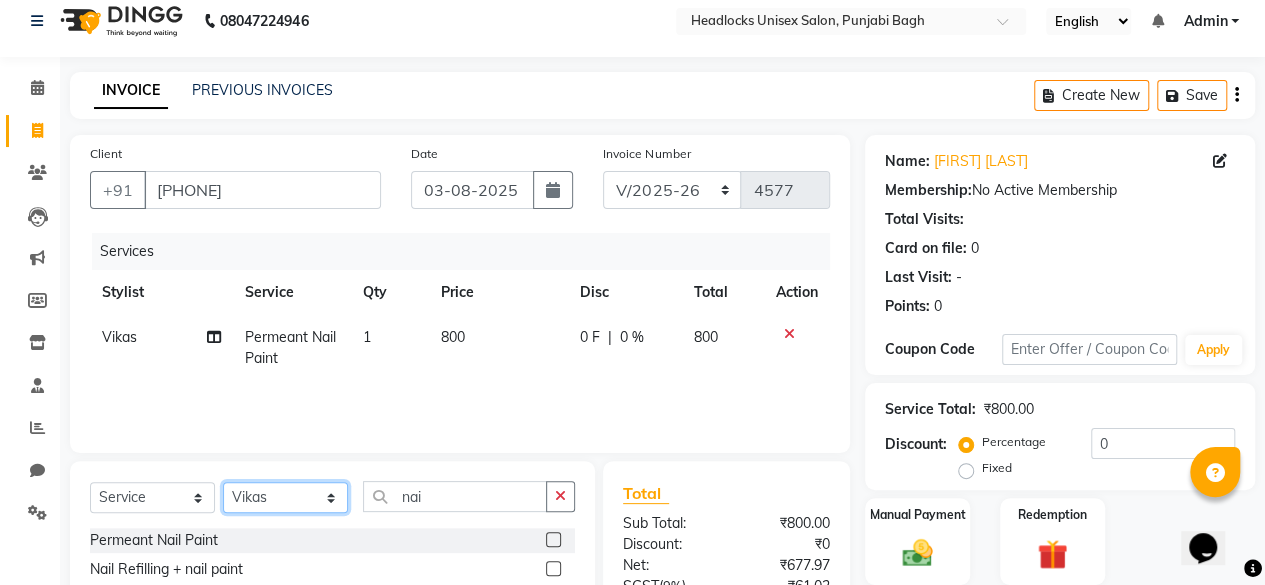 click on "Select Stylist ⁠[FIRST] ⁠[FIRST] [FIRST] [FIRST] [FIRST] [FIRST] [FIRST] [FIRST] [FIRST] [FIRST] [FIRST] [FIRST] [FIRST] [FIRST] [FIRST] [FIRST] [FIRST] [FIRST] [FIRST] [FIRST] [FIRST] [FIRST] [FIRST] [FIRST] [FIRST] [FIRST] [FIRST] [FIRST] [FIRST] [FIRST] [FIRST] [FIRST] [FIRST] [FIRST]" 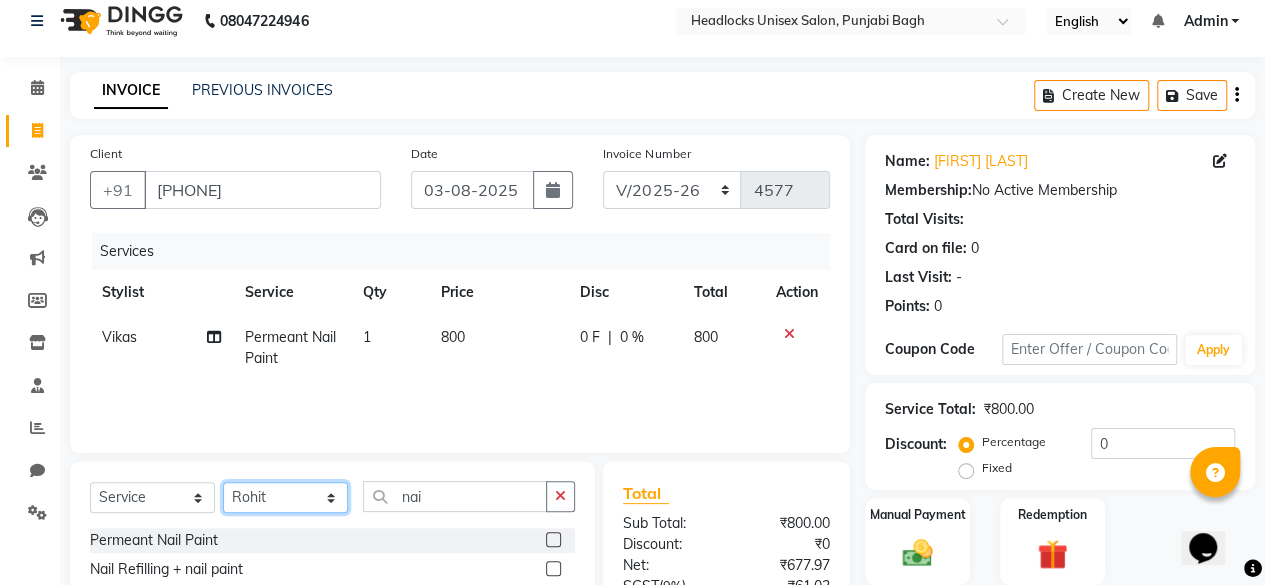 click on "Select Stylist ⁠[FIRST] ⁠[FIRST] [FIRST] [FIRST] [FIRST] [FIRST] [FIRST] [FIRST] [FIRST] [FIRST] [FIRST] [FIRST] [FIRST] [FIRST] [FIRST] [FIRST] [FIRST] [FIRST] [FIRST] [FIRST] [FIRST] [FIRST] [FIRST] [FIRST] [FIRST] [FIRST] [FIRST] [FIRST] [FIRST] [FIRST] [FIRST] [FIRST] [FIRST] [FIRST]" 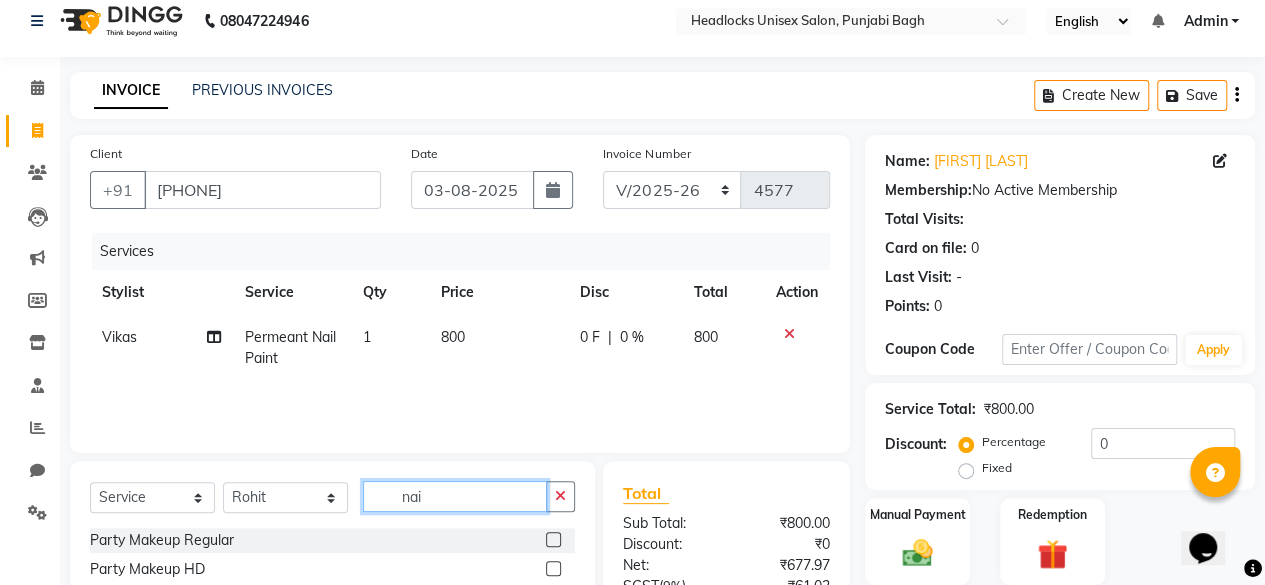 click on "nai" 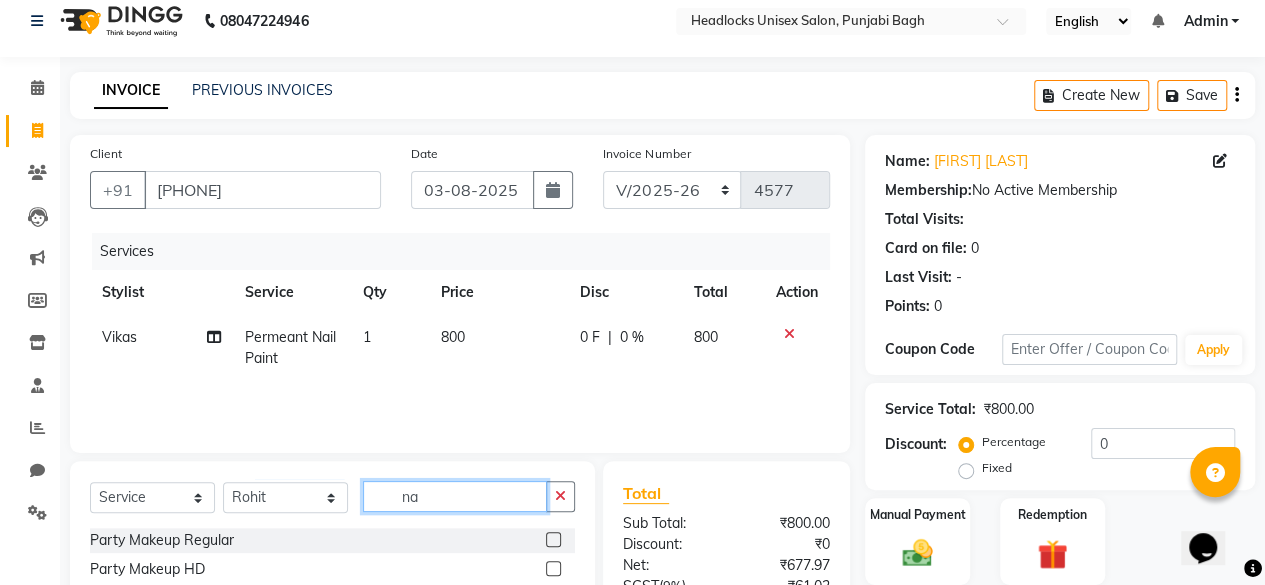 type on "n" 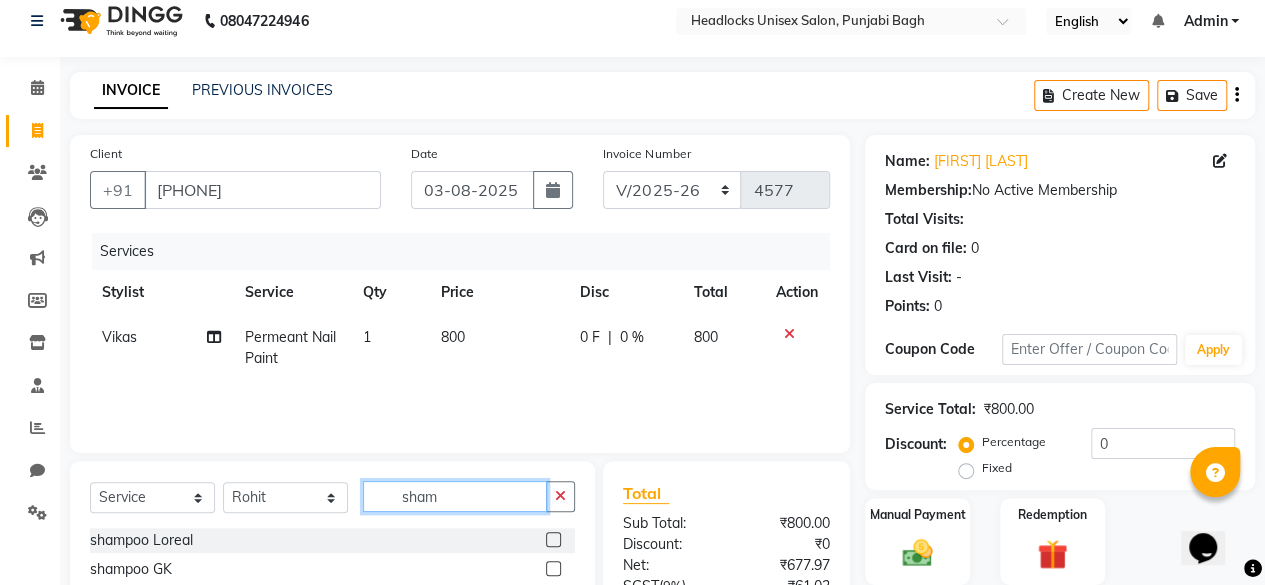 type on "sham" 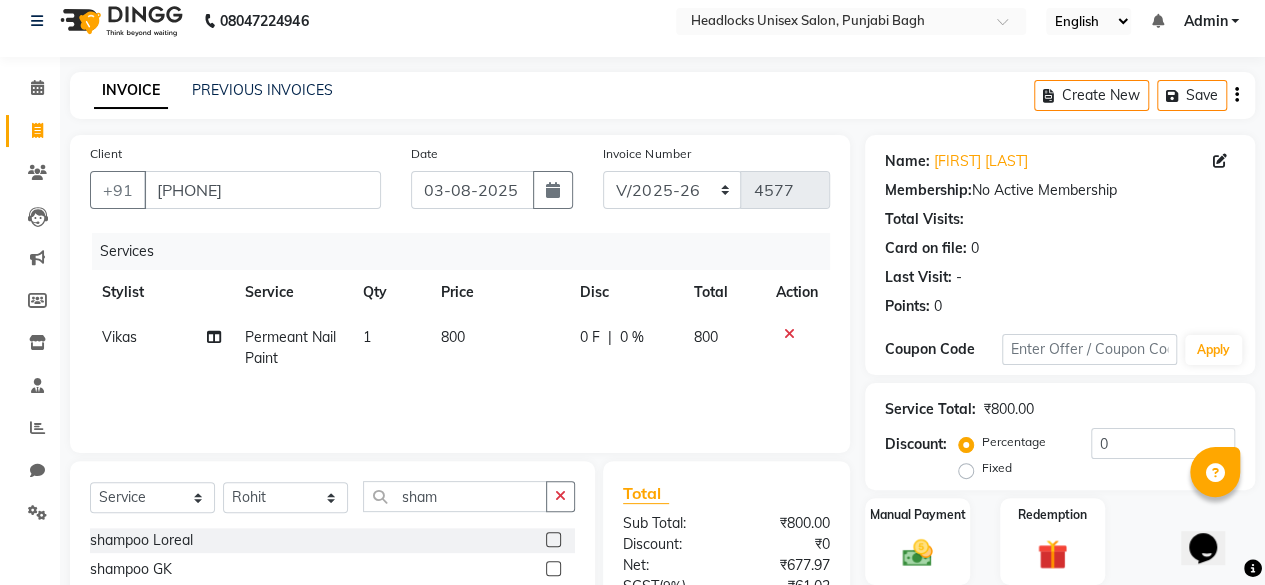 click 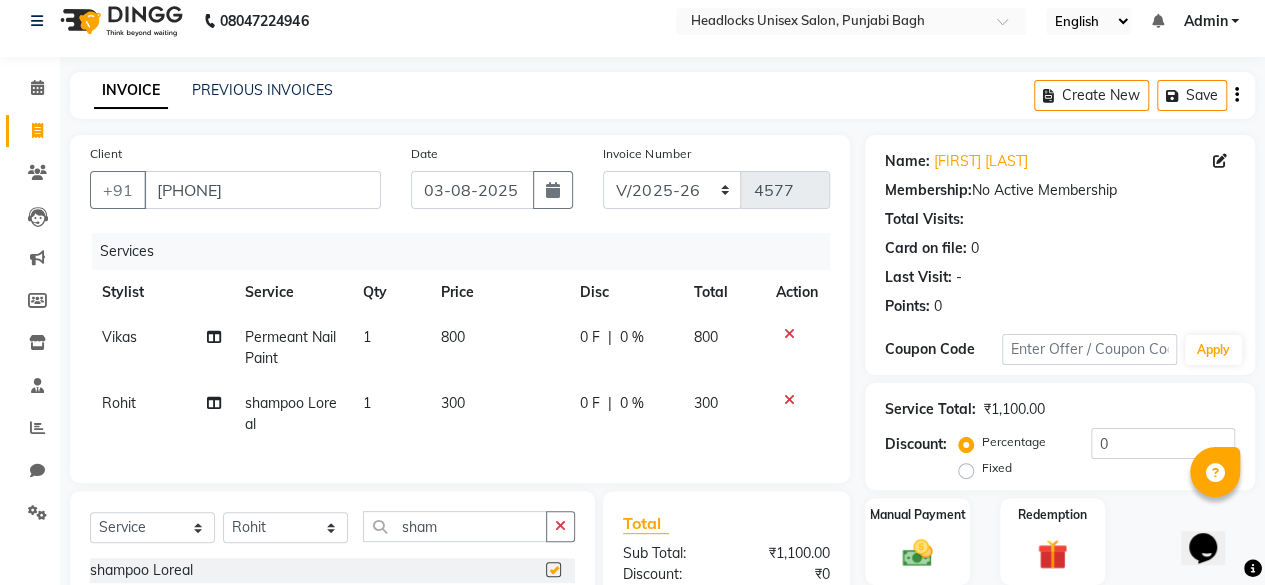 checkbox on "false" 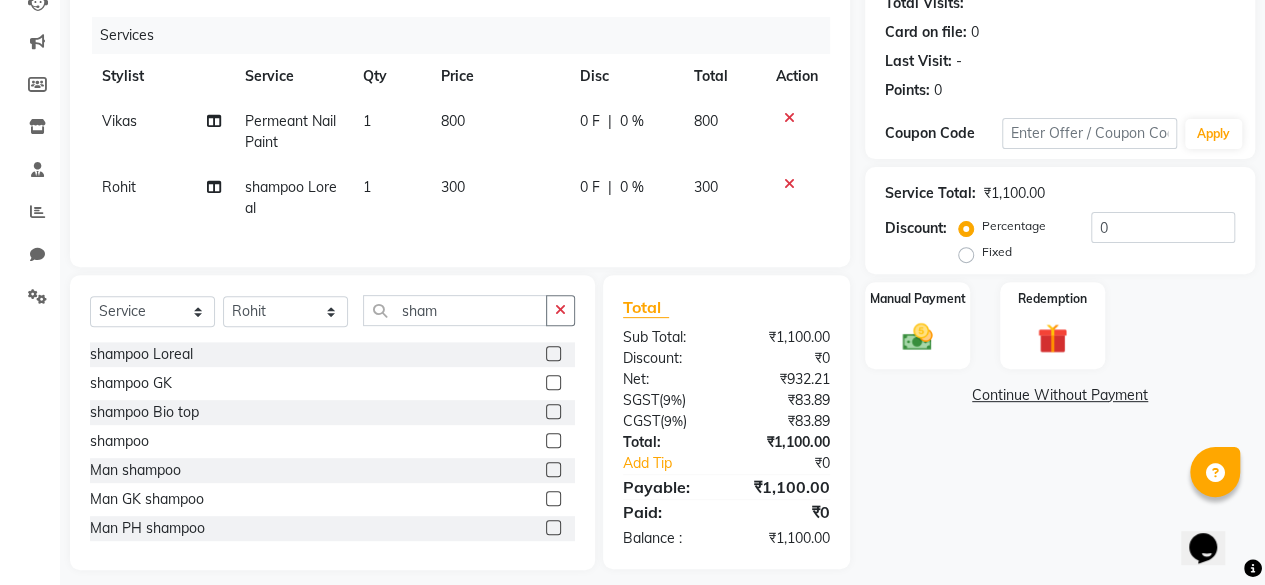 scroll, scrollTop: 239, scrollLeft: 0, axis: vertical 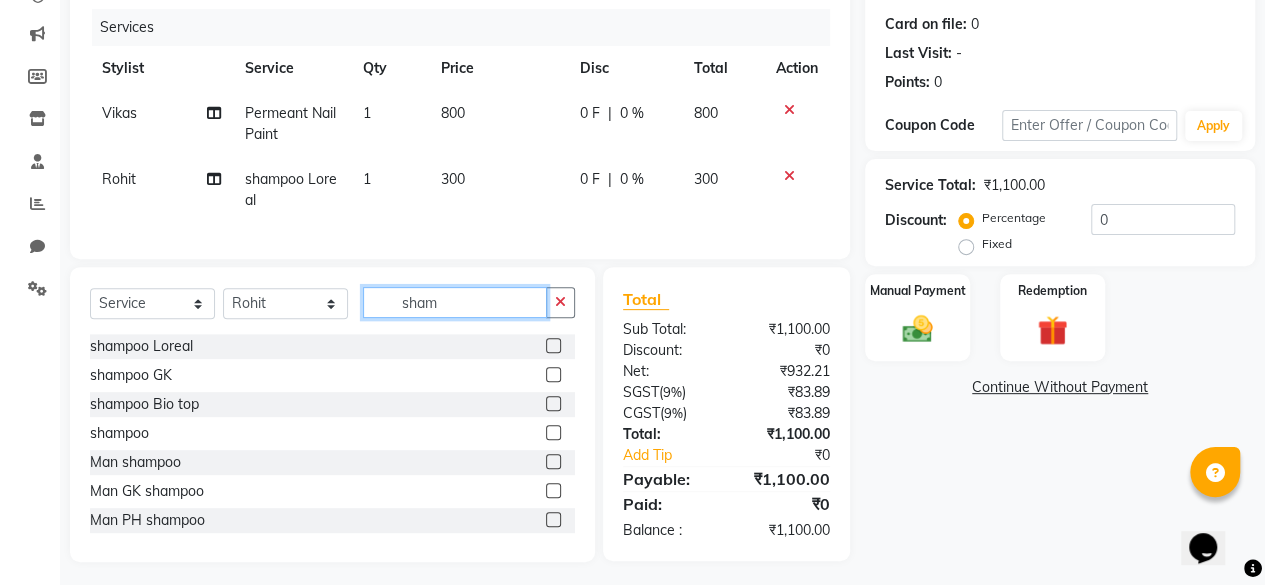 click on "sham" 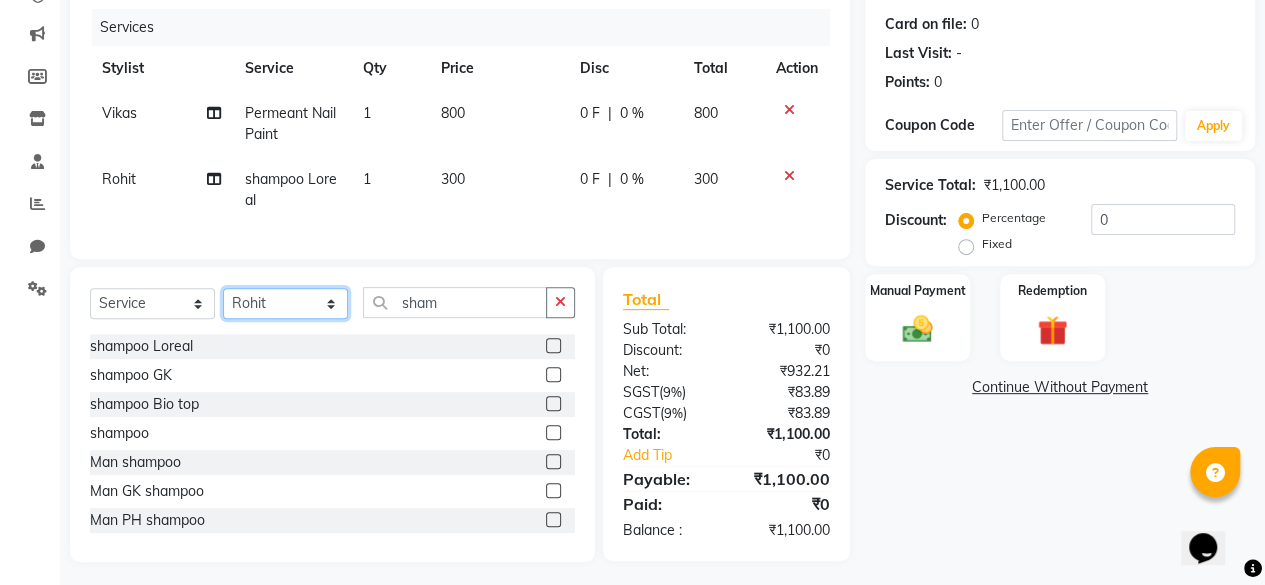 click on "Select Stylist ⁠[FIRST] ⁠[FIRST] [FIRST] [FIRST] [FIRST] [FIRST] [FIRST] [FIRST] [FIRST] [FIRST] [FIRST] [FIRST] [FIRST] [FIRST] [FIRST] [FIRST] [FIRST] [FIRST] [FIRST] [FIRST] [FIRST] [FIRST] [FIRST] [FIRST] [FIRST] [FIRST] [FIRST] [FIRST] [FIRST] [FIRST] [FIRST] [FIRST] [FIRST] [FIRST]" 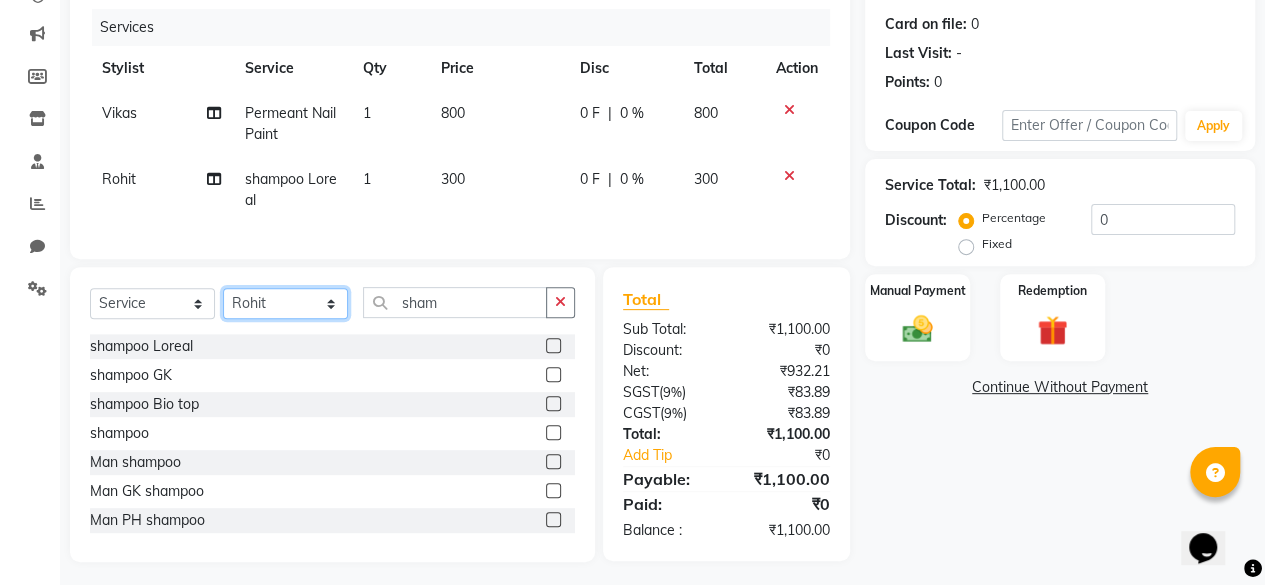 select on "69079" 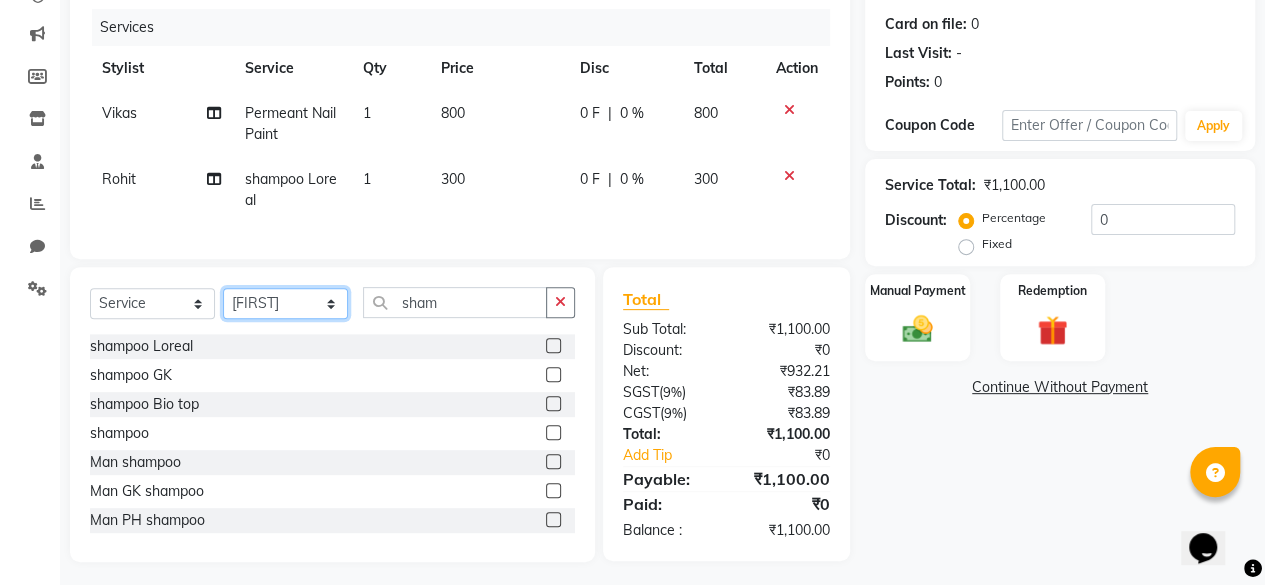 click on "Select Stylist ⁠[FIRST] ⁠[FIRST] [FIRST] [FIRST] [FIRST] [FIRST] [FIRST] [FIRST] [FIRST] [FIRST] [FIRST] [FIRST] [FIRST] [FIRST] [FIRST] [FIRST] [FIRST] [FIRST] [FIRST] [FIRST] [FIRST] [FIRST] [FIRST] [FIRST] [FIRST] [FIRST] [FIRST] [FIRST] [FIRST] [FIRST] [FIRST] [FIRST] [FIRST] [FIRST]" 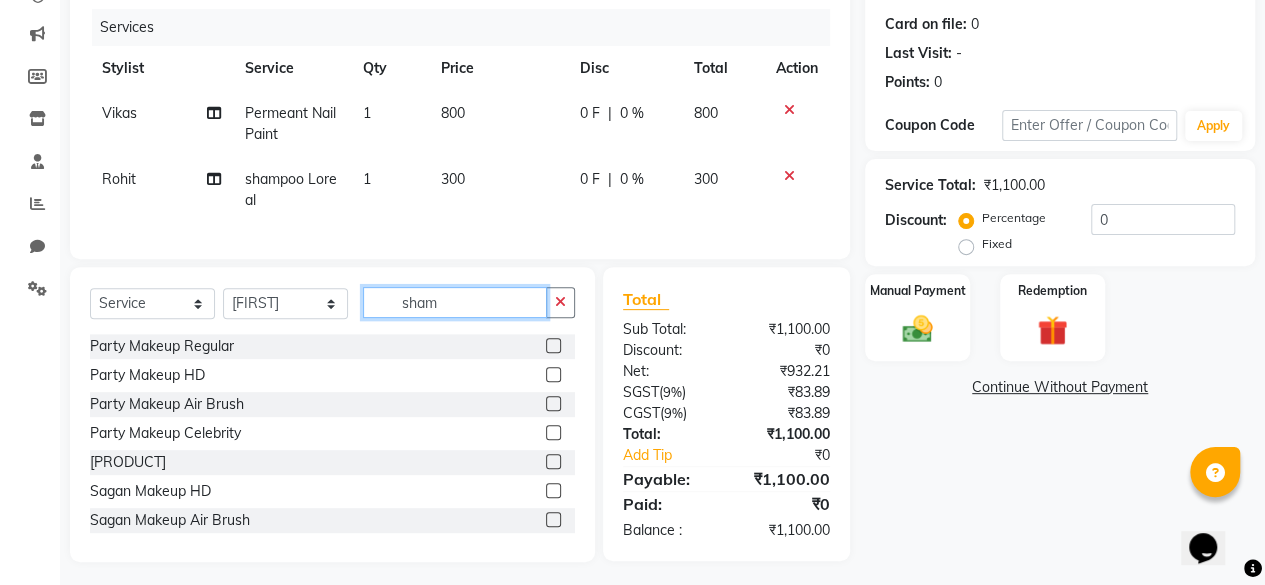 click on "sham" 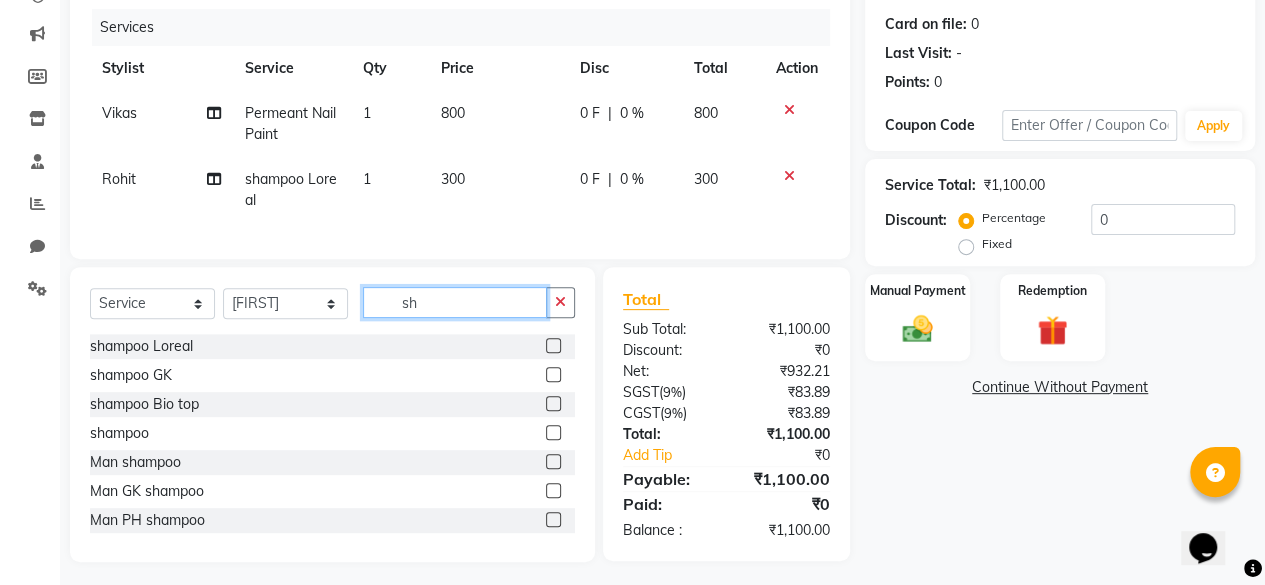 type on "s" 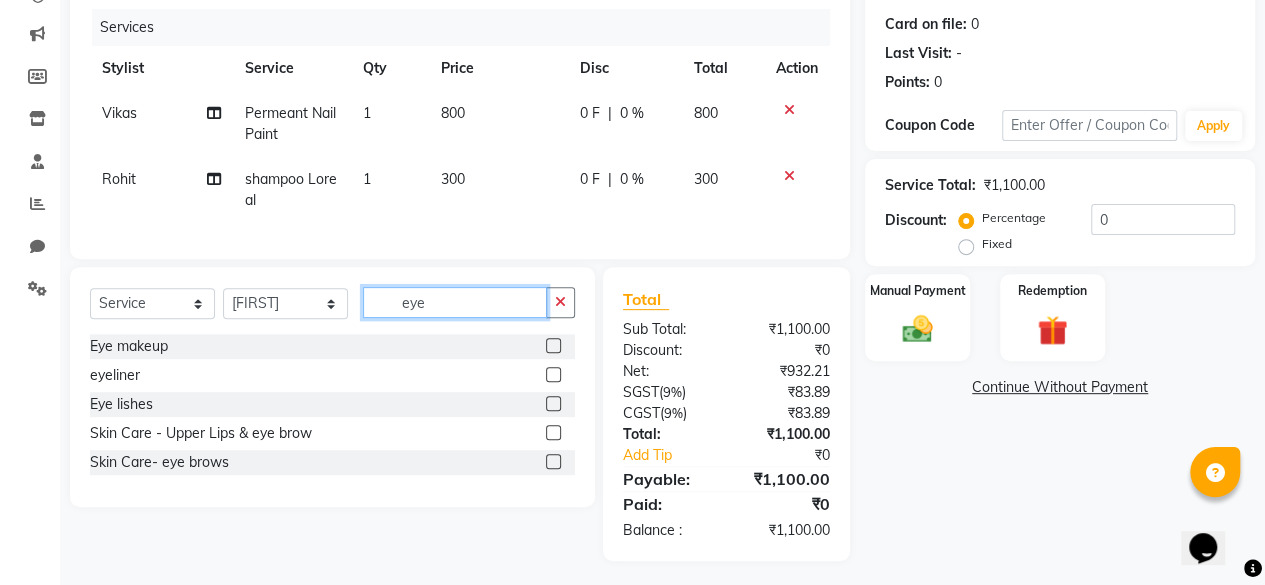 type on "eye" 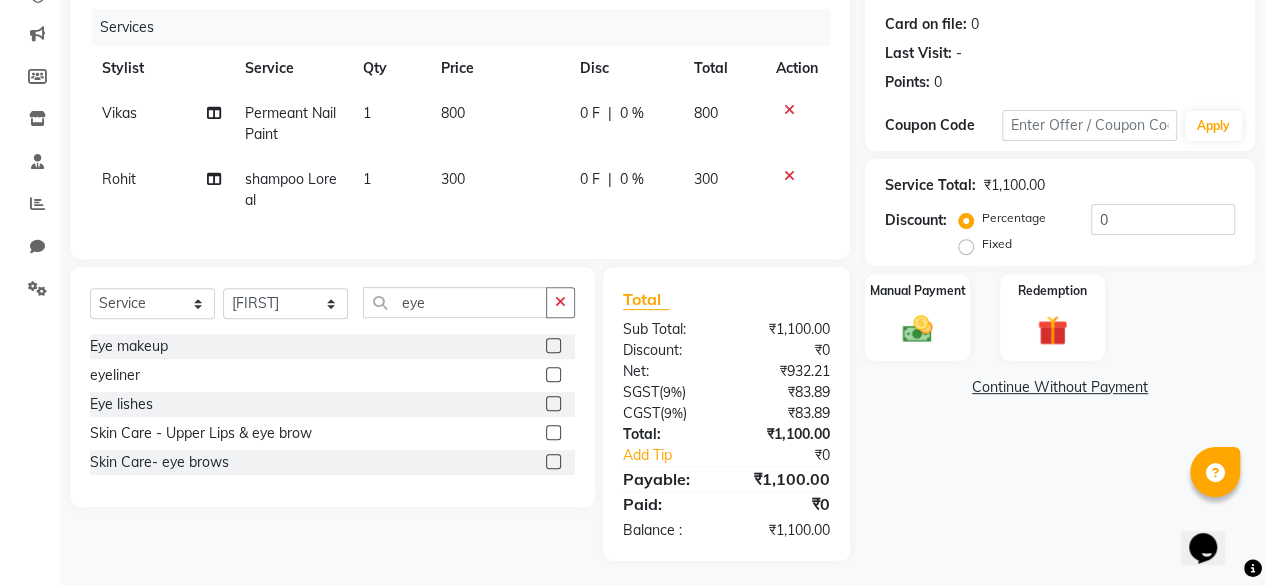 click 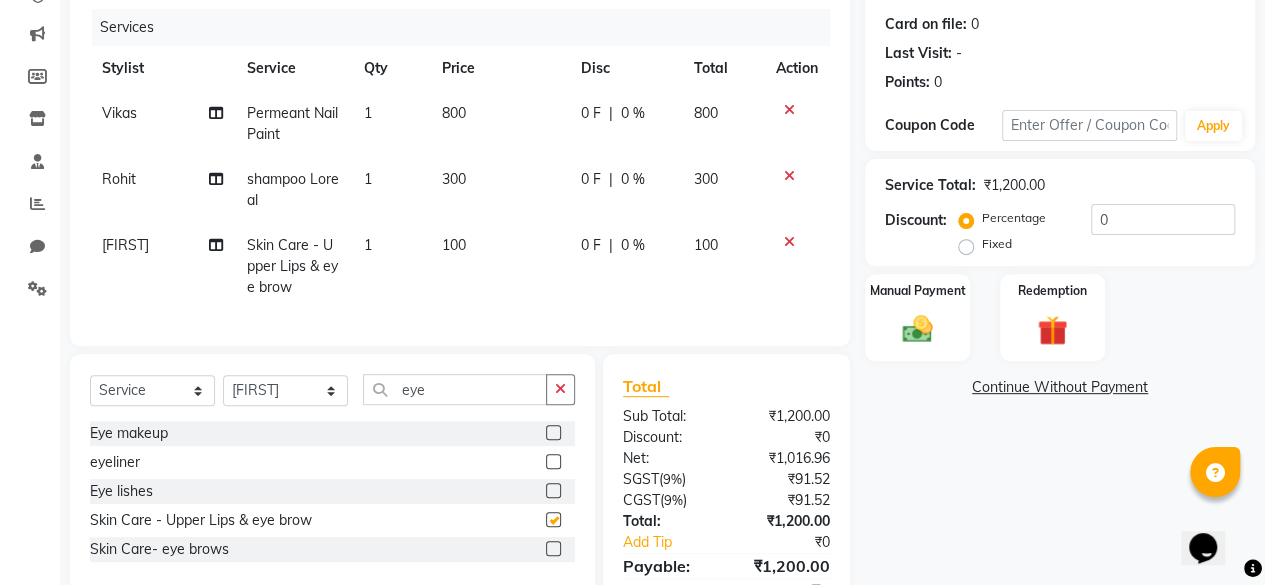 checkbox on "false" 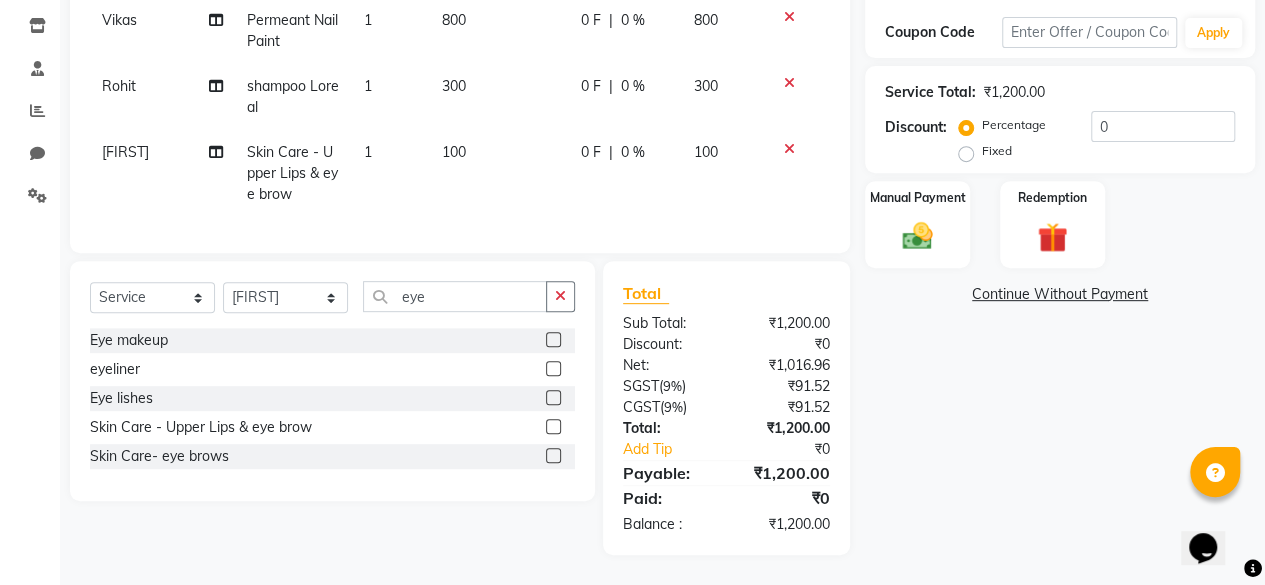 scroll, scrollTop: 345, scrollLeft: 0, axis: vertical 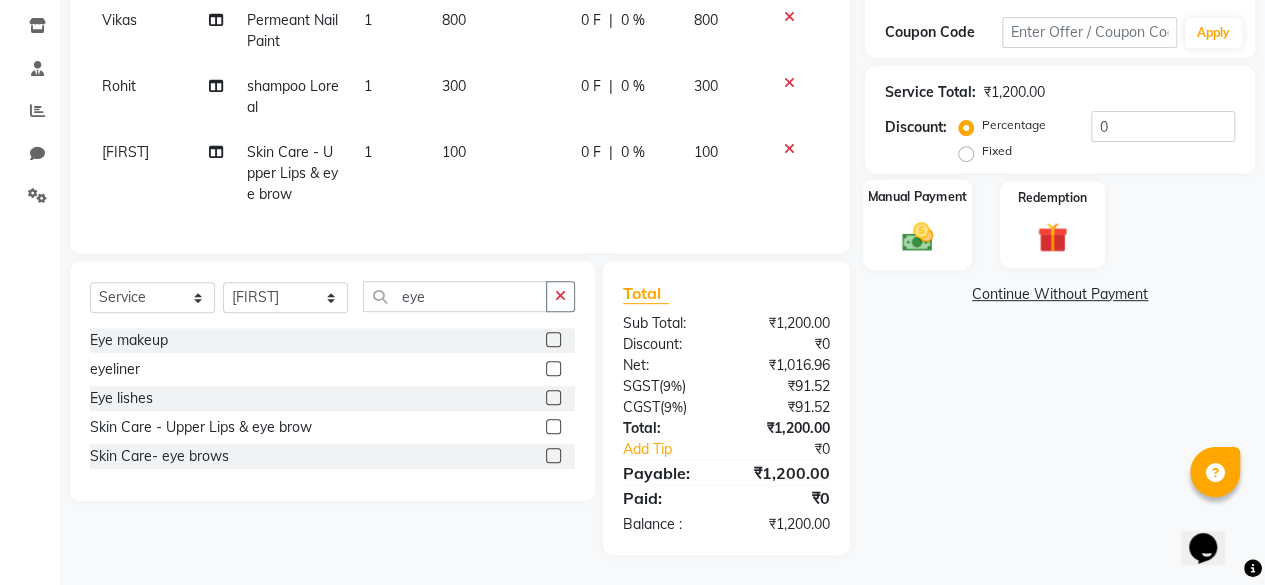click 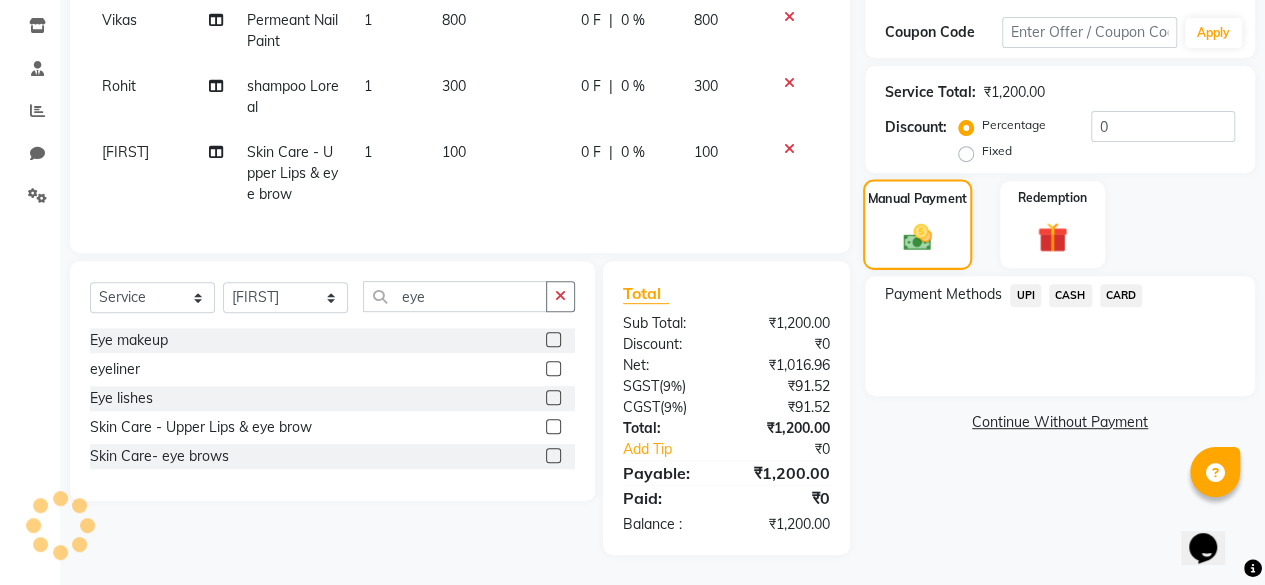 scroll, scrollTop: 346, scrollLeft: 0, axis: vertical 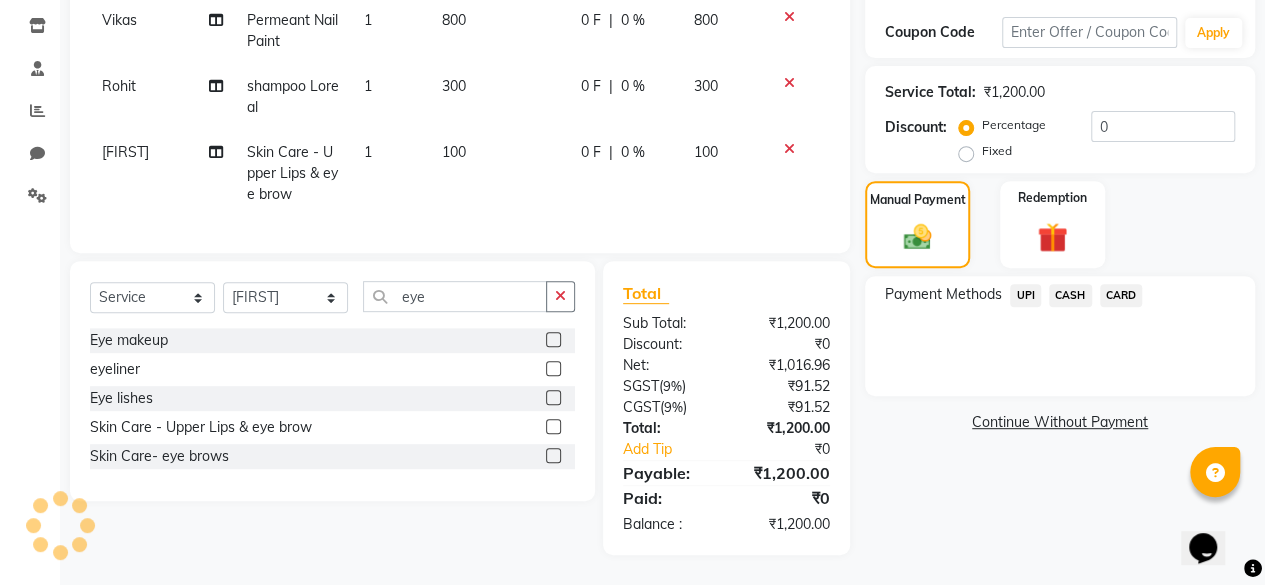 click on "UPI" 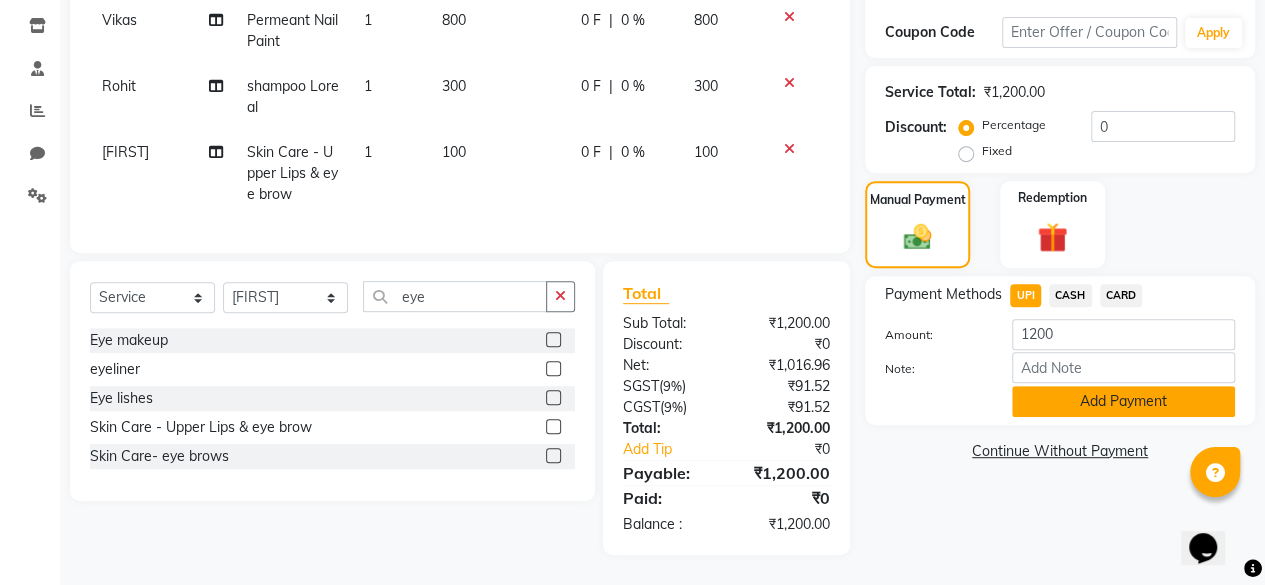 click on "Add Payment" 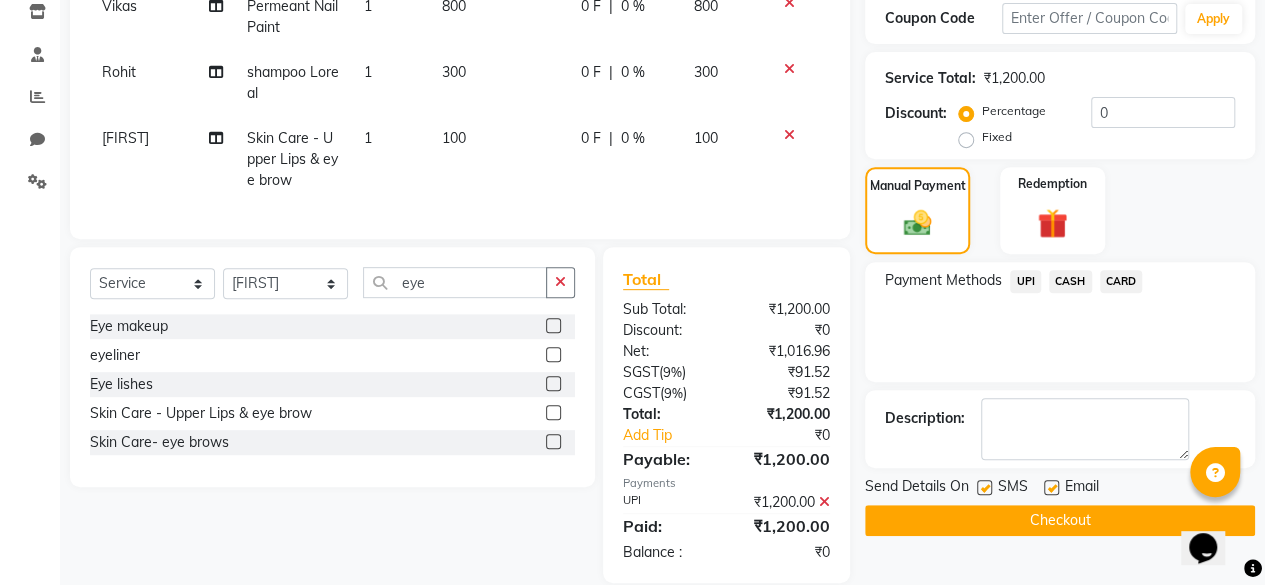 scroll, scrollTop: 387, scrollLeft: 0, axis: vertical 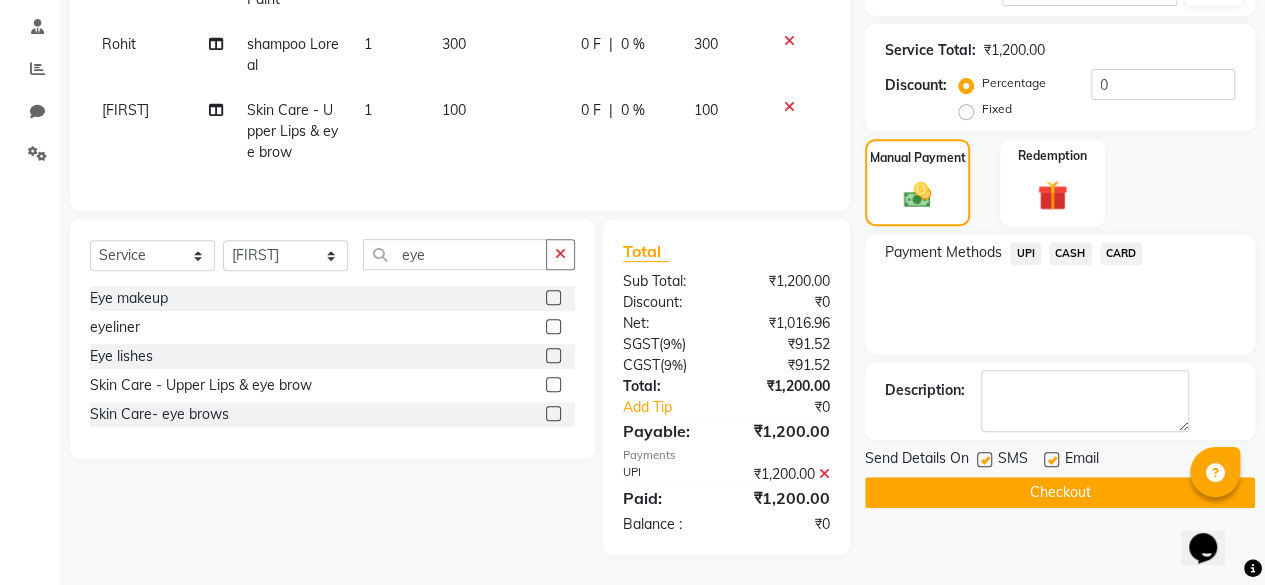 click 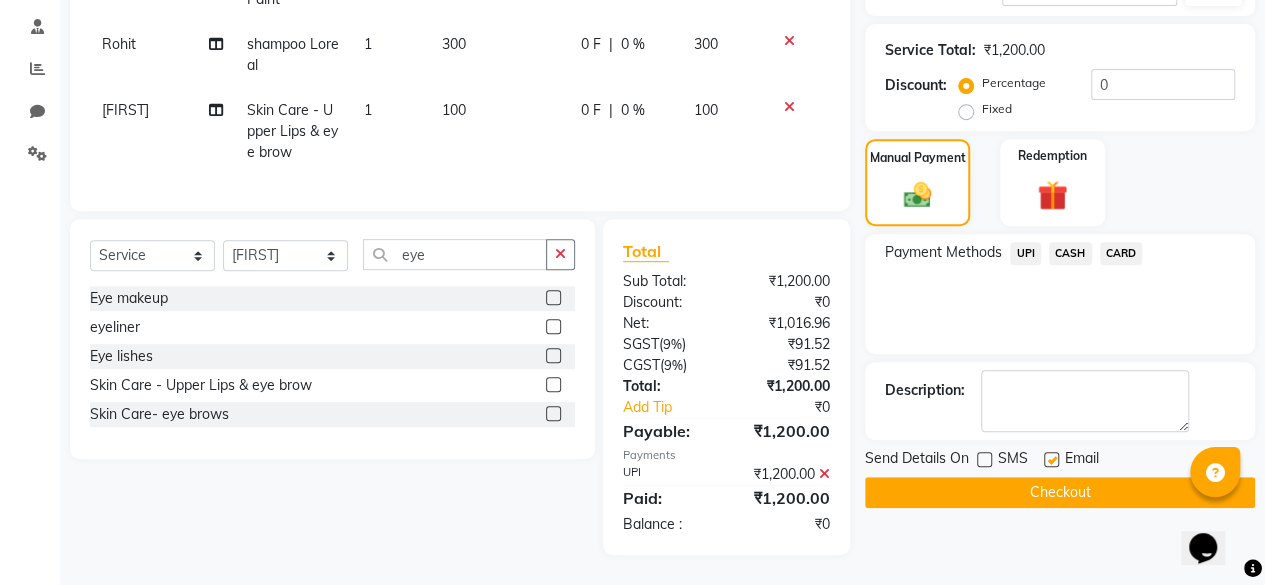 click on "Checkout" 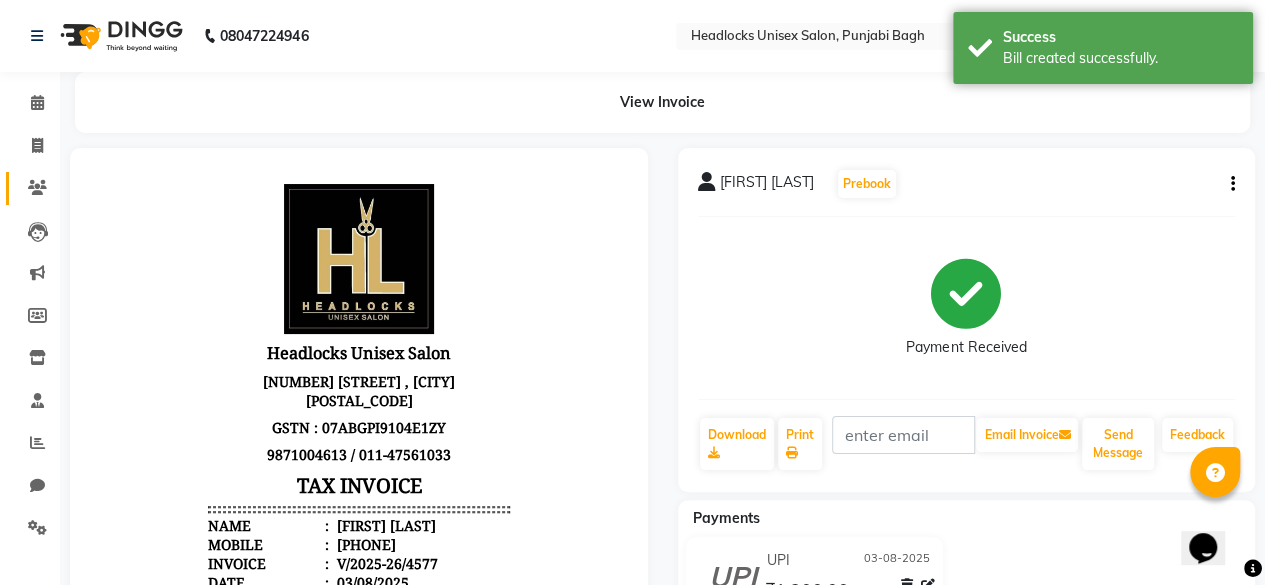 scroll, scrollTop: 0, scrollLeft: 0, axis: both 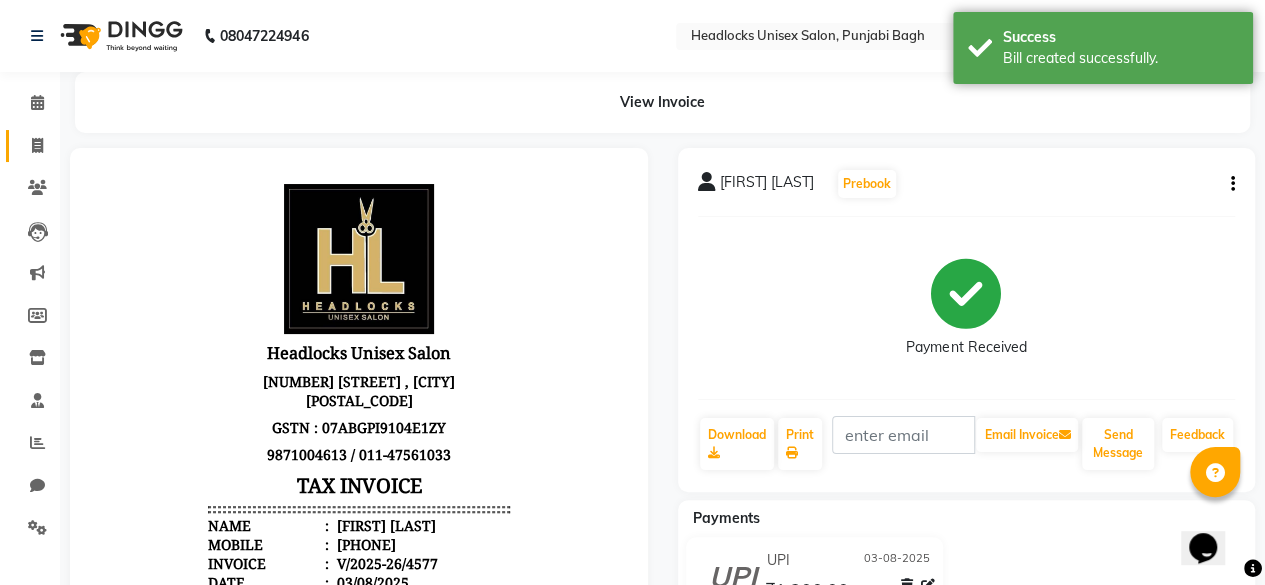 click 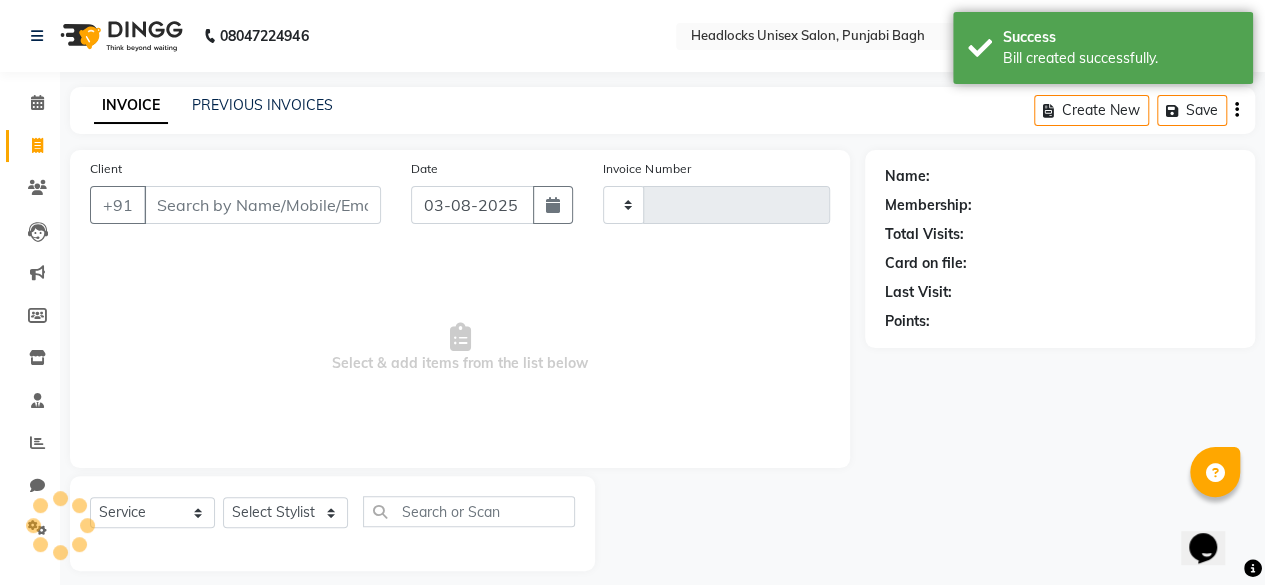scroll, scrollTop: 15, scrollLeft: 0, axis: vertical 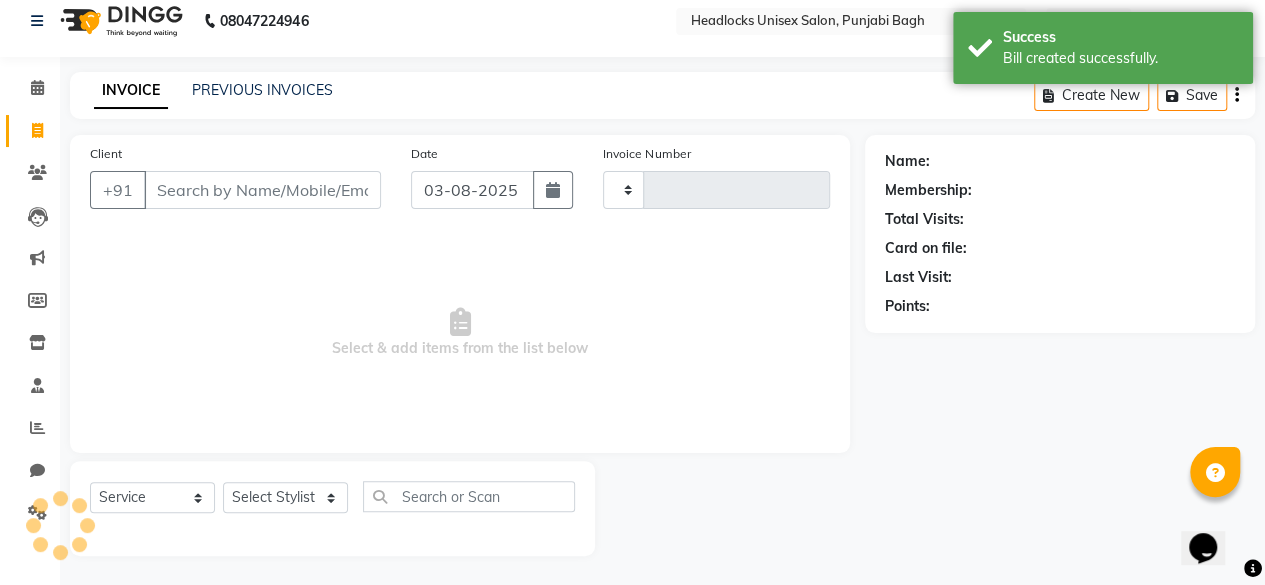 type on "4578" 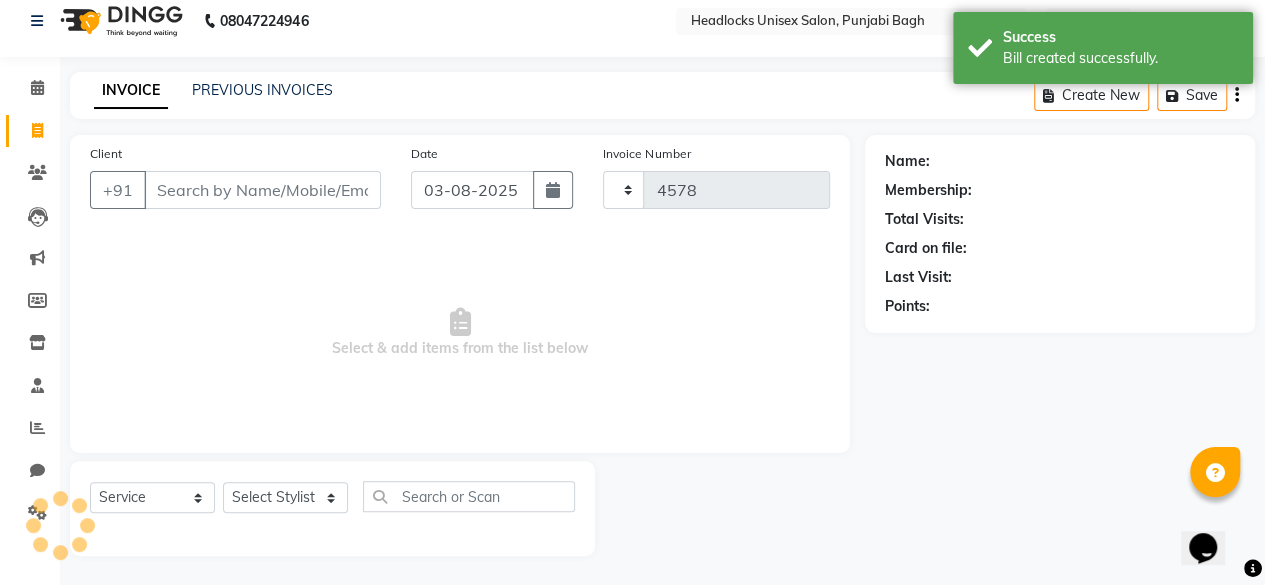select on "7719" 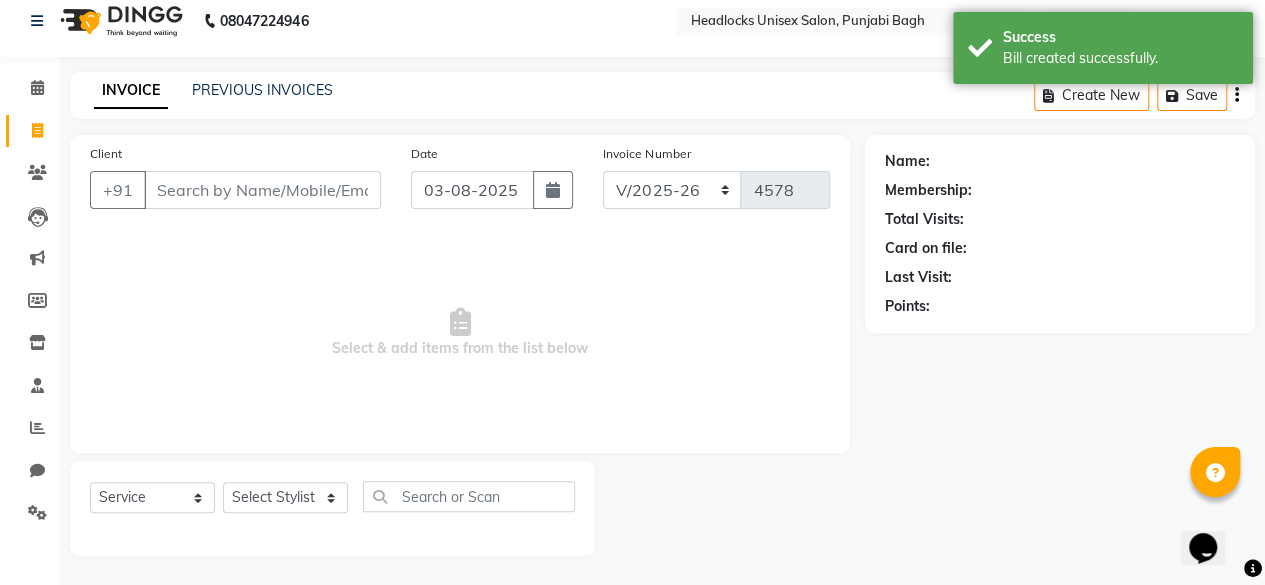 click on "Client" at bounding box center (262, 190) 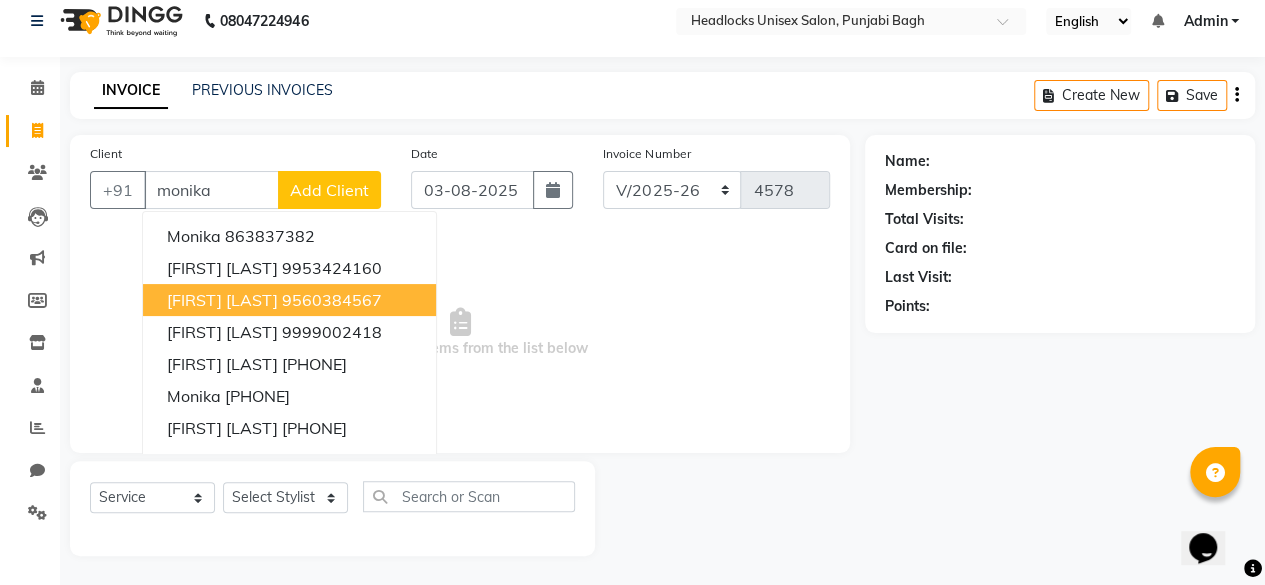 click on "[FIRST] [LAST]" at bounding box center (222, 300) 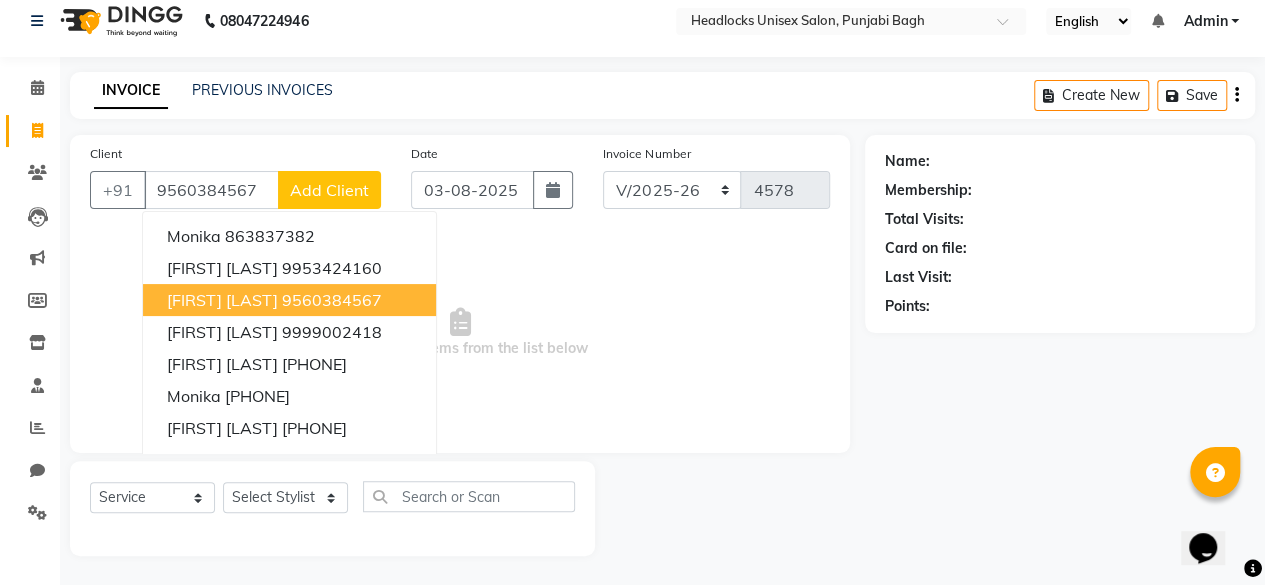 type on "9560384567" 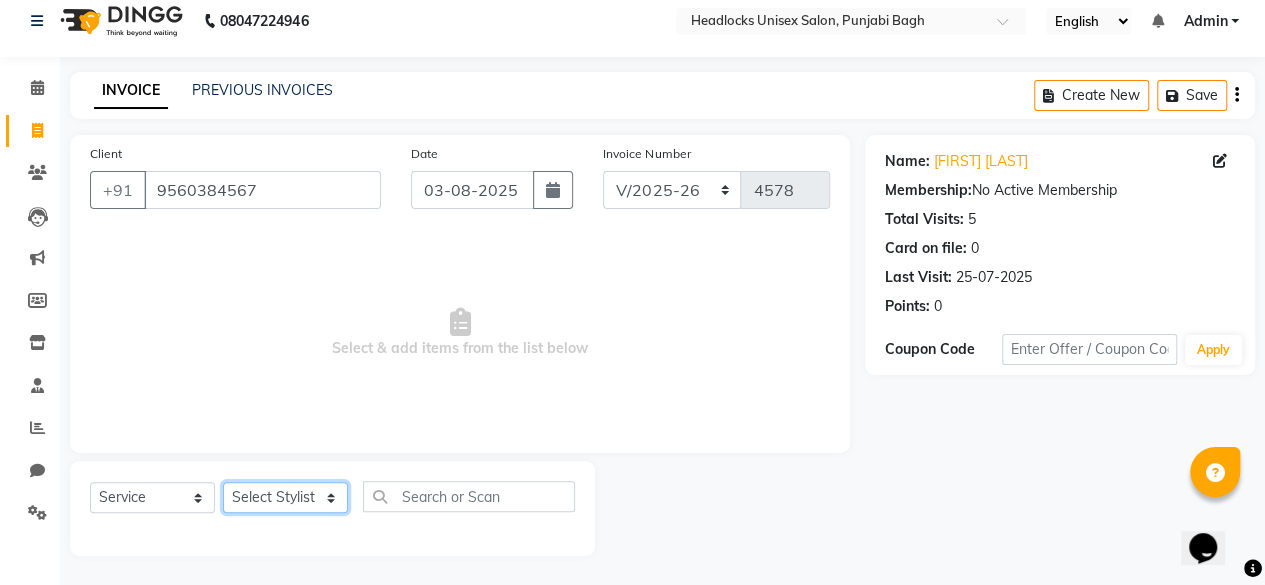 click on "Select Stylist ⁠[FIRST] ⁠[FIRST] [FIRST] [FIRST] [FIRST] [FIRST] [FIRST] [FIRST] [FIRST] [FIRST] [FIRST] [FIRST] [FIRST] [FIRST] [FIRST] [FIRST] [FIRST] [FIRST] [FIRST] [FIRST] [FIRST] [FIRST] [FIRST] [FIRST] [FIRST] [FIRST] [FIRST] [FIRST] [FIRST] [FIRST] [FIRST] [FIRST] [FIRST] [FIRST]" 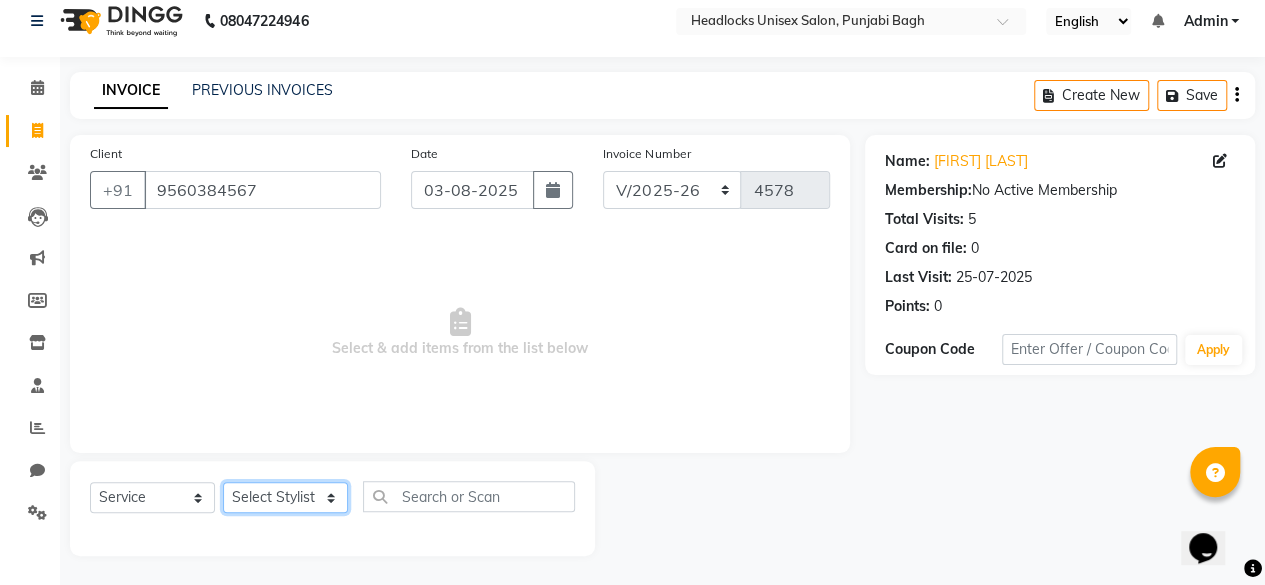 select on "69048" 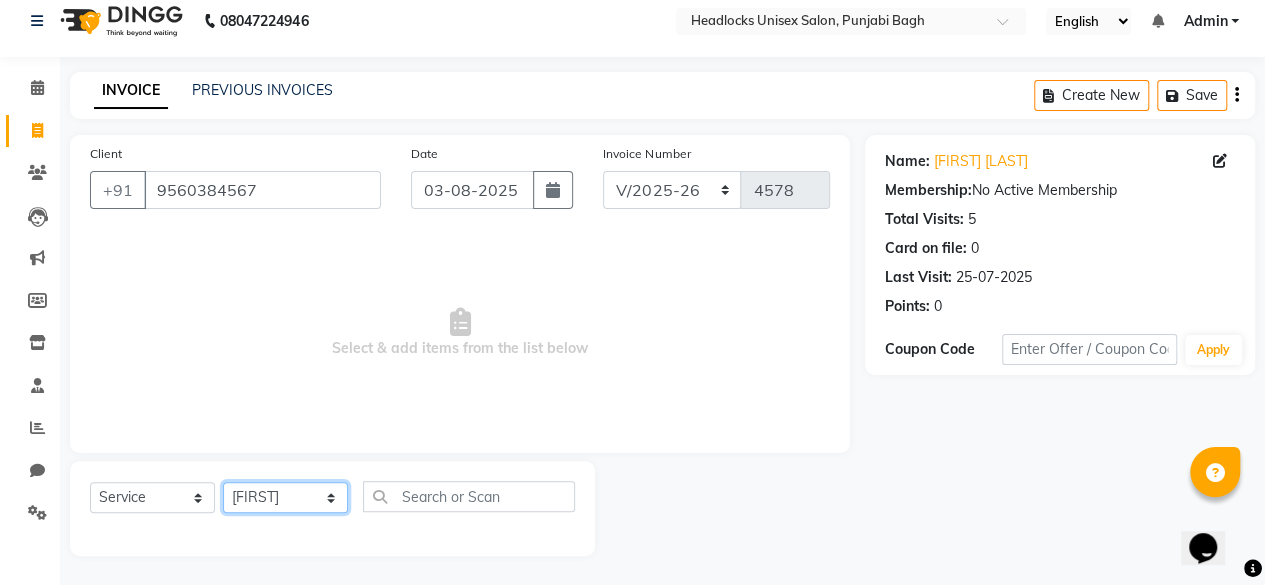 click on "Select Stylist ⁠[FIRST] ⁠[FIRST] [FIRST] [FIRST] [FIRST] [FIRST] [FIRST] [FIRST] [FIRST] [FIRST] [FIRST] [FIRST] [FIRST] [FIRST] [FIRST] [FIRST] [FIRST] [FIRST] [FIRST] [FIRST] [FIRST] [FIRST] [FIRST] [FIRST] [FIRST] [FIRST] [FIRST] [FIRST] [FIRST] [FIRST] [FIRST] [FIRST] [FIRST] [FIRST]" 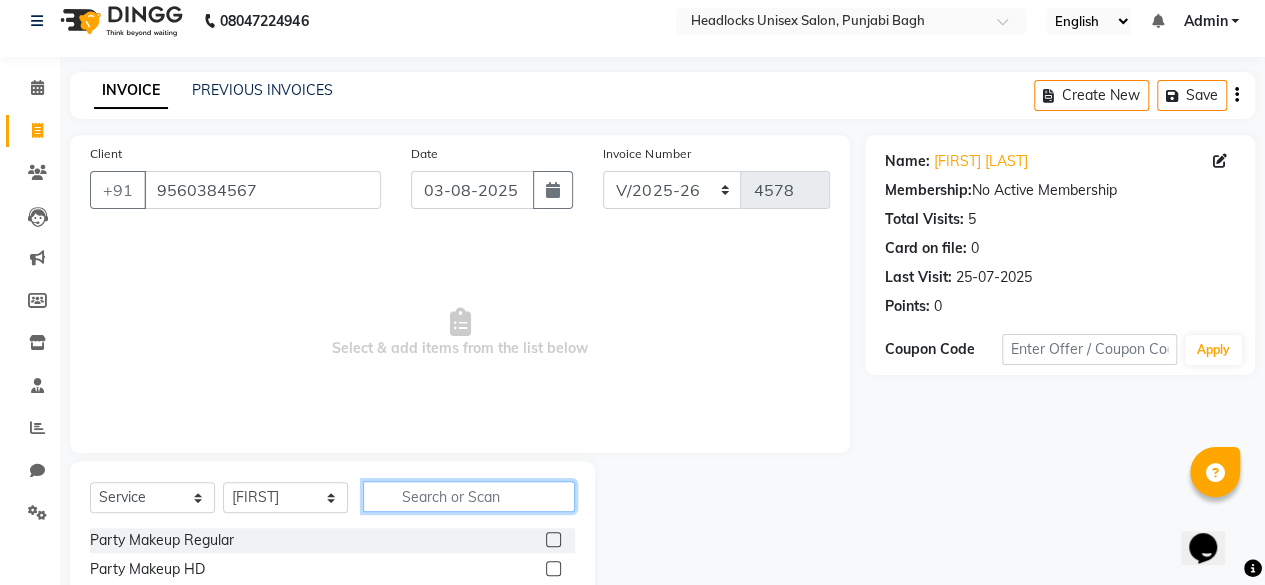 click 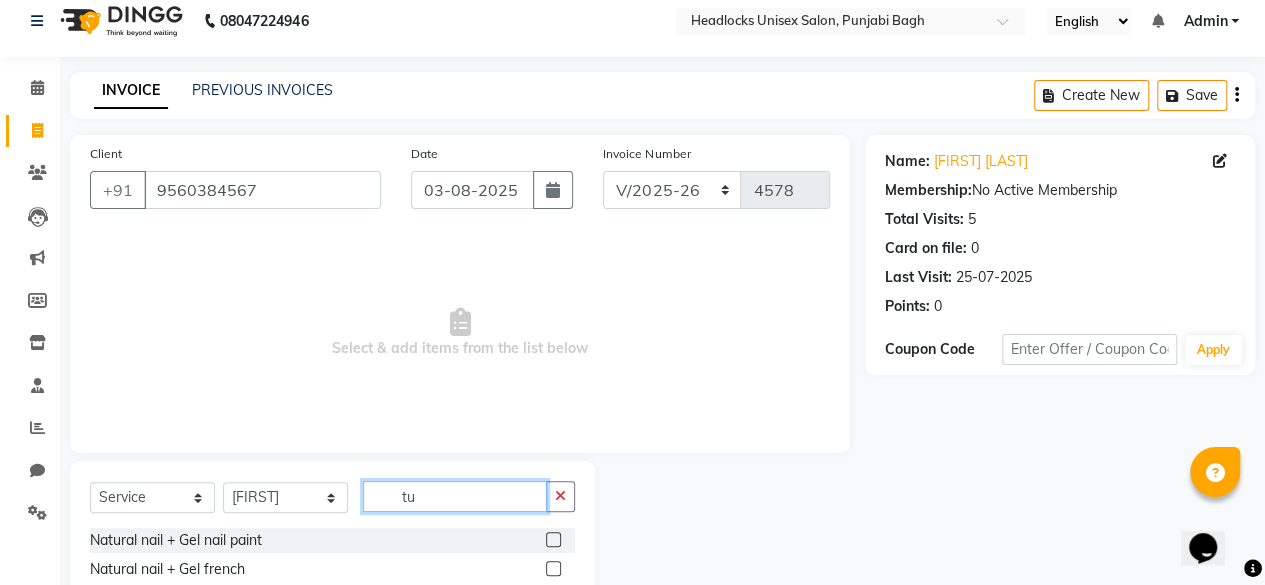type on "t" 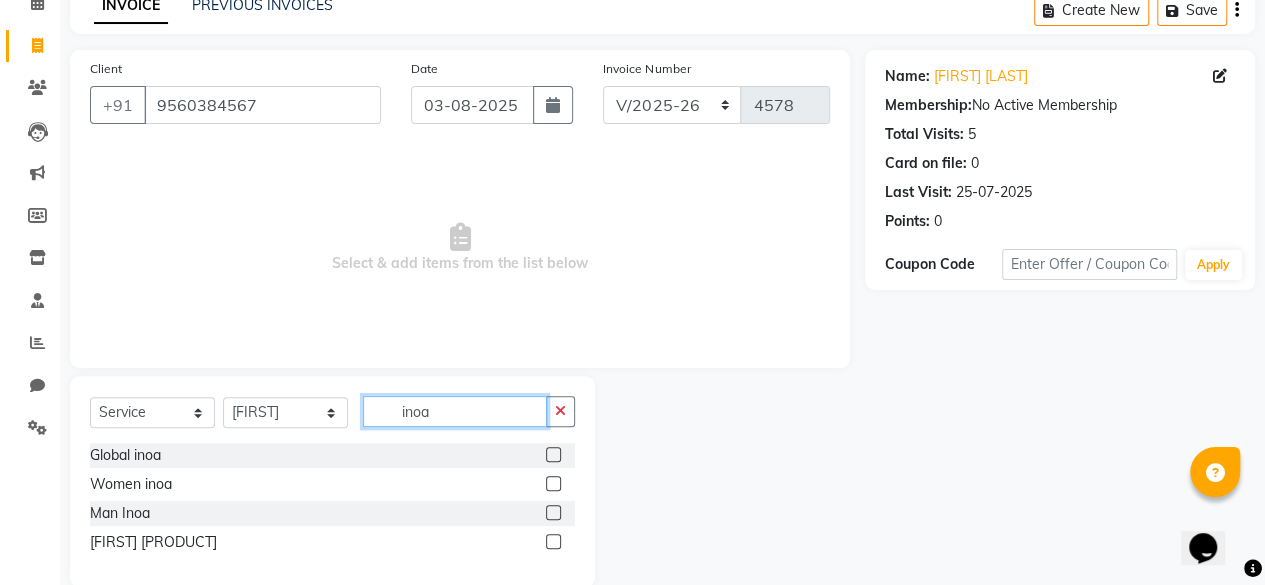 scroll, scrollTop: 131, scrollLeft: 0, axis: vertical 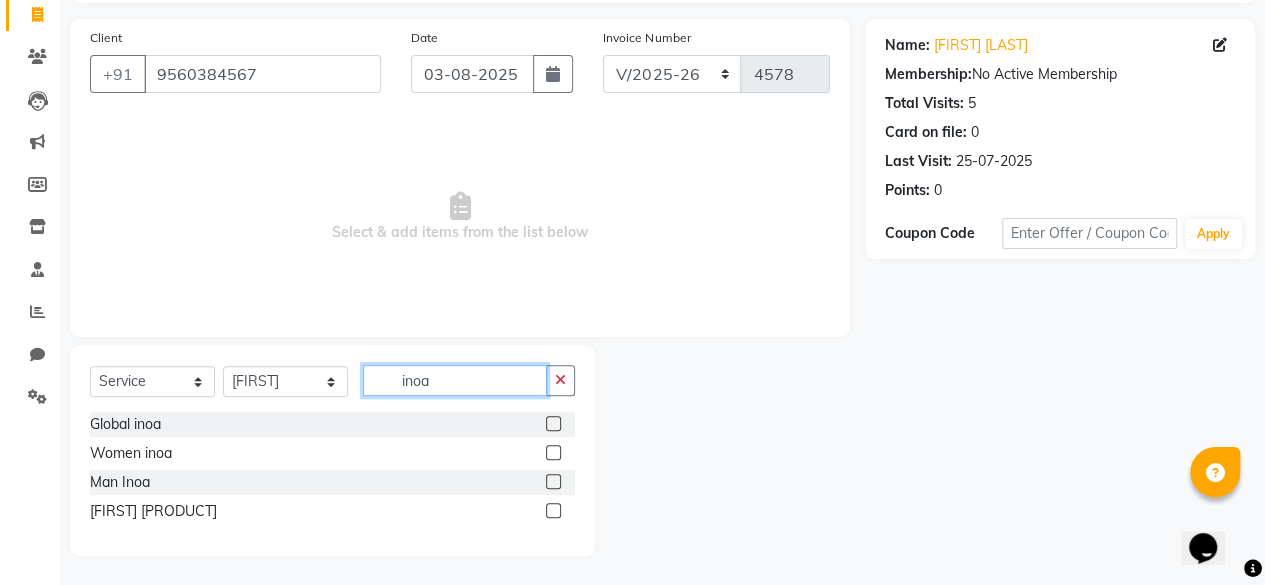 type on "inoa" 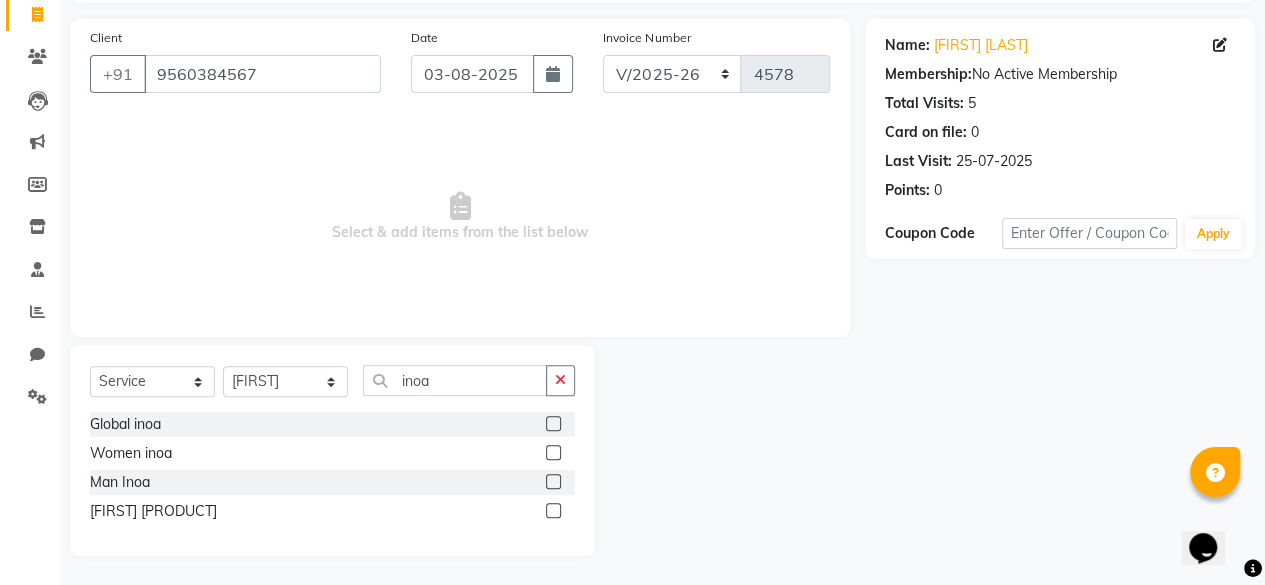 click 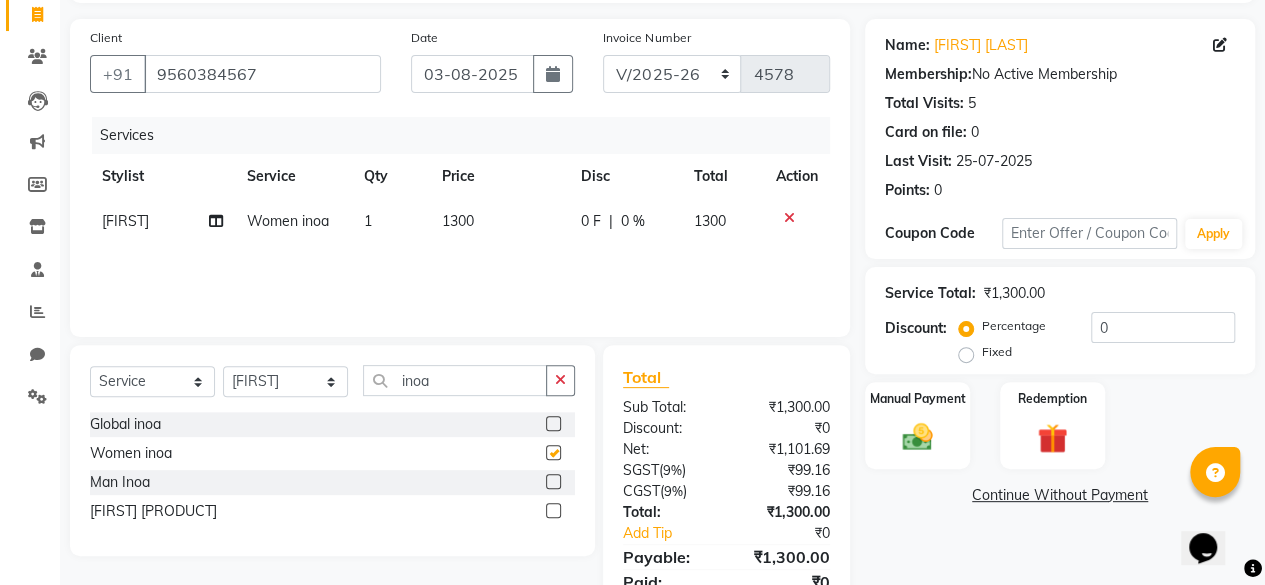 checkbox on "false" 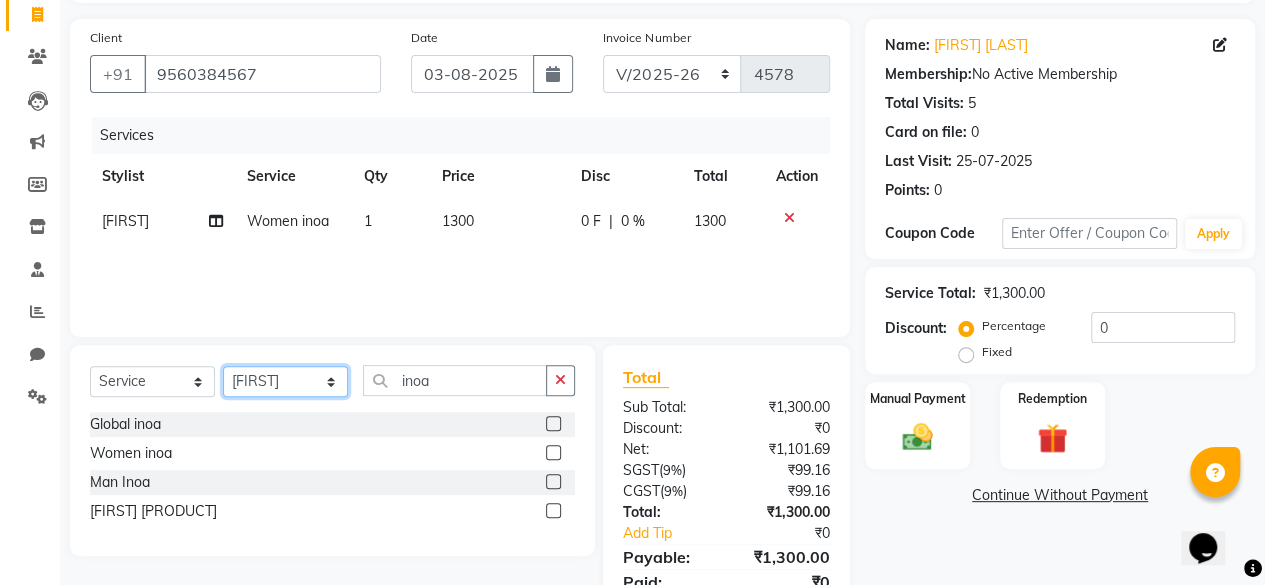 click on "Select Stylist ⁠[FIRST] ⁠[FIRST] [FIRST] [FIRST] [FIRST] [FIRST] [FIRST] [FIRST] [FIRST] [FIRST] [FIRST] [FIRST] [FIRST] [FIRST] [FIRST] [FIRST] [FIRST] [FIRST] [FIRST] [FIRST] [FIRST] [FIRST] [FIRST] [FIRST] [FIRST] [FIRST] [FIRST] [FIRST] [FIRST] [FIRST] [FIRST] [FIRST] [FIRST] [FIRST]" 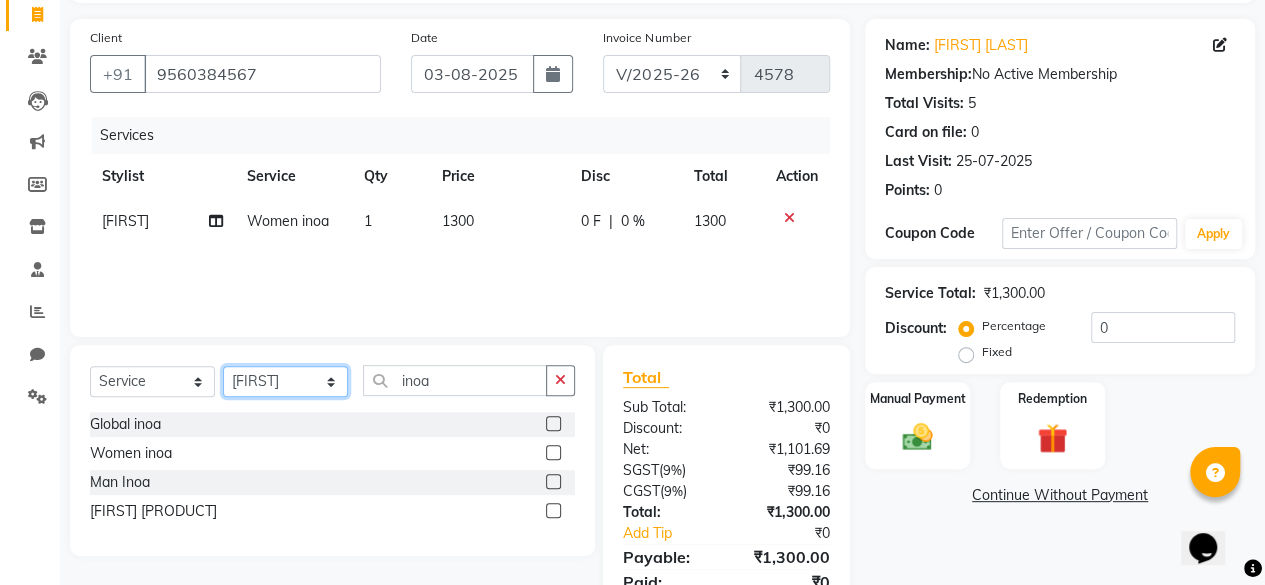 select on "69084" 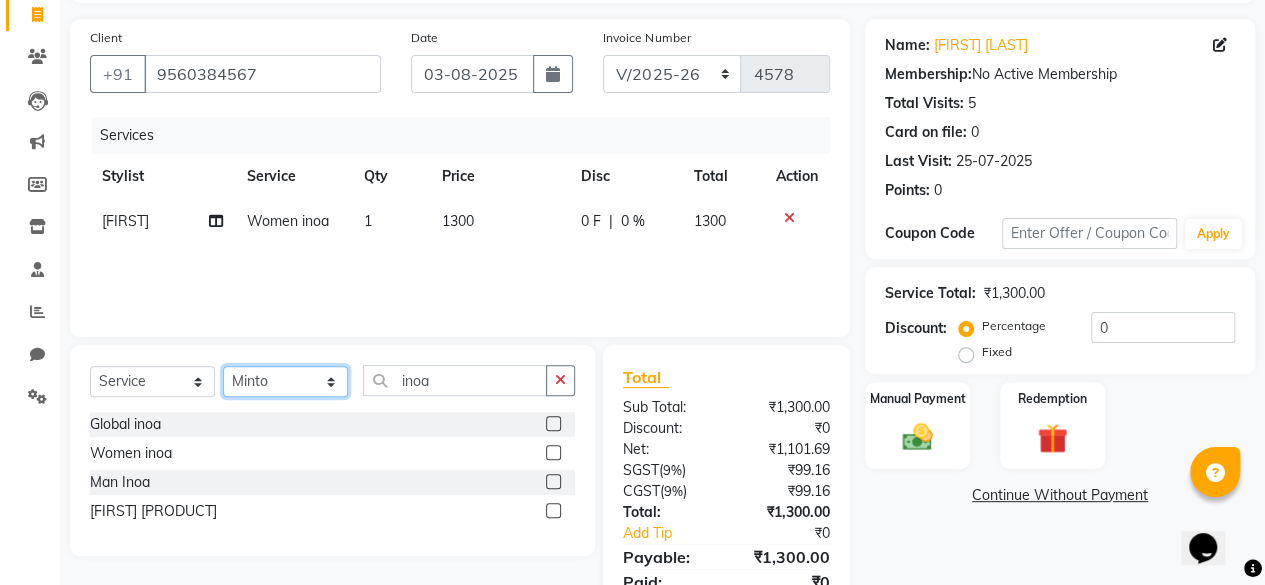 click on "Select Stylist ⁠[FIRST] ⁠[FIRST] [FIRST] [FIRST] [FIRST] [FIRST] [FIRST] [FIRST] [FIRST] [FIRST] [FIRST] [FIRST] [FIRST] [FIRST] [FIRST] [FIRST] [FIRST] [FIRST] [FIRST] [FIRST] [FIRST] [FIRST] [FIRST] [FIRST] [FIRST] [FIRST] [FIRST] [FIRST] [FIRST] [FIRST] [FIRST] [FIRST] [FIRST] [FIRST]" 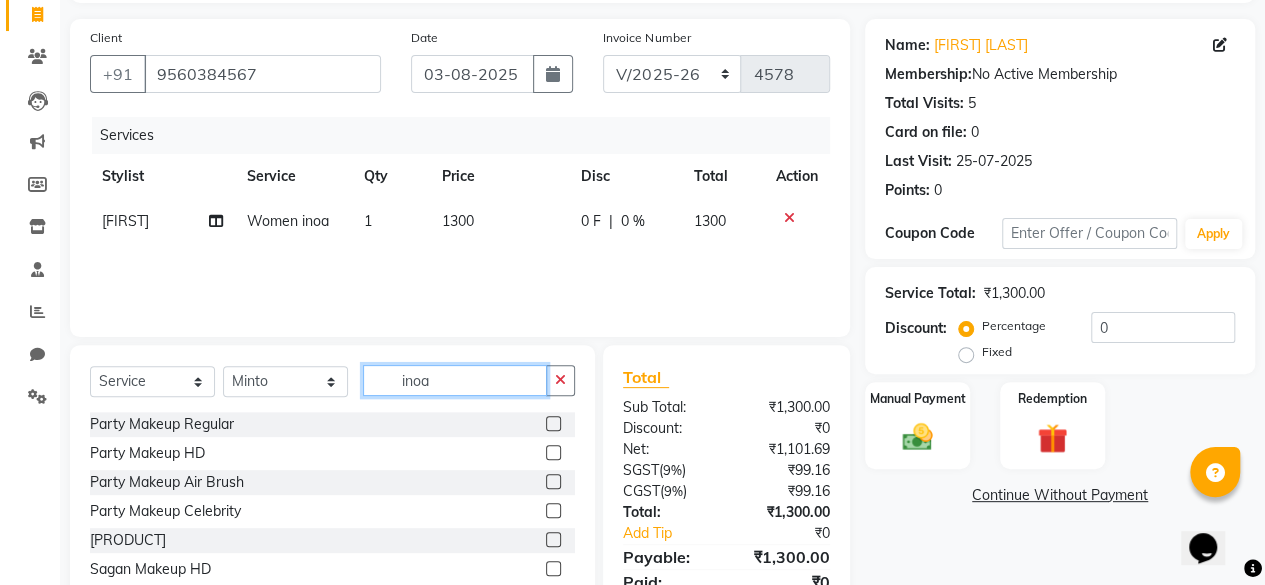 click on "inoa" 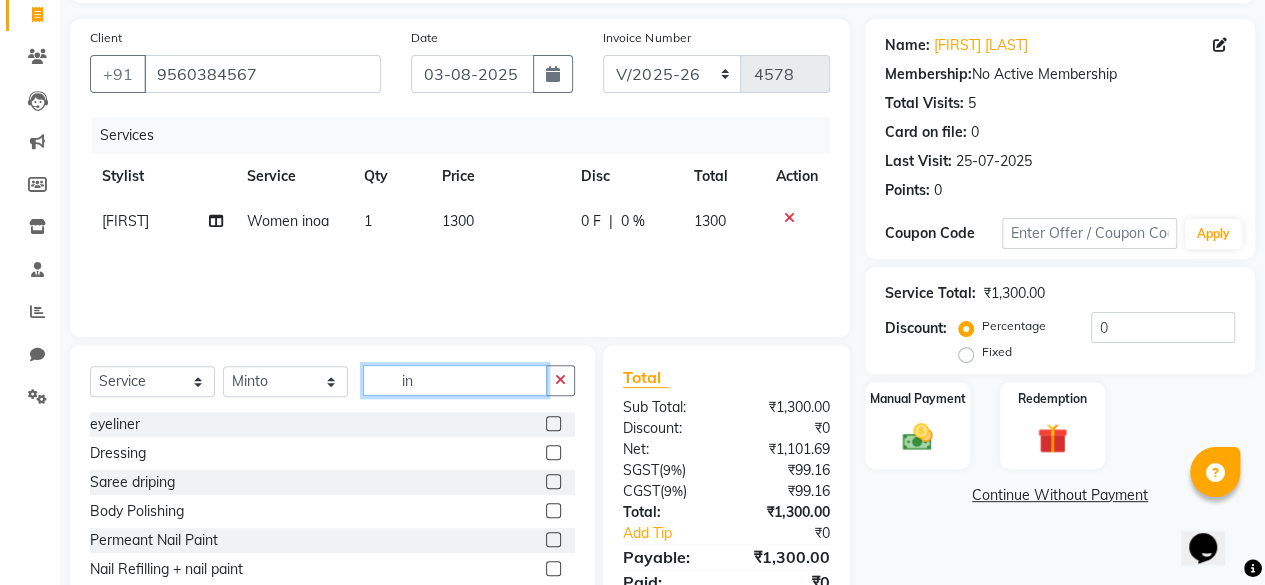 type on "i" 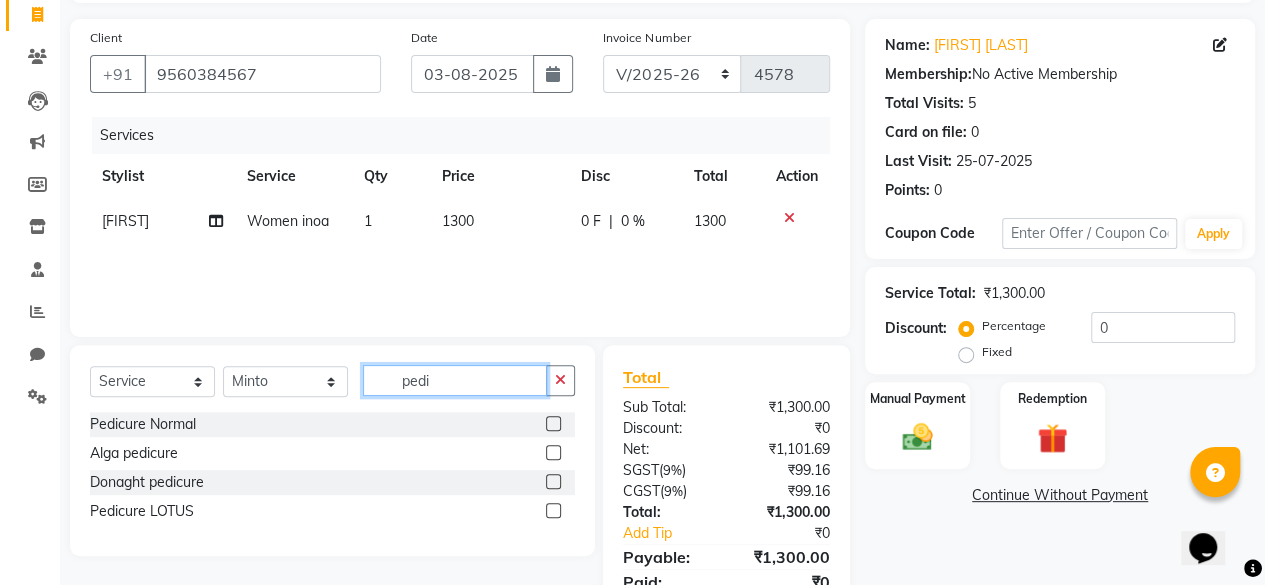 type on "pedi" 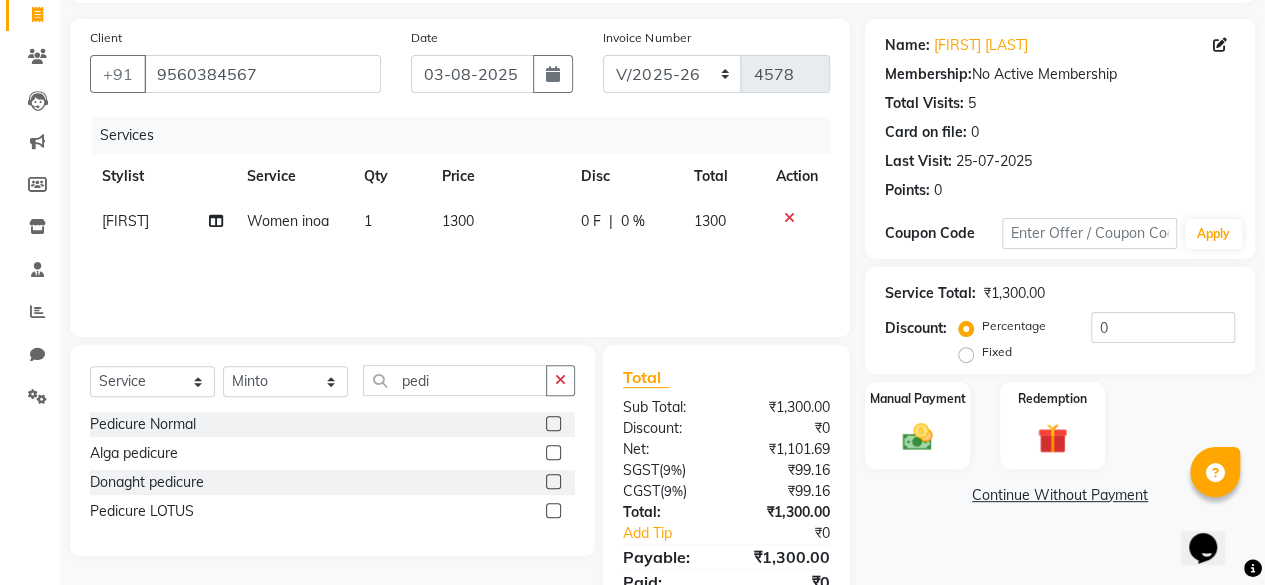 click 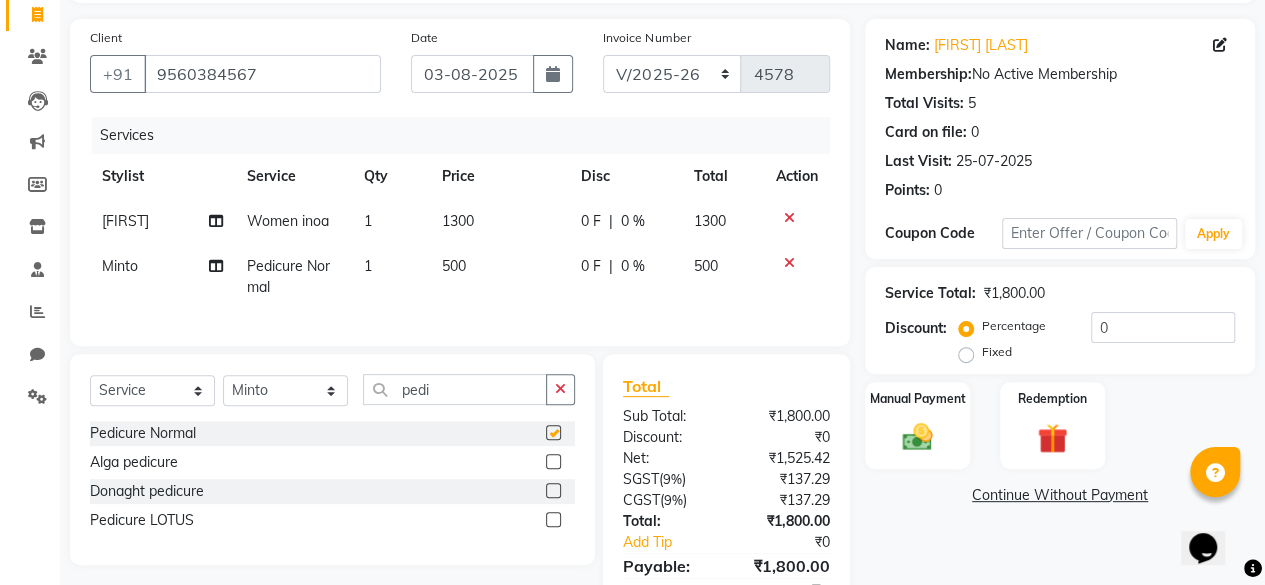 checkbox on "false" 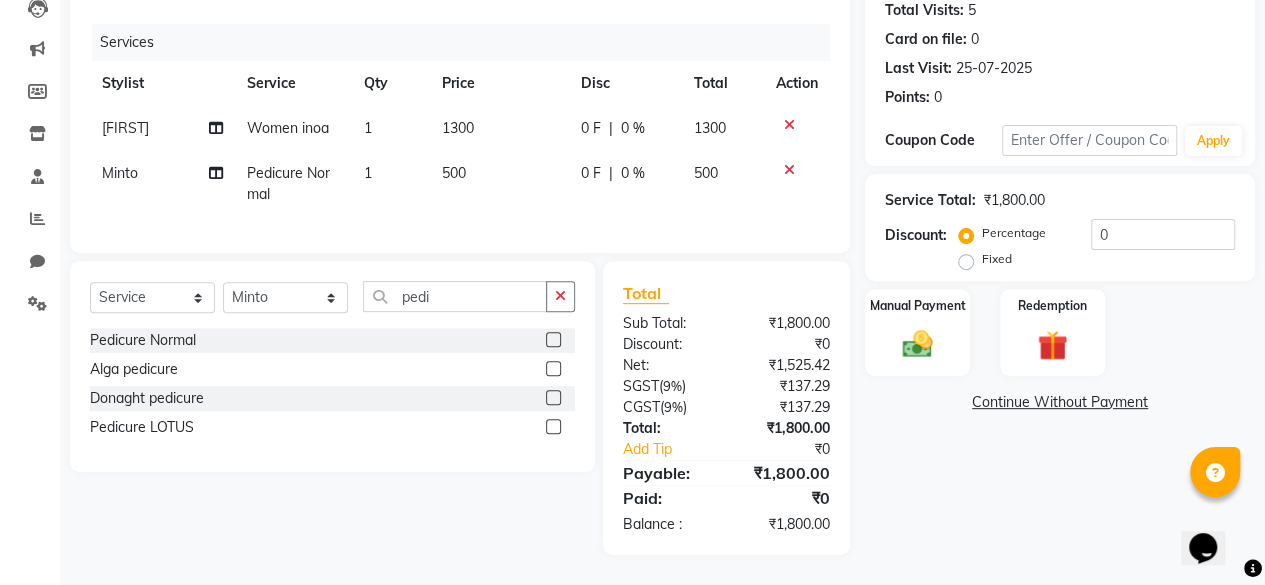 scroll, scrollTop: 238, scrollLeft: 0, axis: vertical 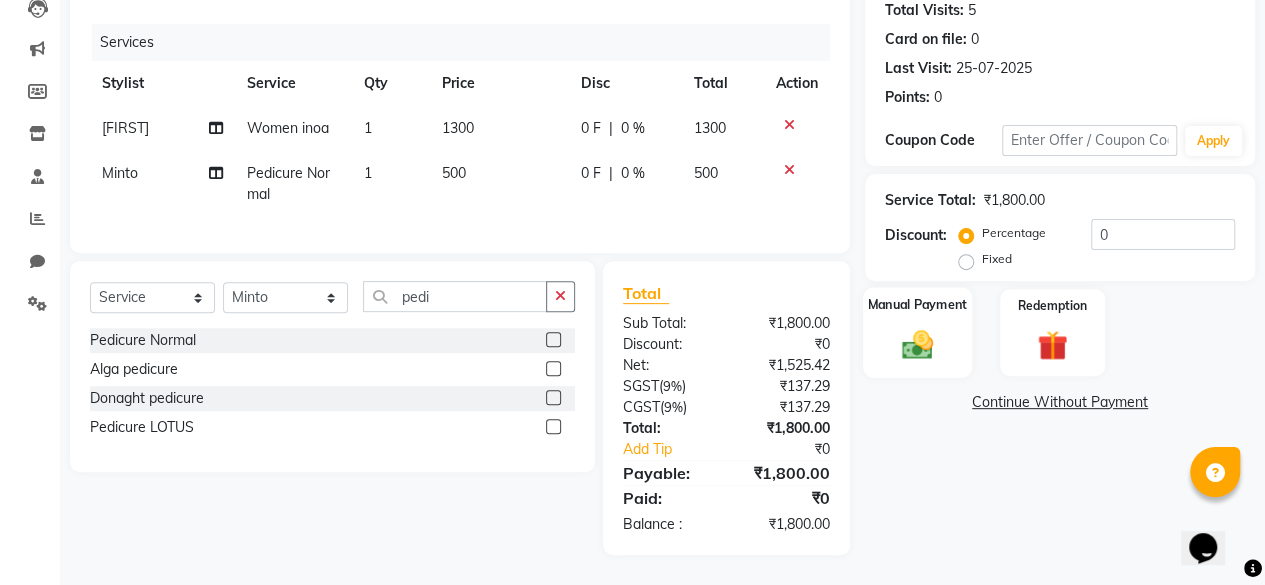click 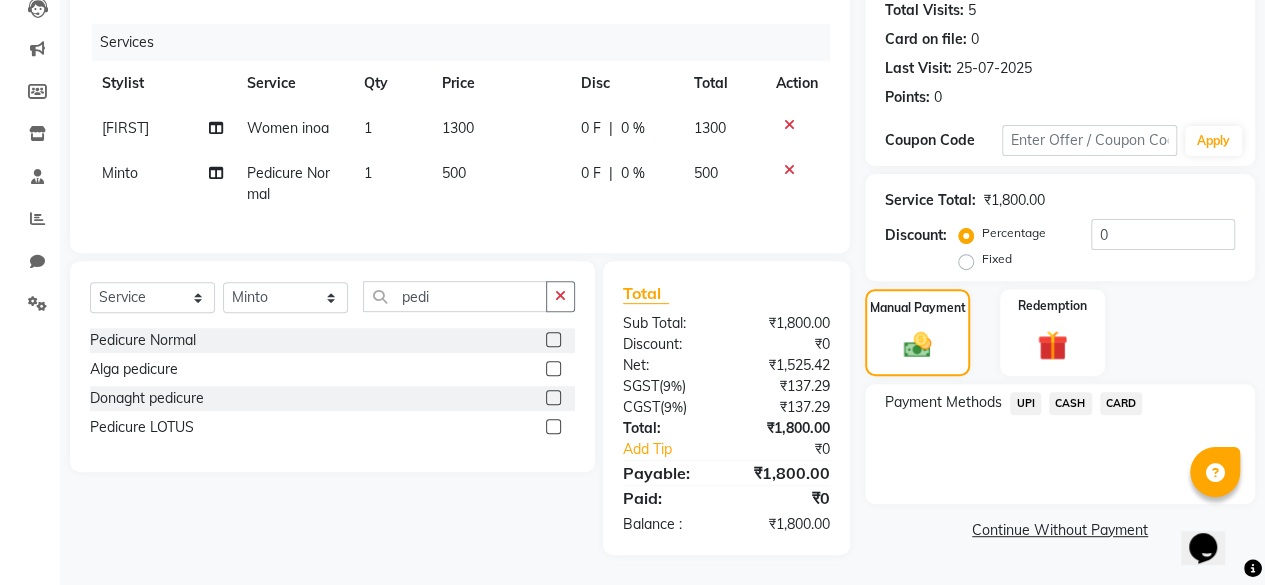 click on "UPI" 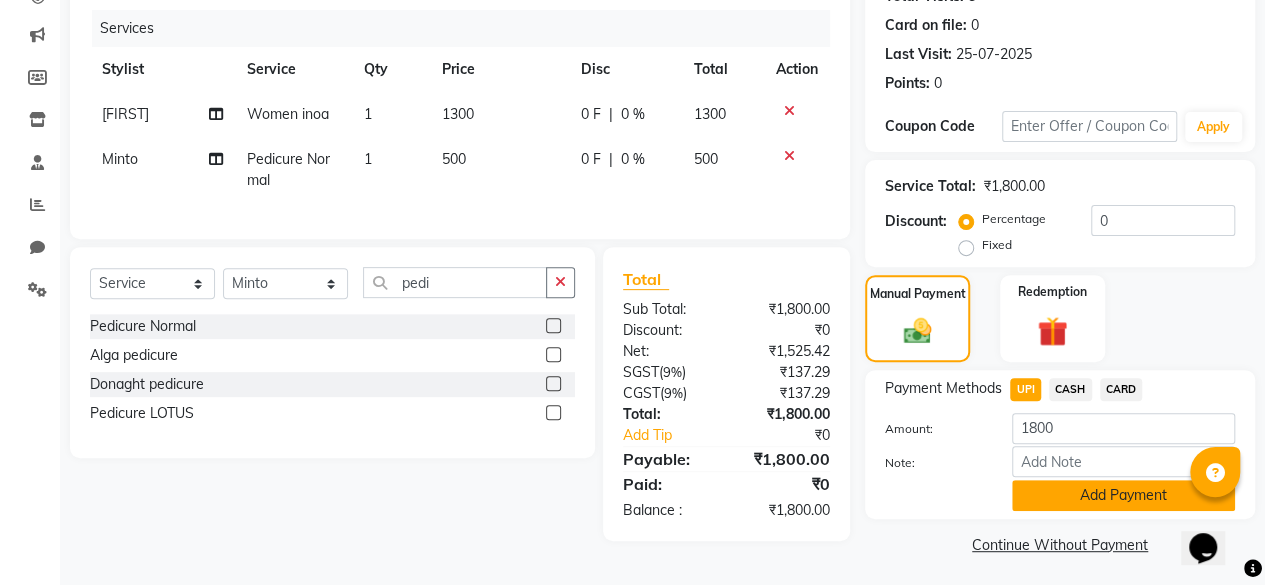 click on "Add Payment" 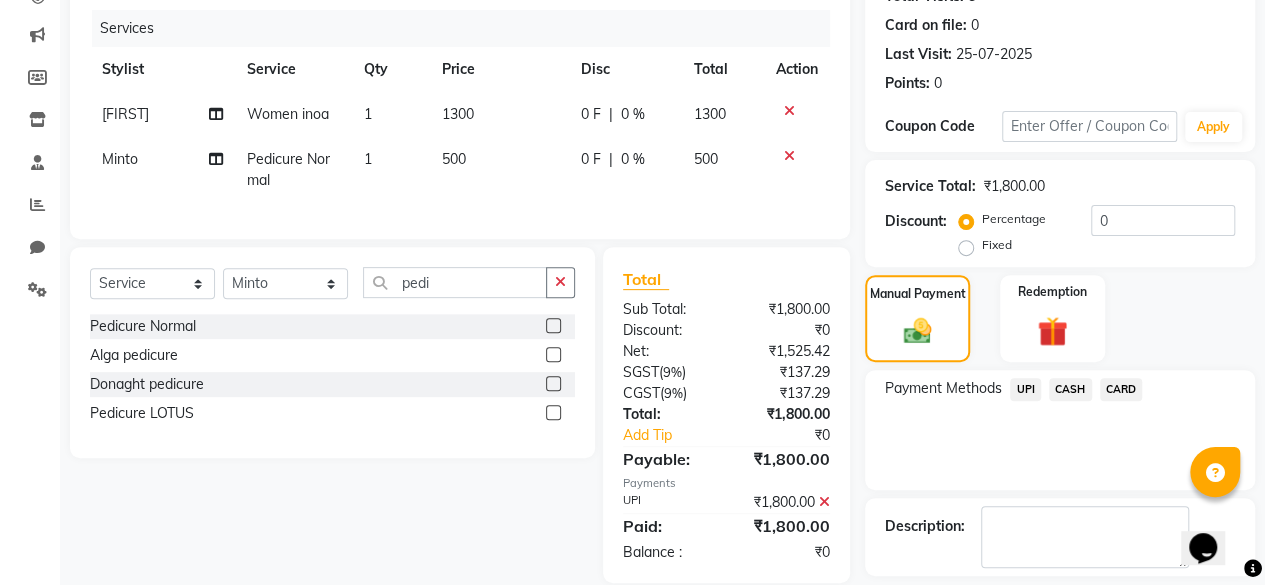 scroll, scrollTop: 324, scrollLeft: 0, axis: vertical 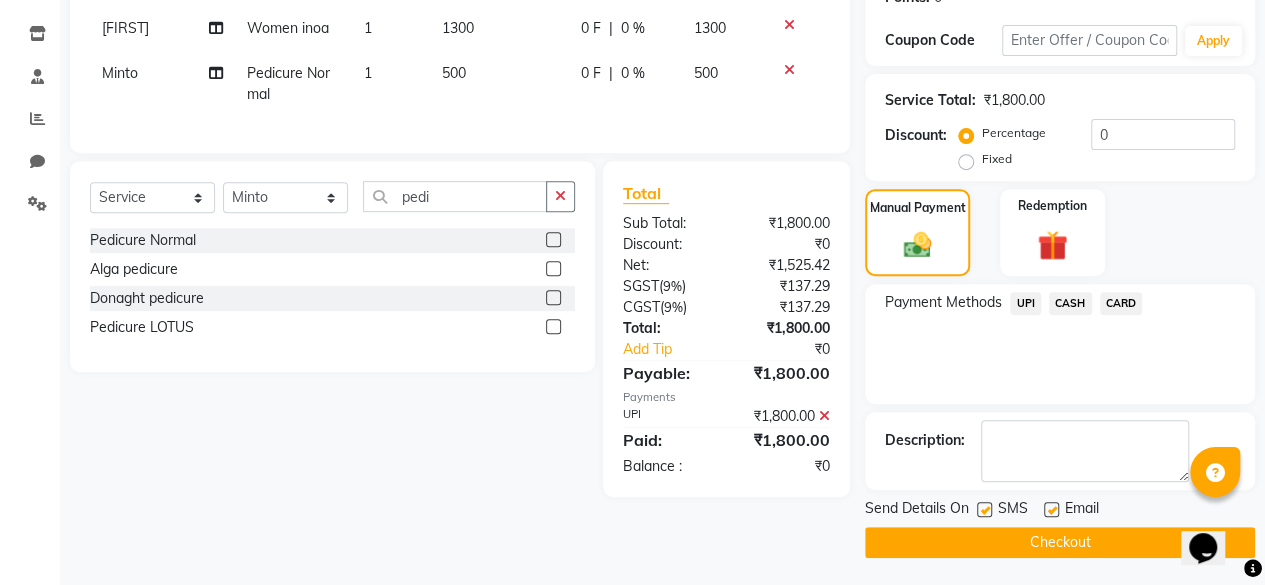 click 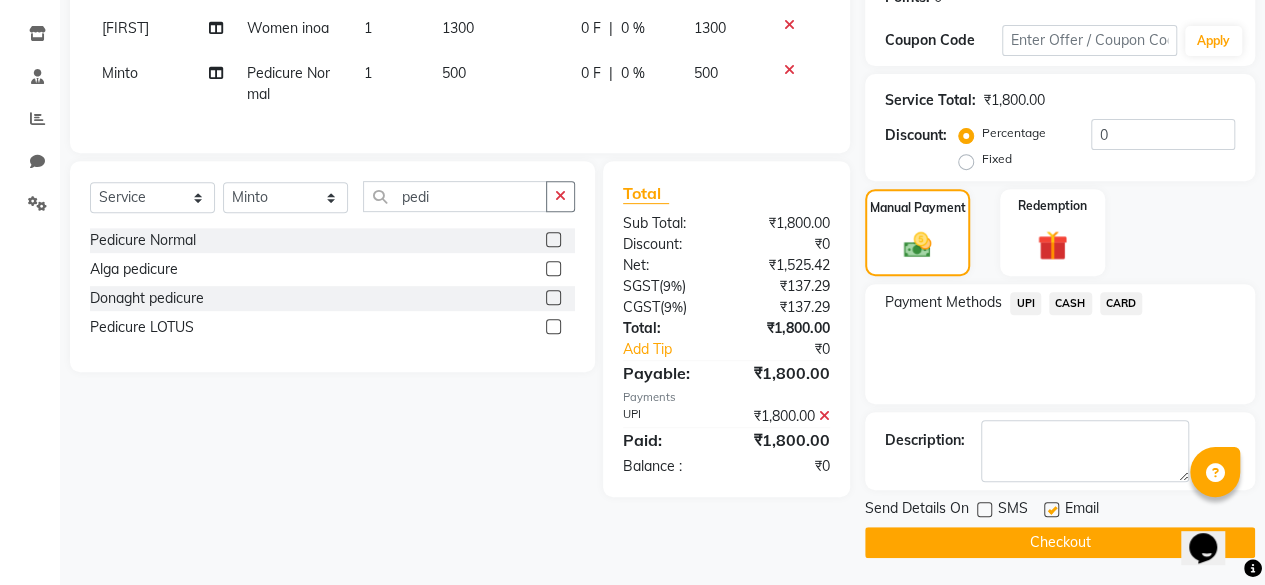 click on "Checkout" 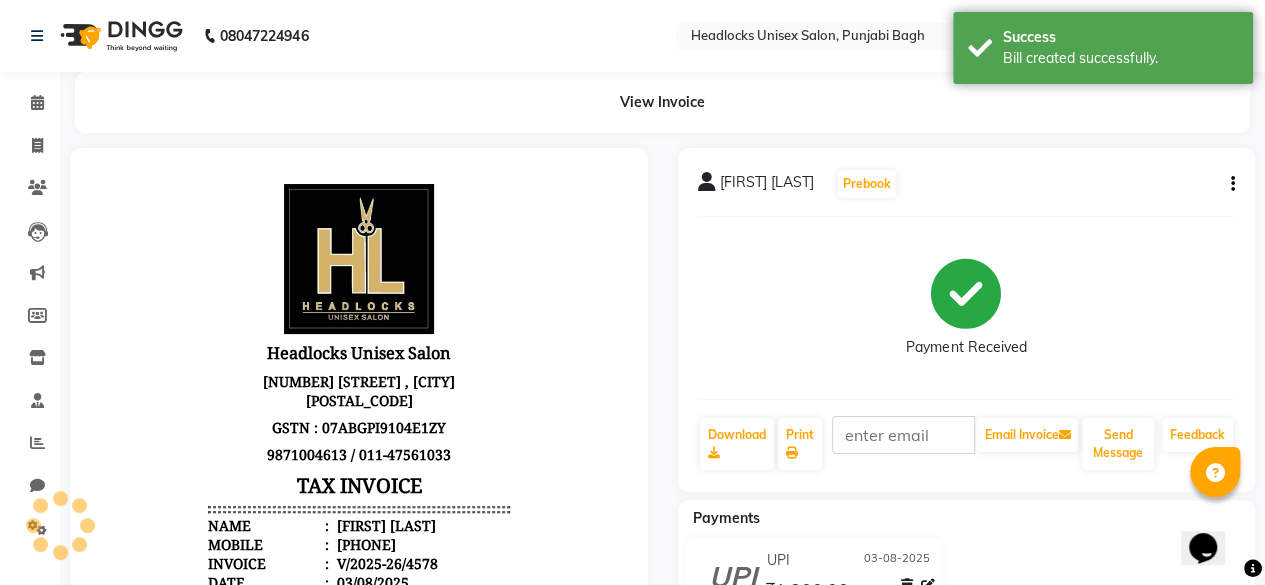scroll, scrollTop: 0, scrollLeft: 0, axis: both 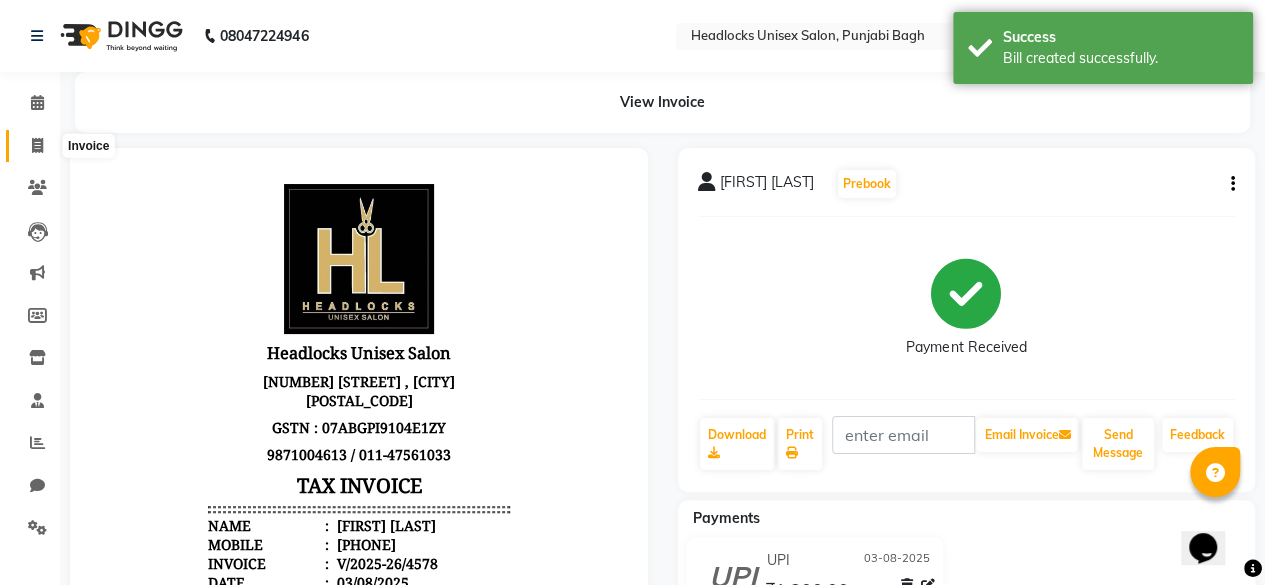 click 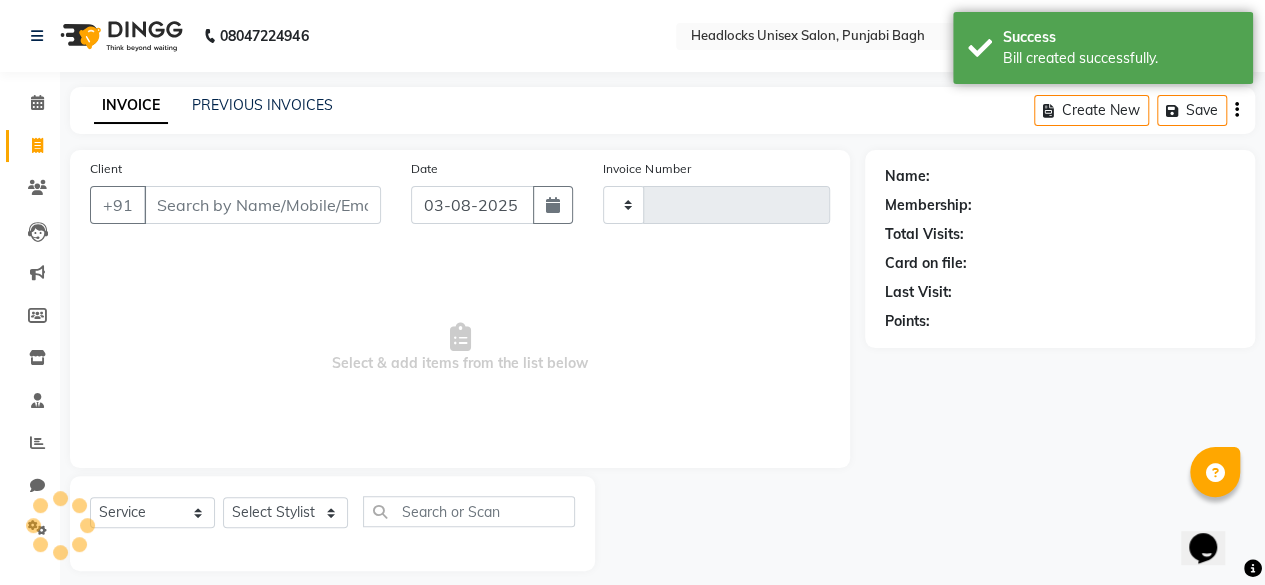type on "4579" 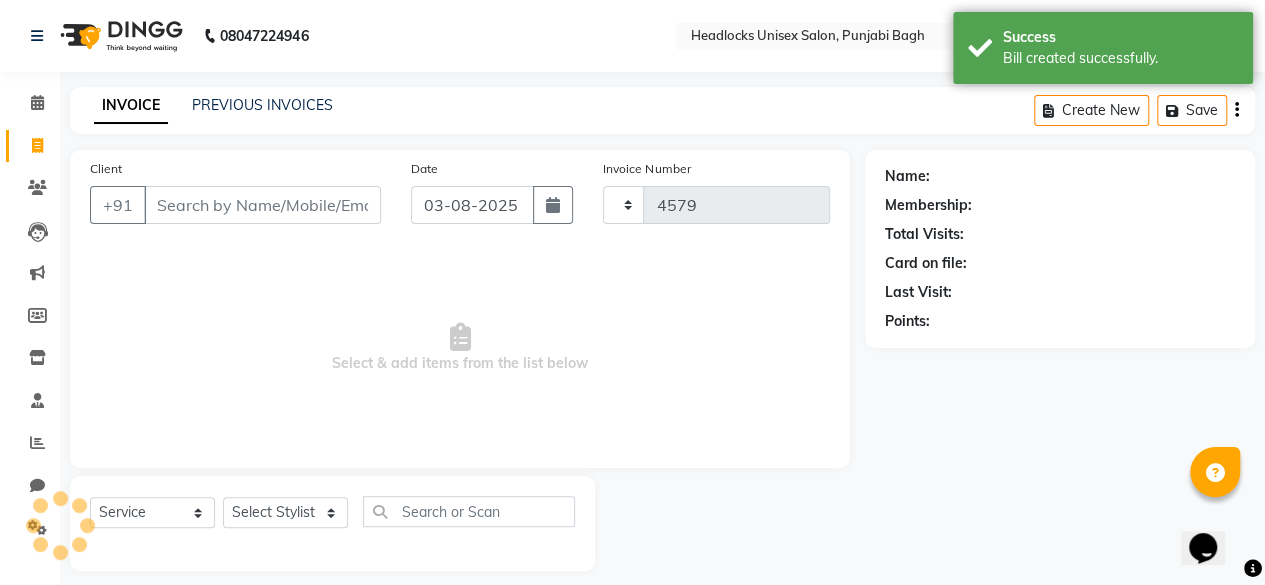 scroll, scrollTop: 15, scrollLeft: 0, axis: vertical 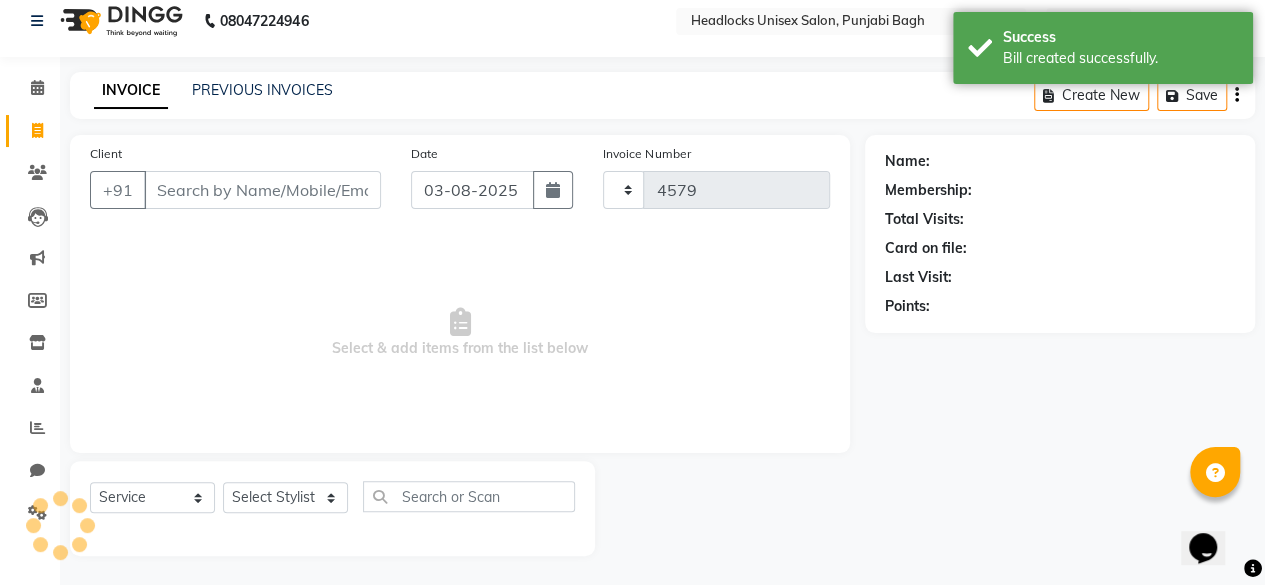 select on "7719" 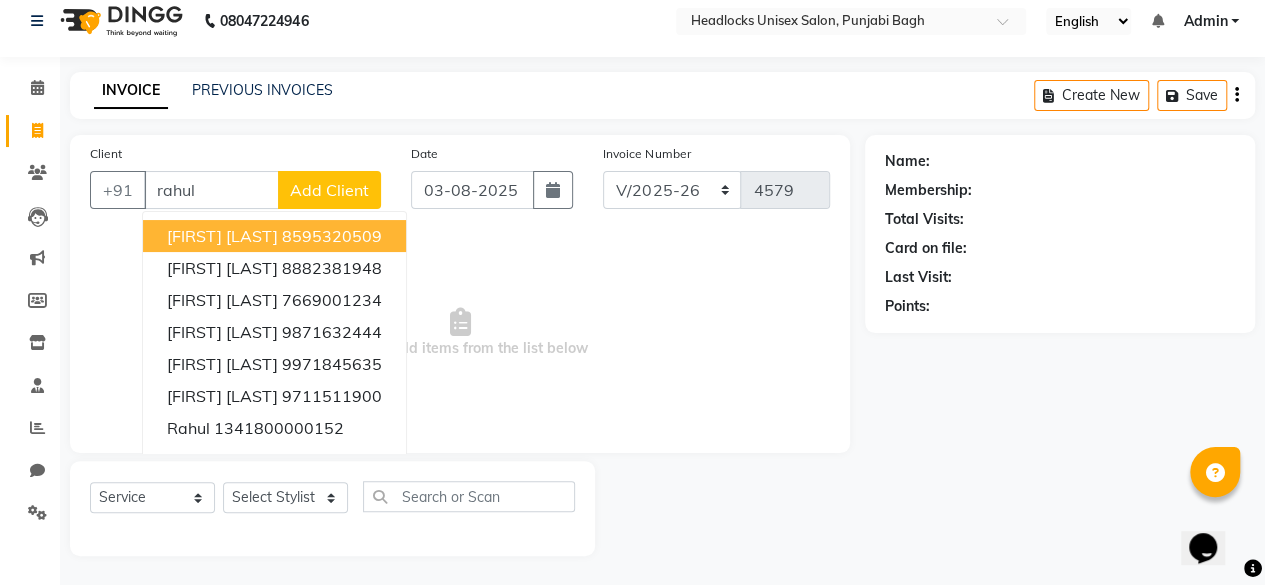 click on "[FIRST] [LAST] [PHONE] [FIRST] [LAST] [PHONE] [FIRST] [LAST] [PHONE] [FIRST] [LAST] [PHONE] [FIRST] [LAST] [PHONE] [FIRST] [LAST] [PHONE] [FIRST] [PHONE] [FIRST] [LAST] [PHONE]" at bounding box center (274, 348) 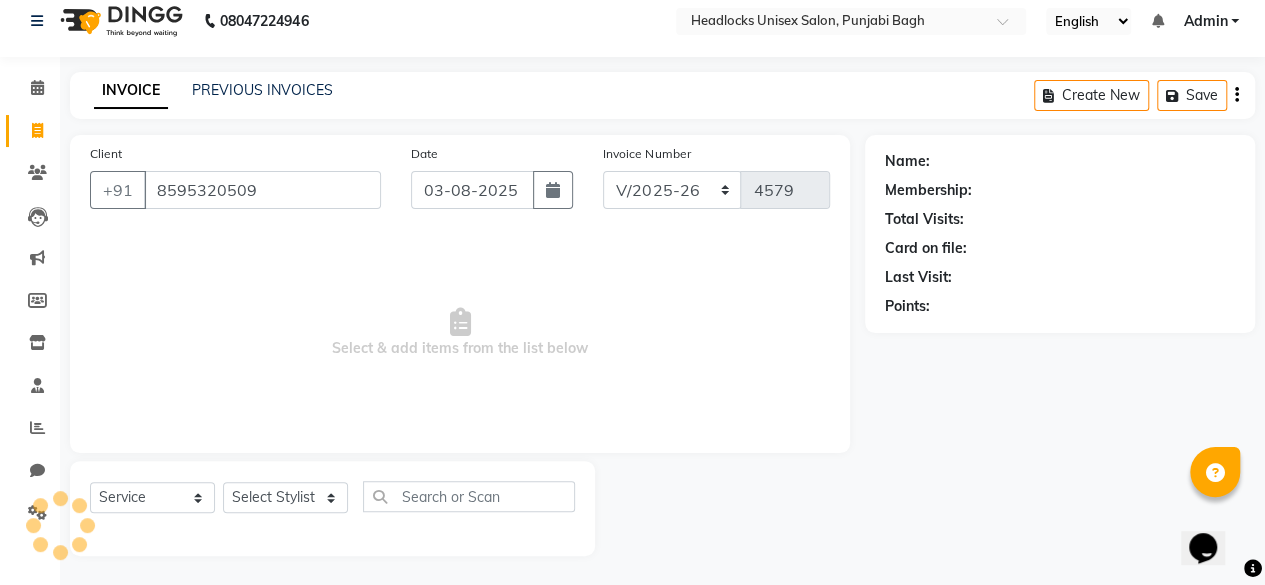 type on "8595320509" 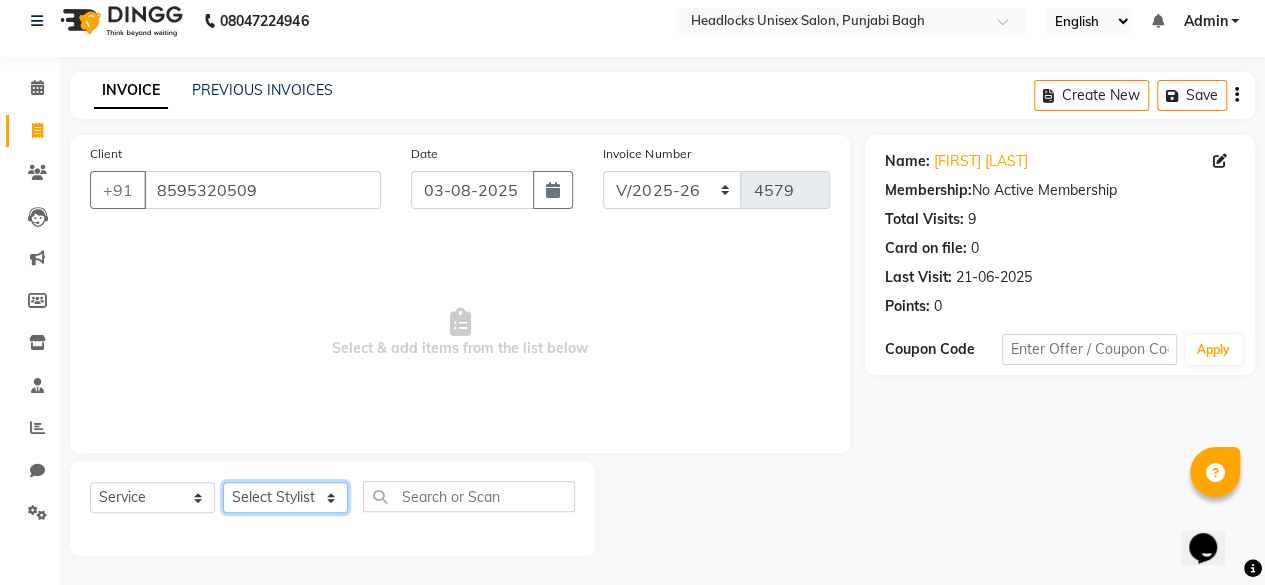 click on "Select Stylist ⁠[FIRST] ⁠[FIRST] [FIRST] [FIRST] [FIRST] [FIRST] [FIRST] [FIRST] [FIRST] [FIRST] [FIRST] [FIRST] [FIRST] [FIRST] [FIRST] [FIRST] [FIRST] [FIRST] [FIRST] [FIRST] [FIRST] [FIRST] [FIRST] [FIRST] [FIRST] [FIRST] [FIRST] [FIRST] [FIRST] [FIRST] [FIRST] [FIRST] [FIRST] [FIRST]" 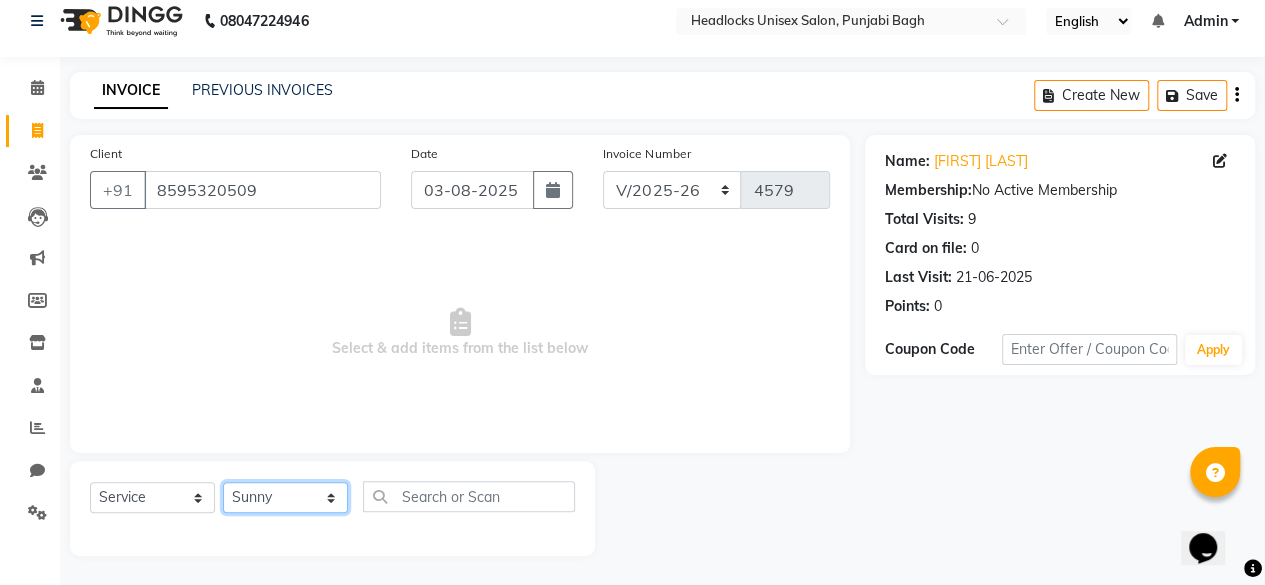click on "Select Stylist ⁠[FIRST] ⁠[FIRST] [FIRST] [FIRST] [FIRST] [FIRST] [FIRST] [FIRST] [FIRST] [FIRST] [FIRST] [FIRST] [FIRST] [FIRST] [FIRST] [FIRST] [FIRST] [FIRST] [FIRST] [FIRST] [FIRST] [FIRST] [FIRST] [FIRST] [FIRST] [FIRST] [FIRST] [FIRST] [FIRST] [FIRST] [FIRST] [FIRST] [FIRST] [FIRST]" 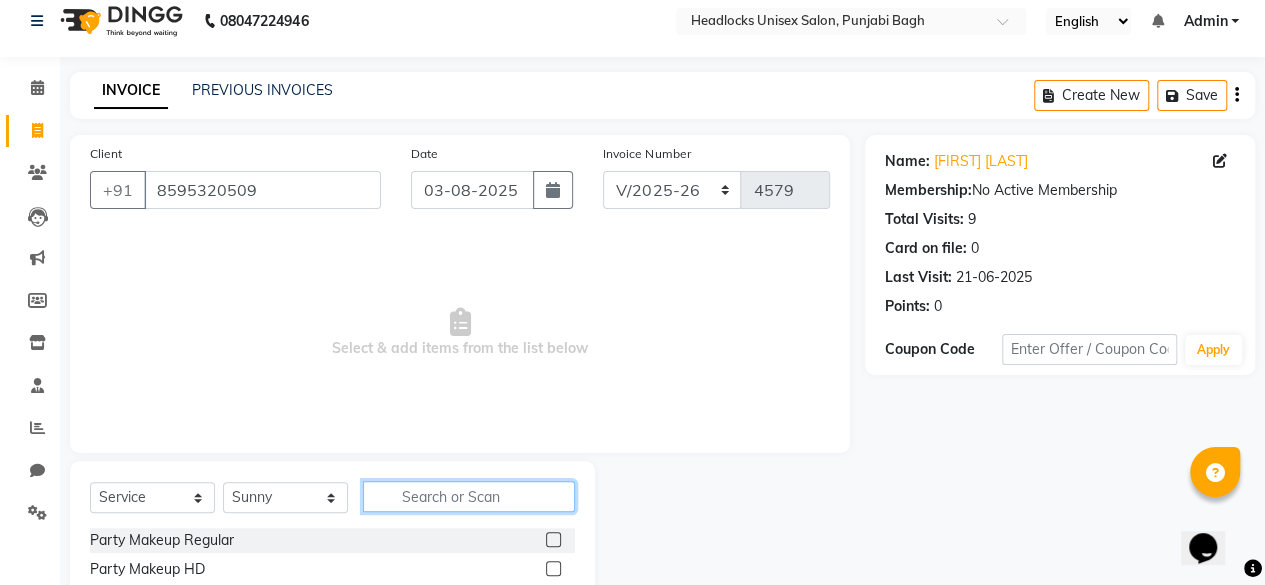 click 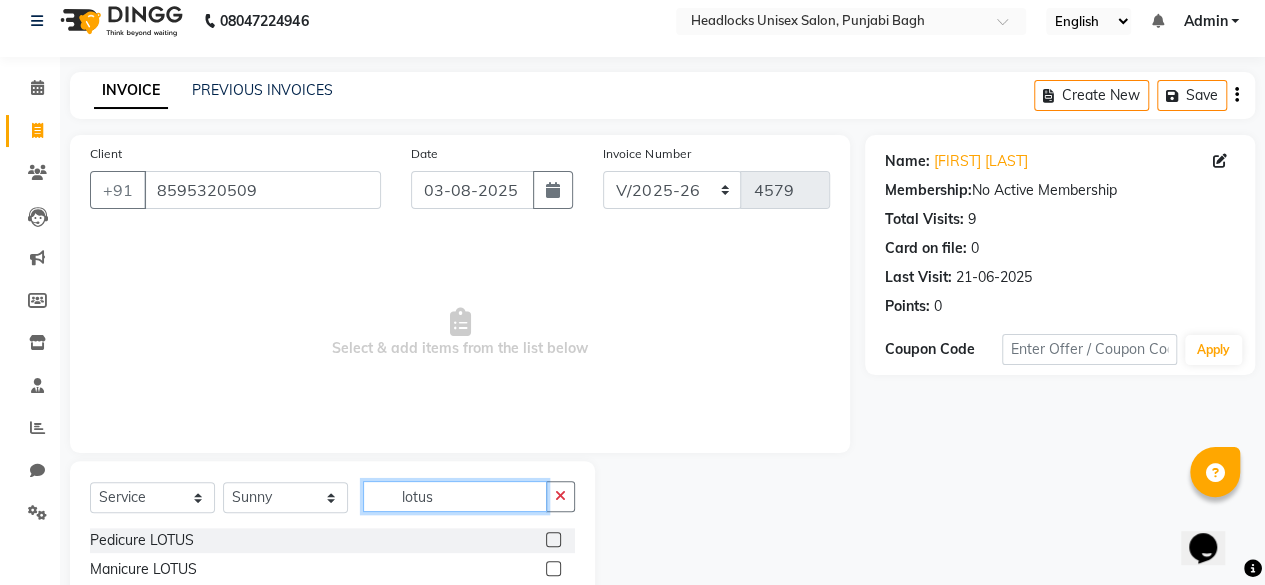 type on "lotus" 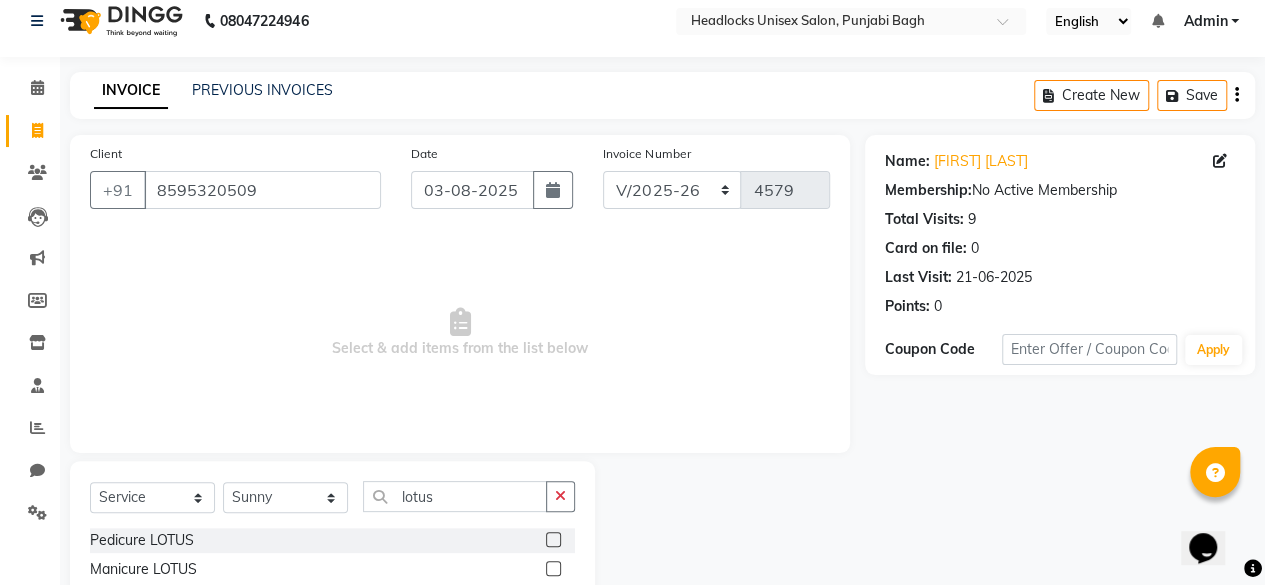 click 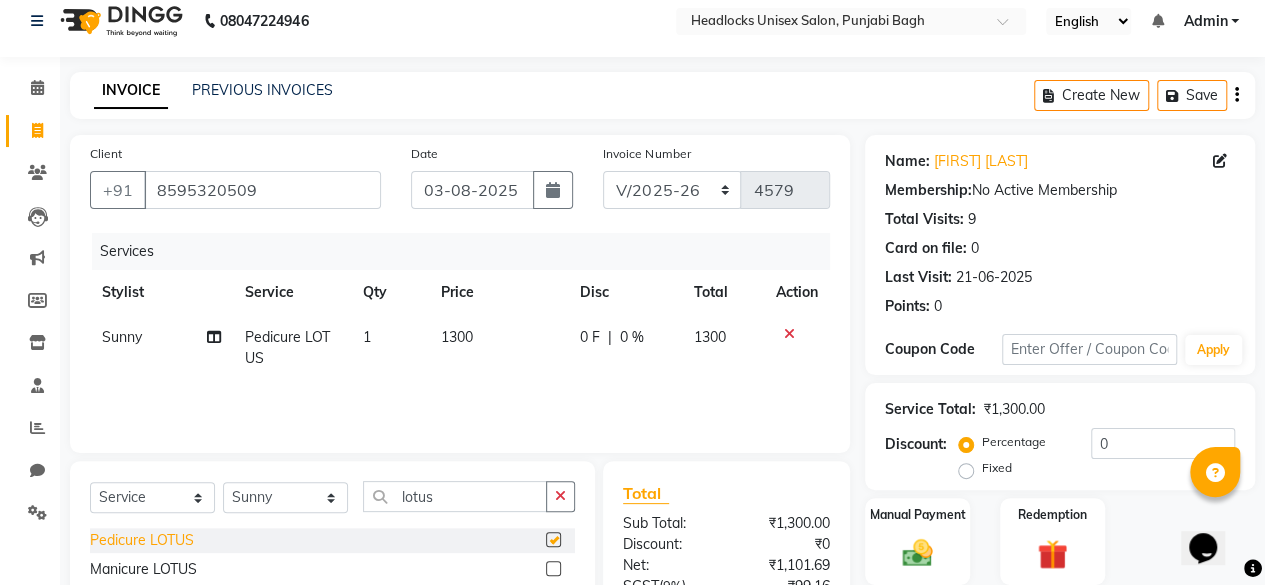 checkbox on "false" 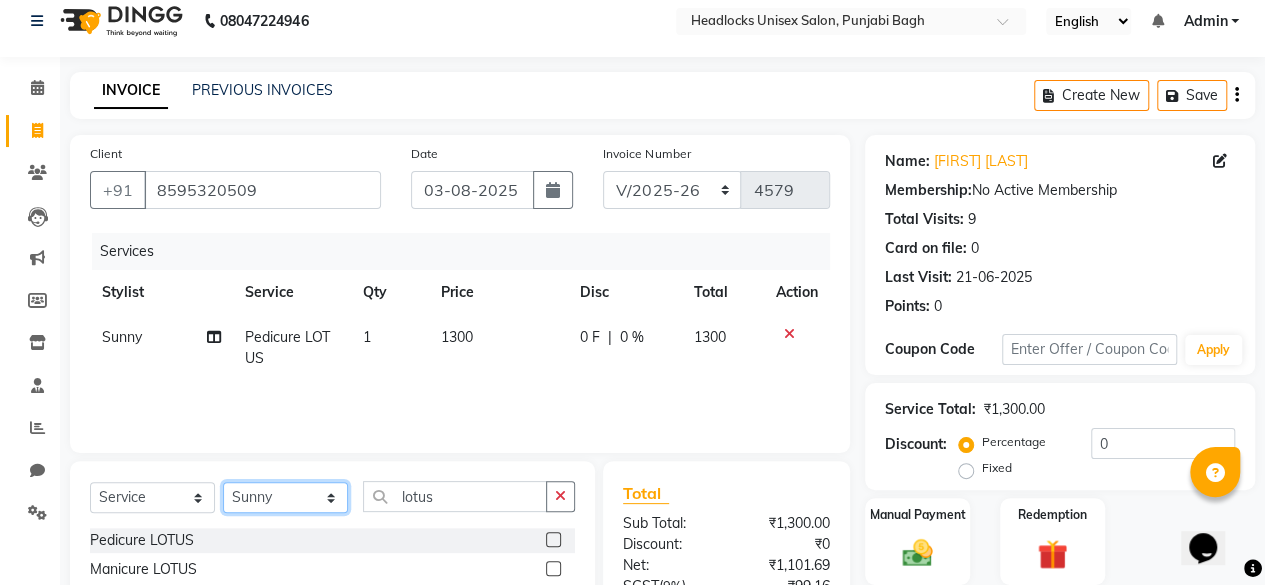 click on "Select Stylist ⁠[FIRST] ⁠[FIRST] [FIRST] [FIRST] [FIRST] [FIRST] [FIRST] [FIRST] [FIRST] [FIRST] [FIRST] [FIRST] [FIRST] [FIRST] [FIRST] [FIRST] [FIRST] [FIRST] [FIRST] [FIRST] [FIRST] [FIRST] [FIRST] [FIRST] [FIRST] [FIRST] [FIRST] [FIRST] [FIRST] [FIRST] [FIRST] [FIRST] [FIRST] [FIRST]" 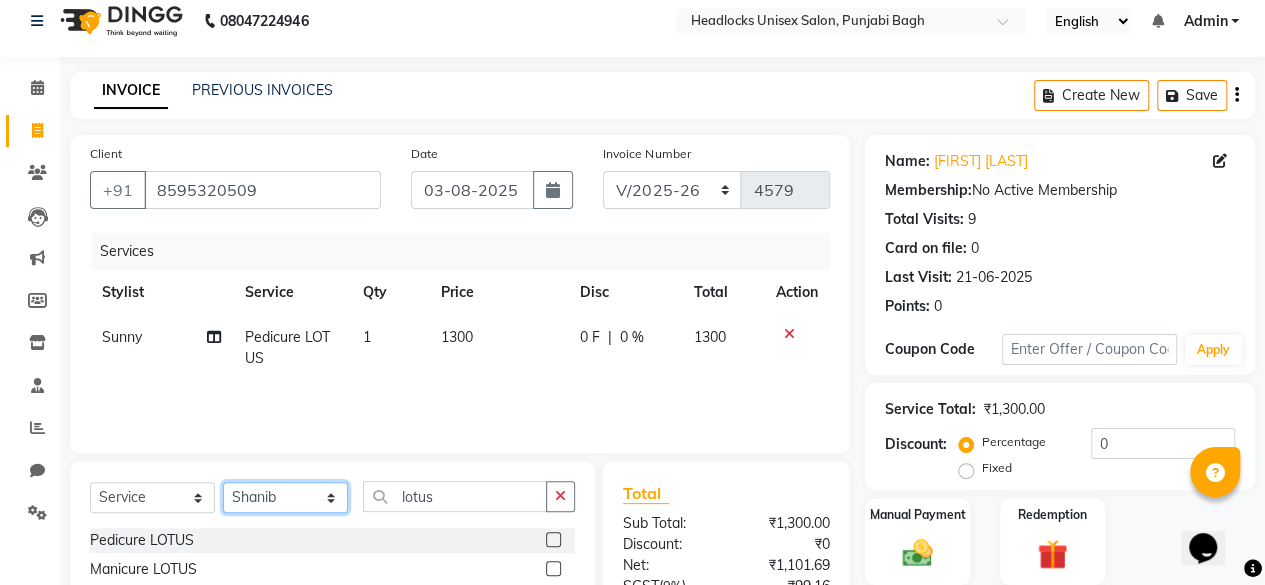 click on "Select Stylist ⁠[FIRST] ⁠[FIRST] [FIRST] [FIRST] [FIRST] [FIRST] [FIRST] [FIRST] [FIRST] [FIRST] [FIRST] [FIRST] [FIRST] [FIRST] [FIRST] [FIRST] [FIRST] [FIRST] [FIRST] [FIRST] [FIRST] [FIRST] [FIRST] [FIRST] [FIRST] [FIRST] [FIRST] [FIRST] [FIRST] [FIRST] [FIRST] [FIRST] [FIRST] [FIRST]" 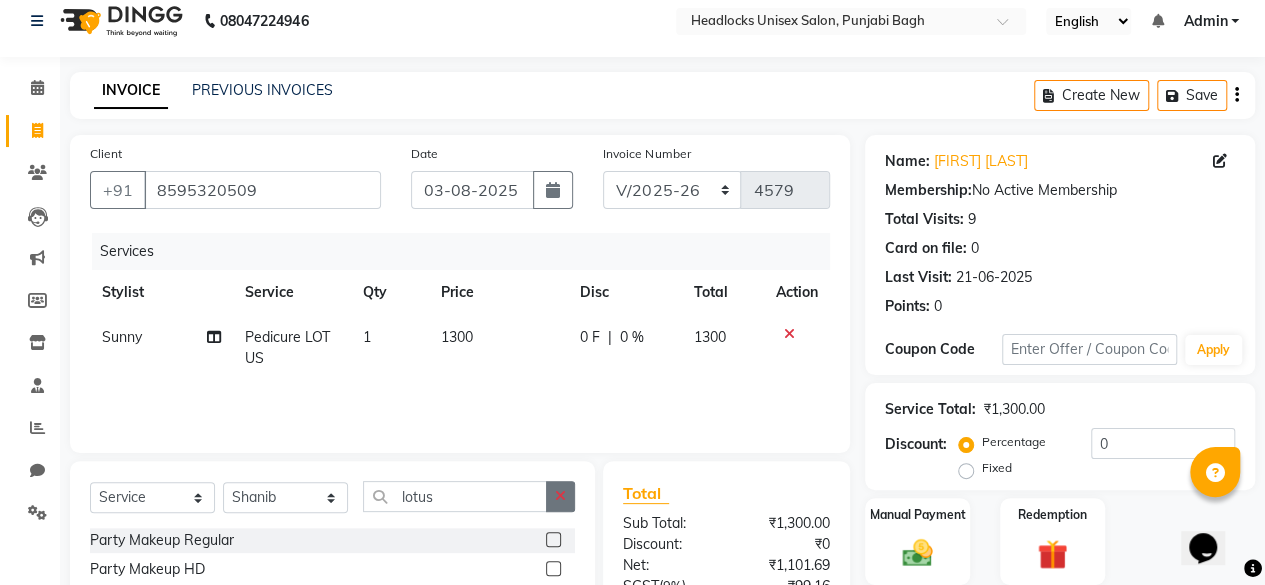 click 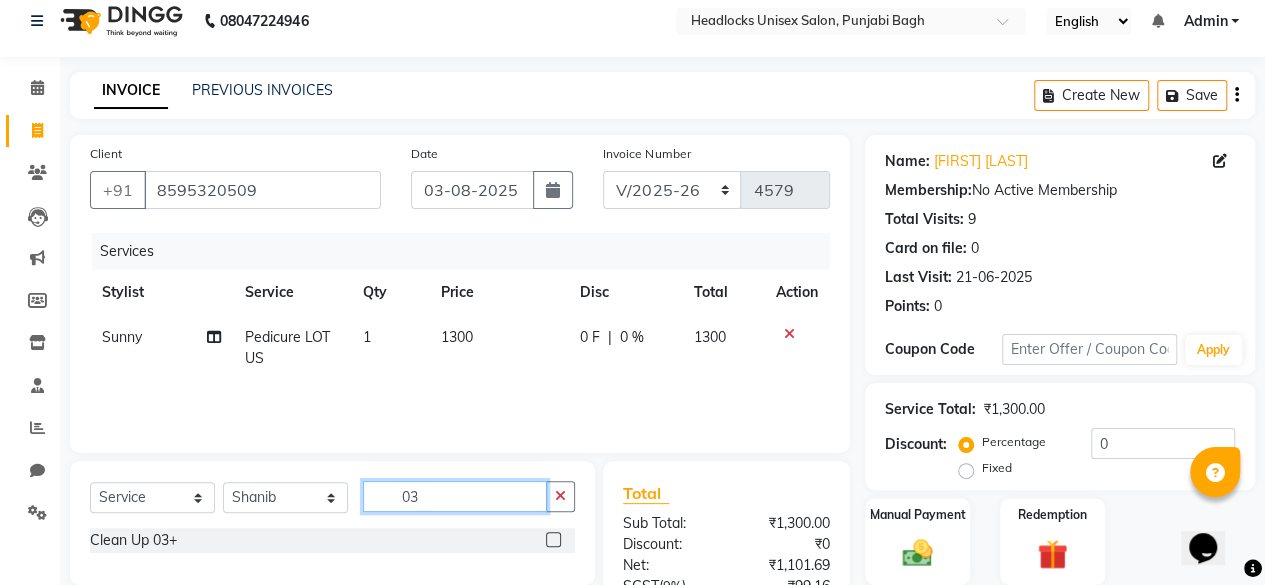 type on "03" 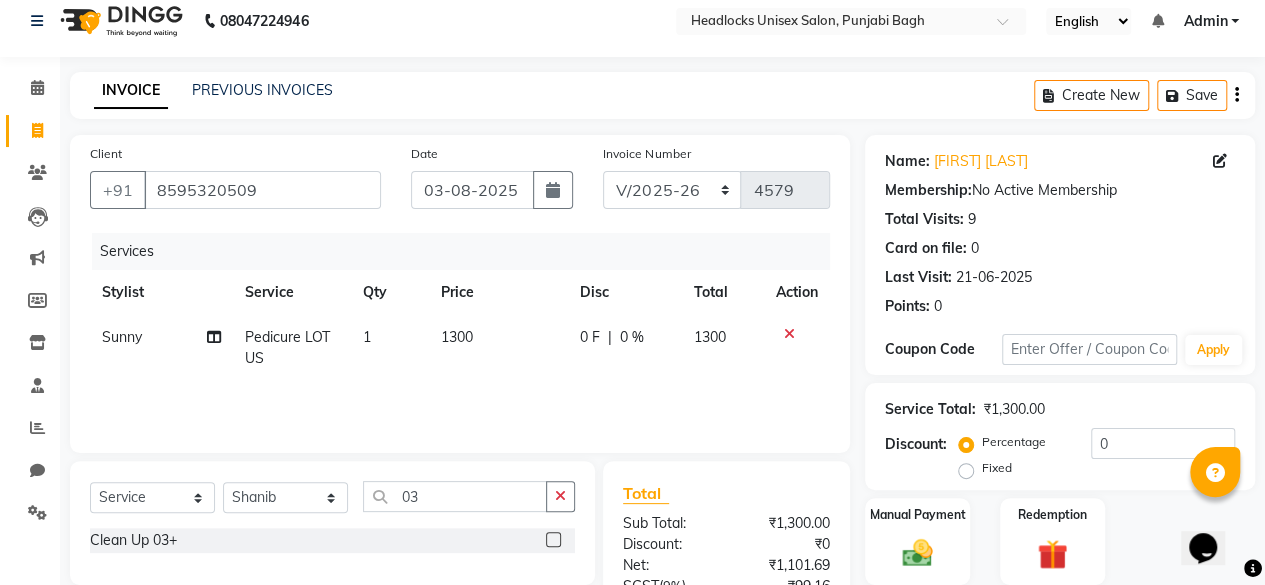 click 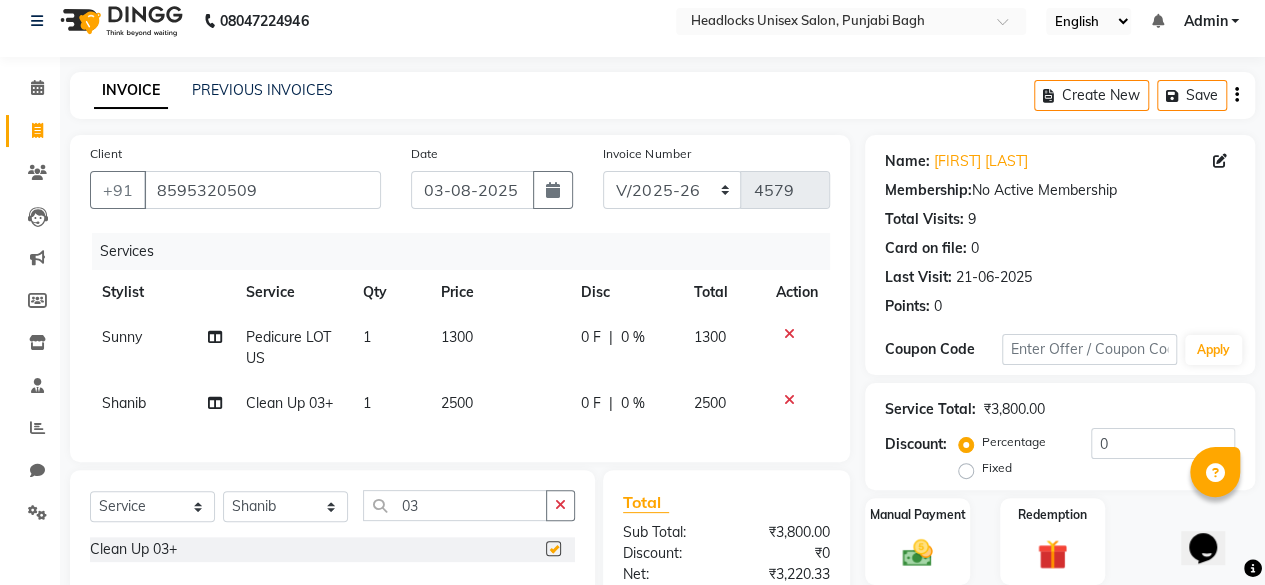 checkbox on "false" 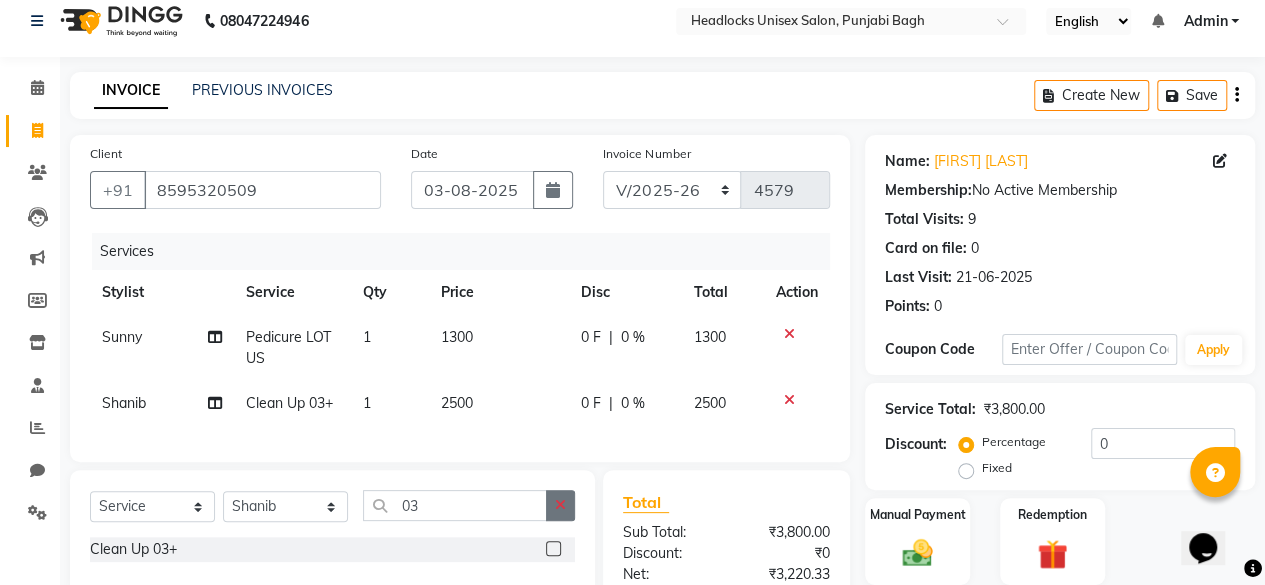 click 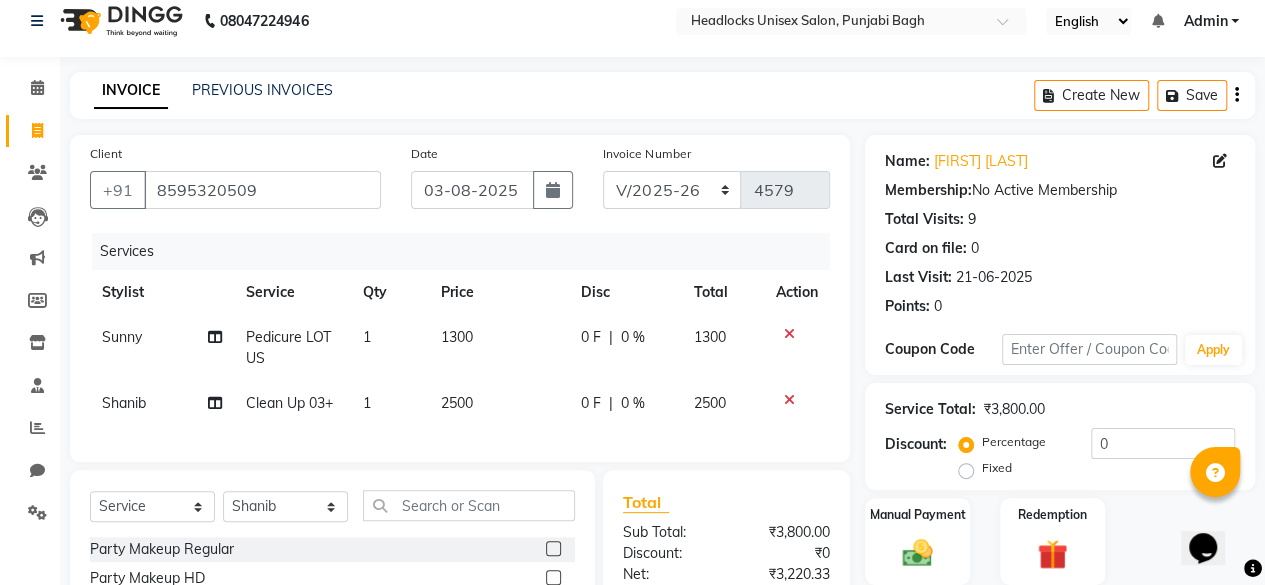 click 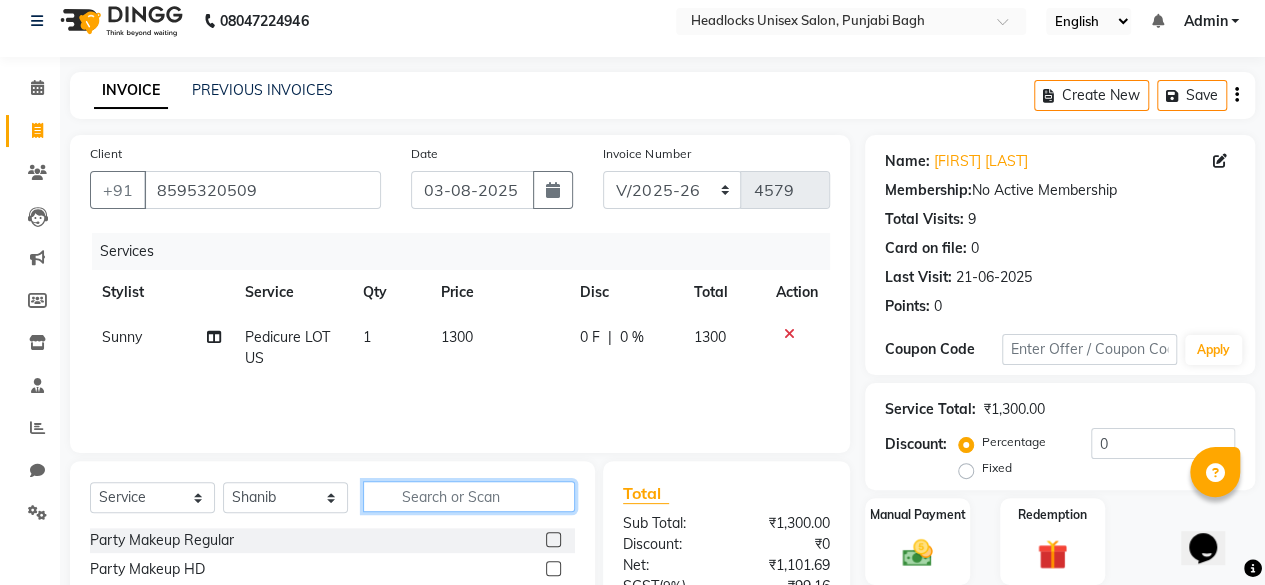 click 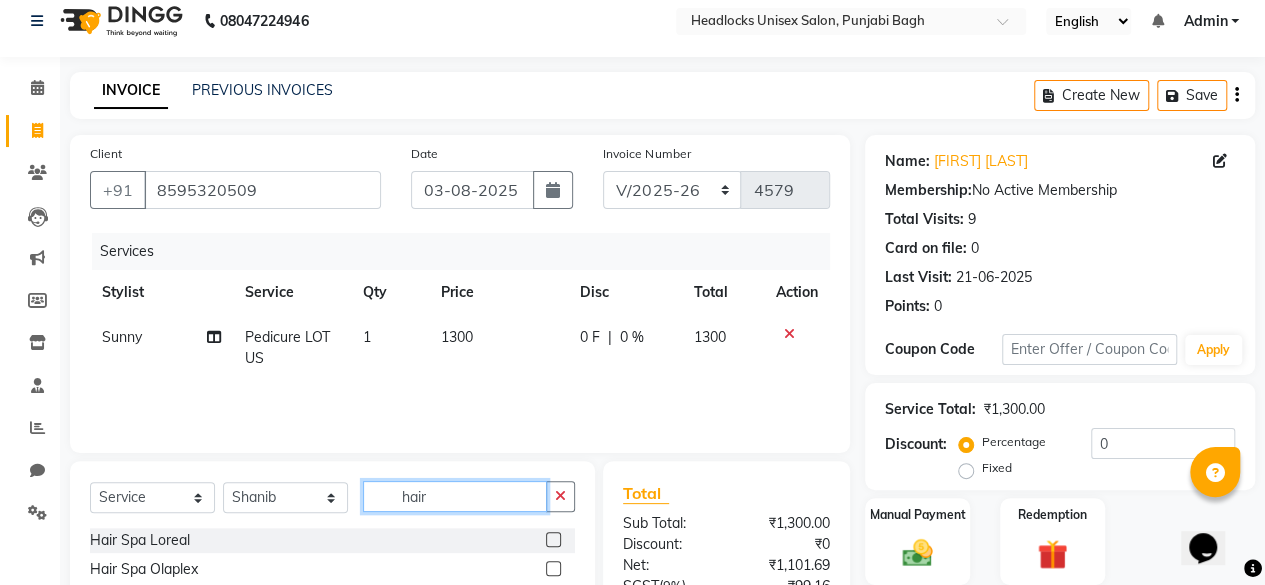 scroll, scrollTop: 215, scrollLeft: 0, axis: vertical 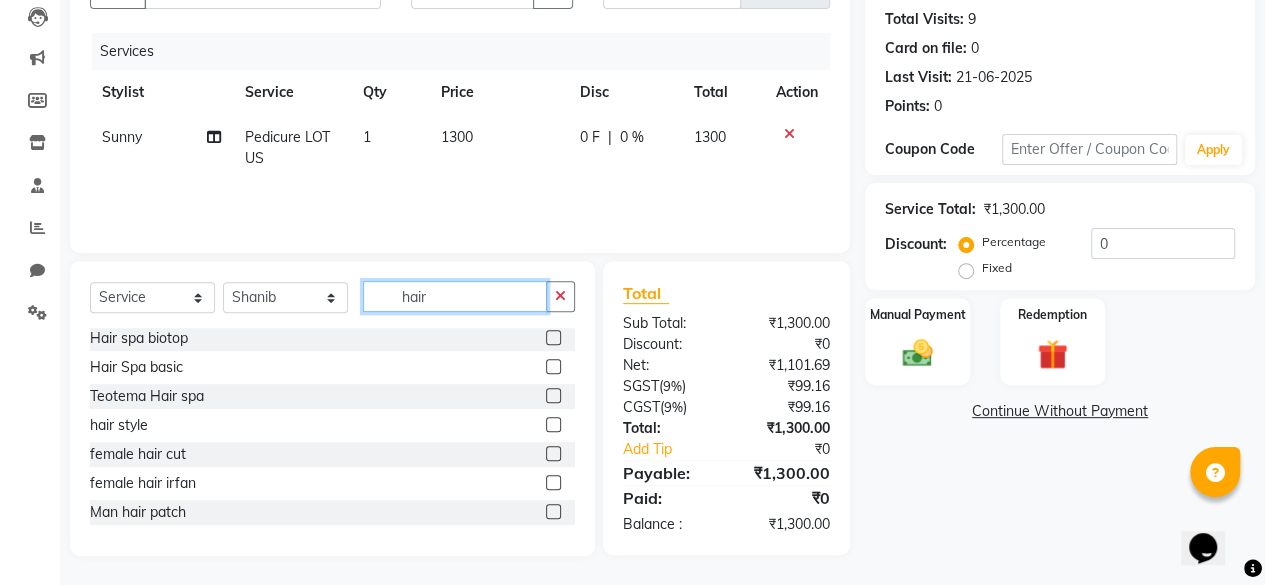type on "hair" 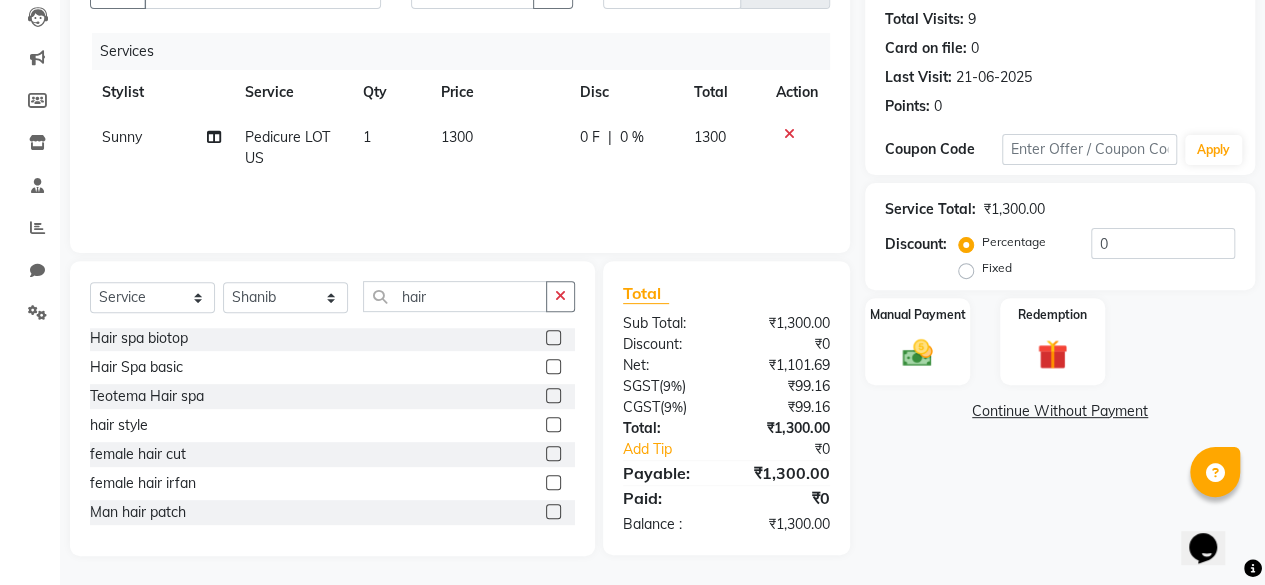 click 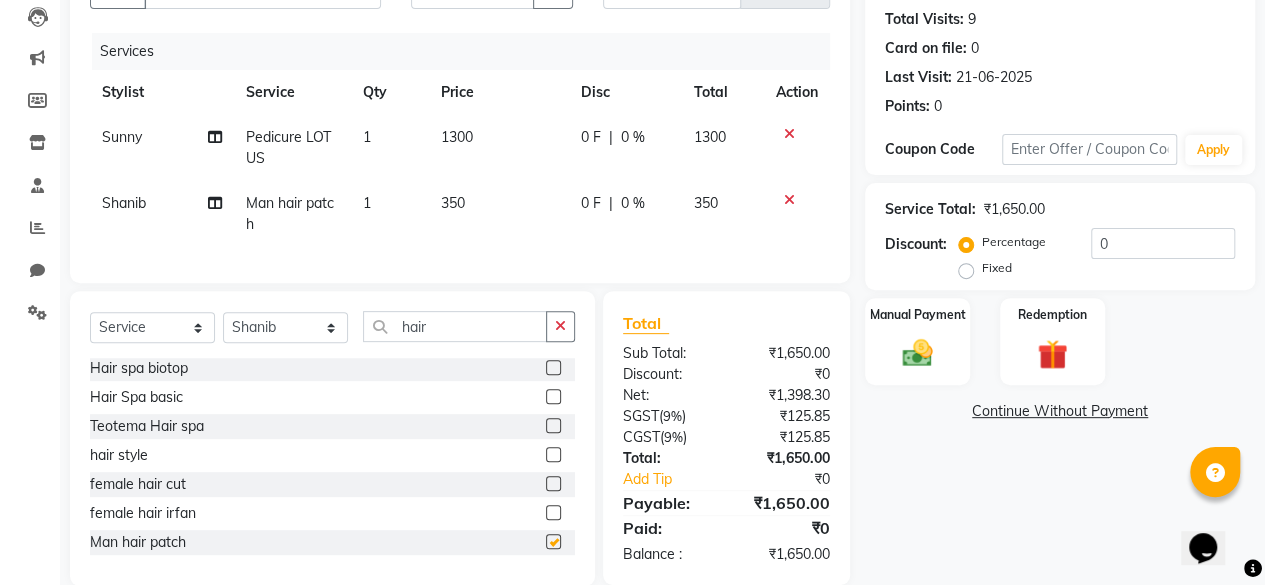 checkbox on "false" 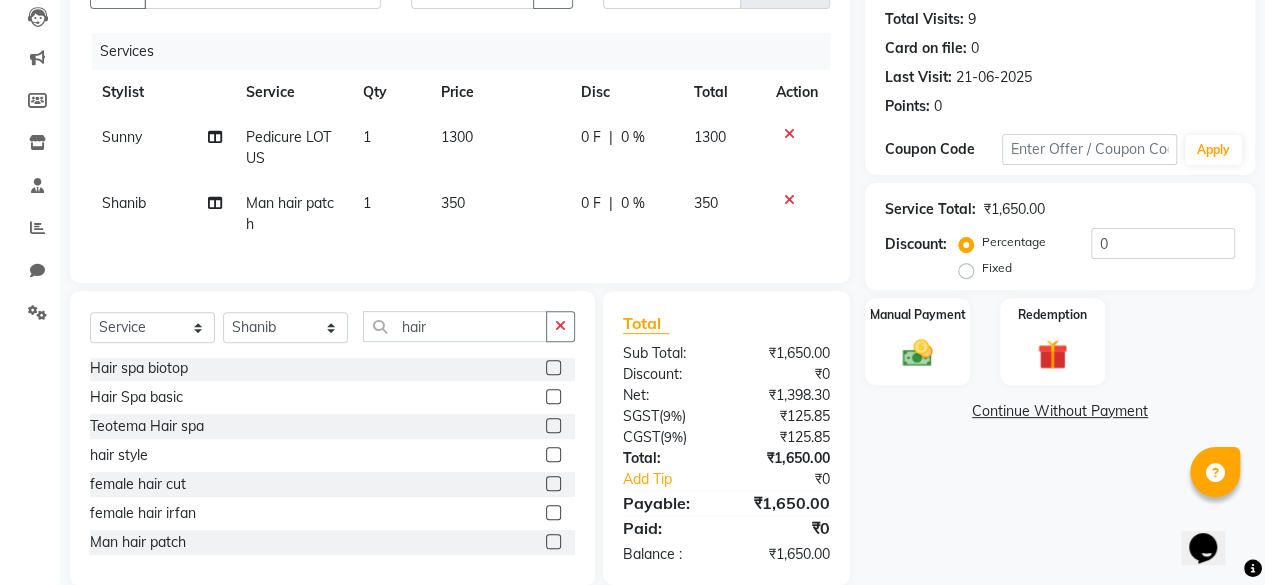 click on "350" 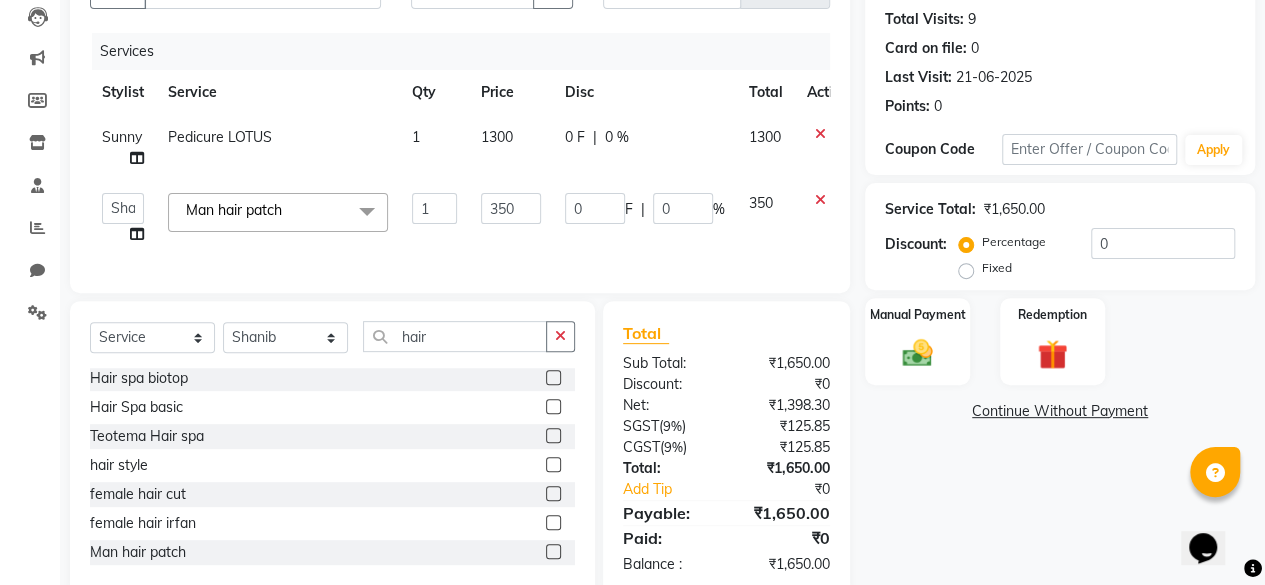 click on "350" 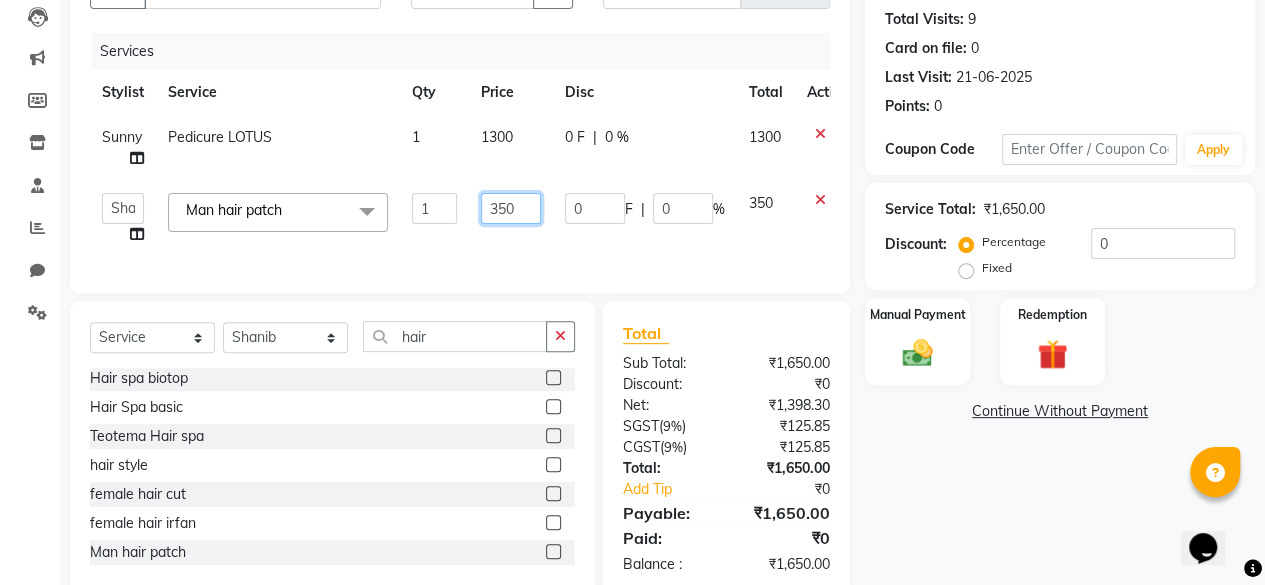 click on "350" 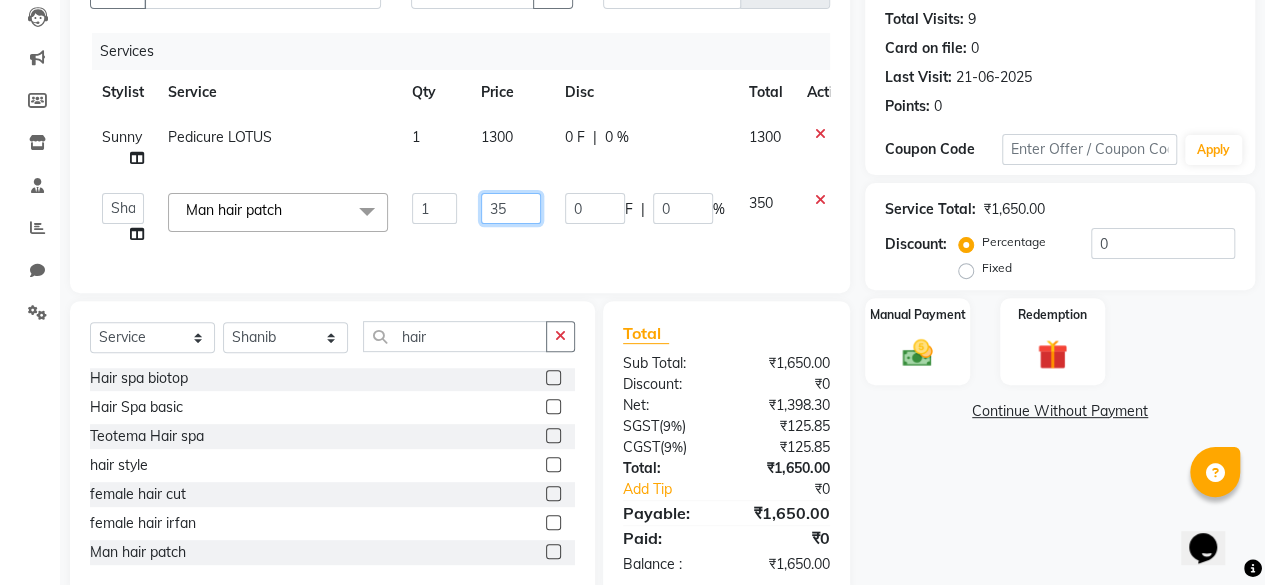 type on "3" 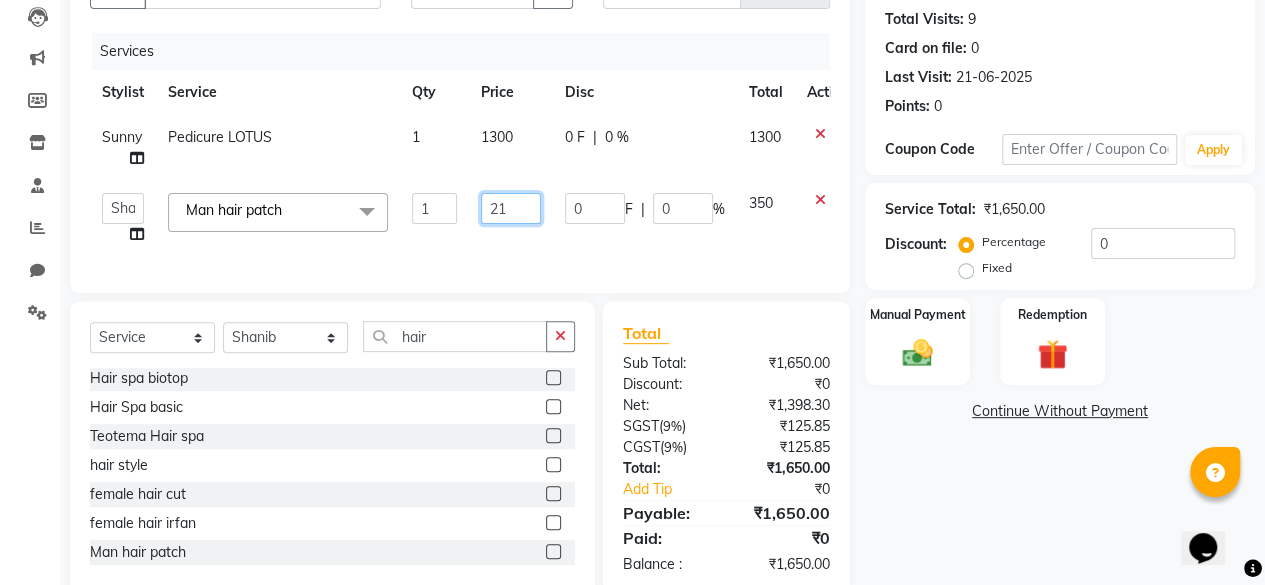 type on "2" 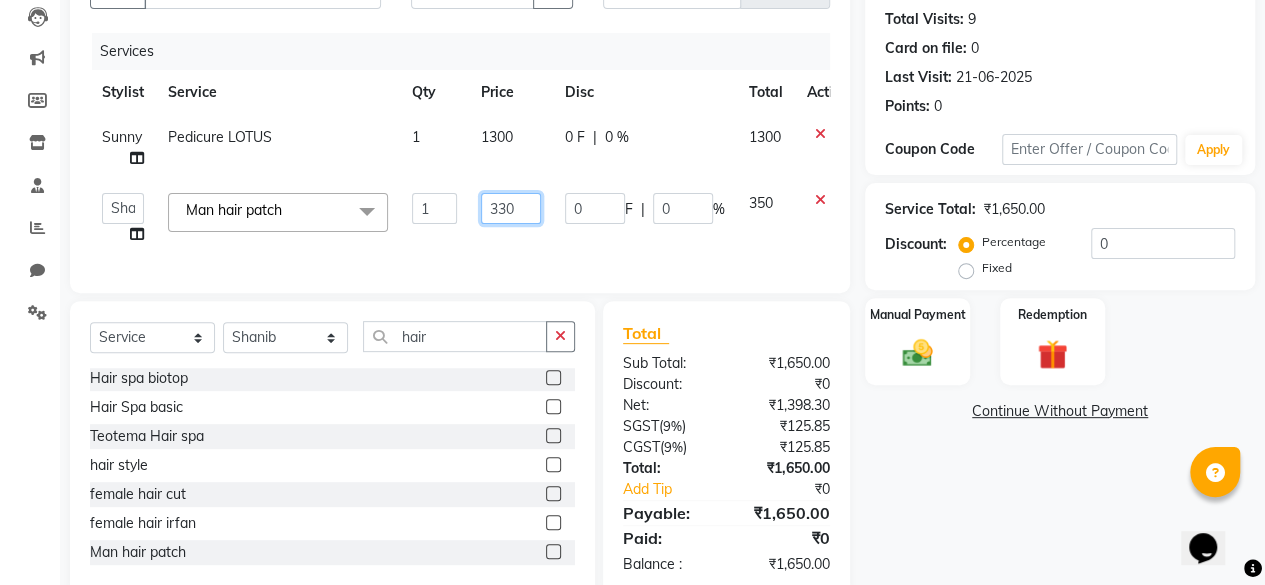type on "3300" 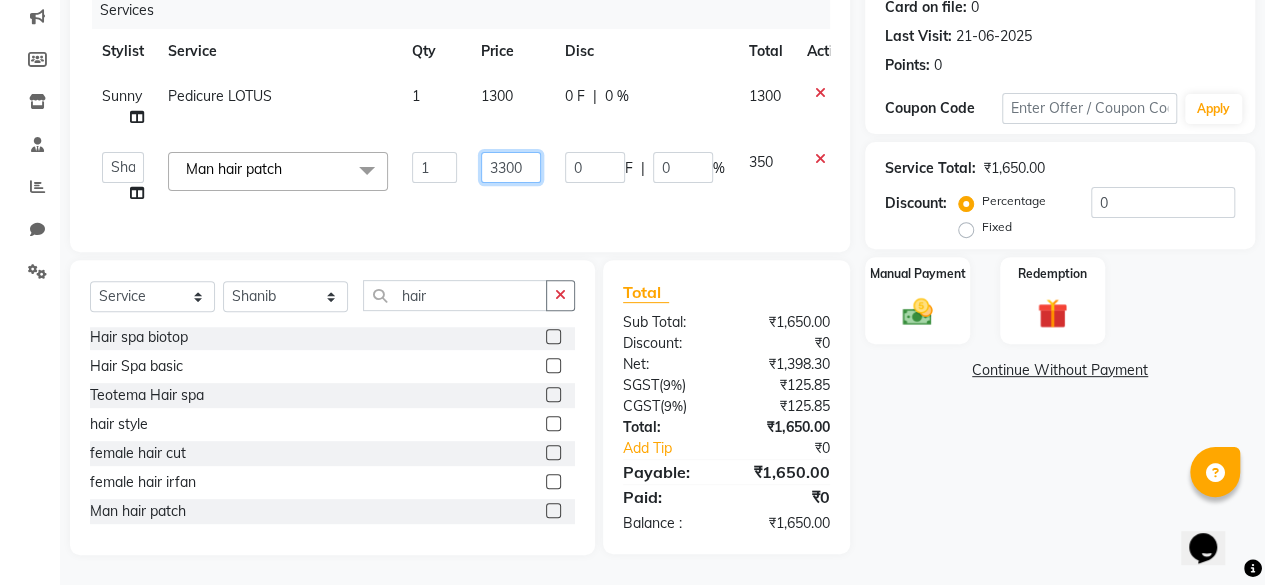 scroll, scrollTop: 268, scrollLeft: 0, axis: vertical 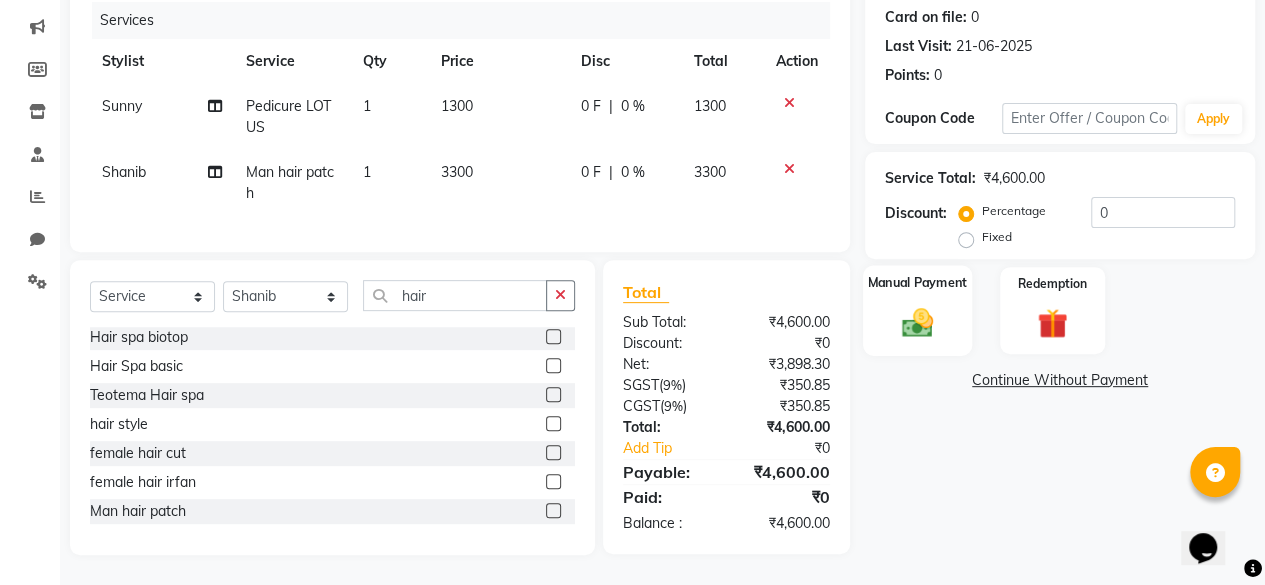 click 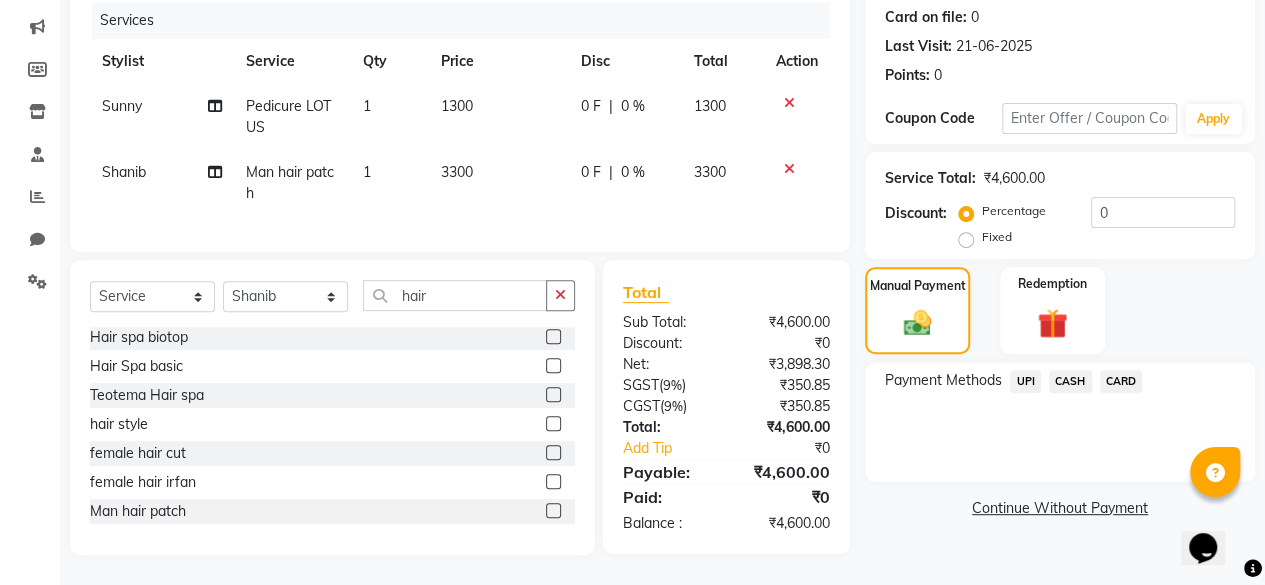 click on "UPI" 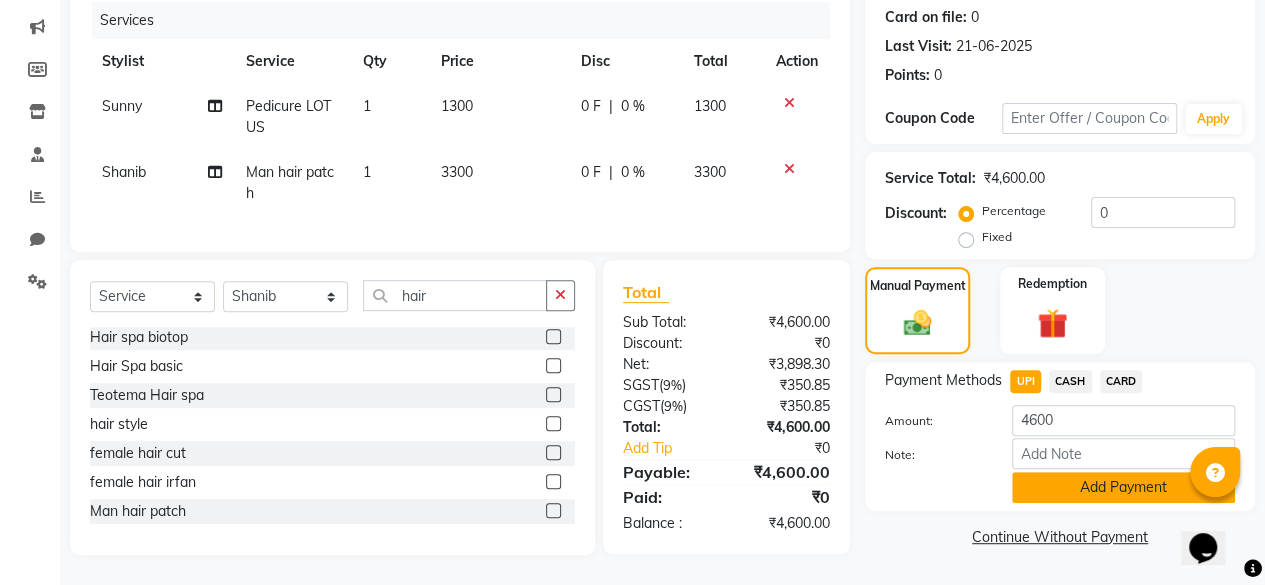 click on "Add Payment" 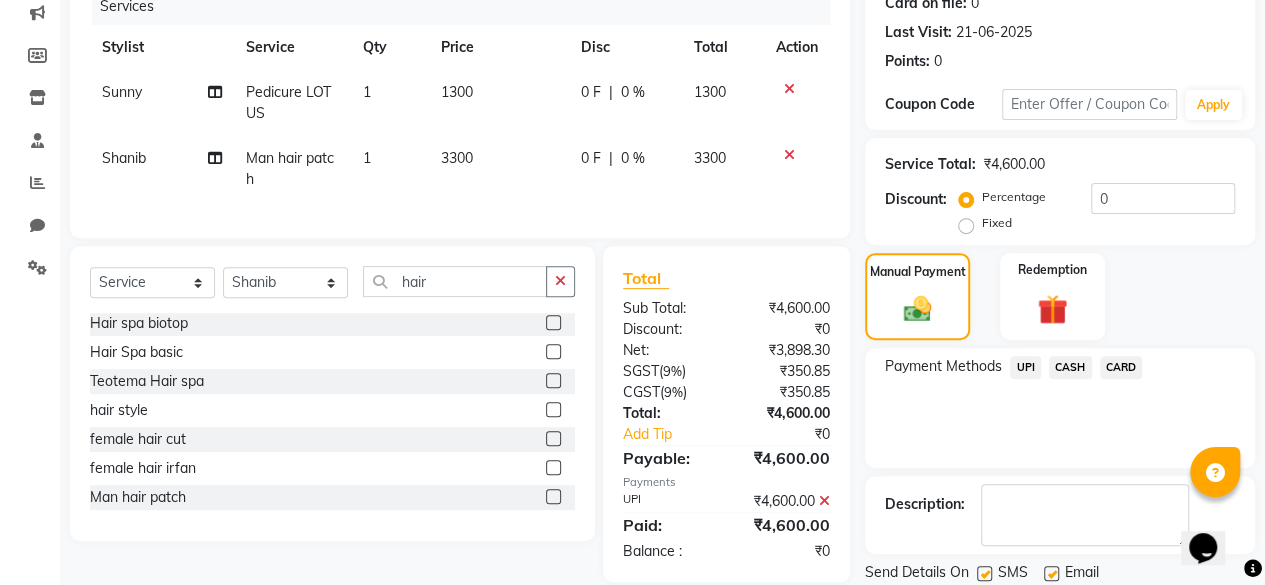 scroll, scrollTop: 324, scrollLeft: 0, axis: vertical 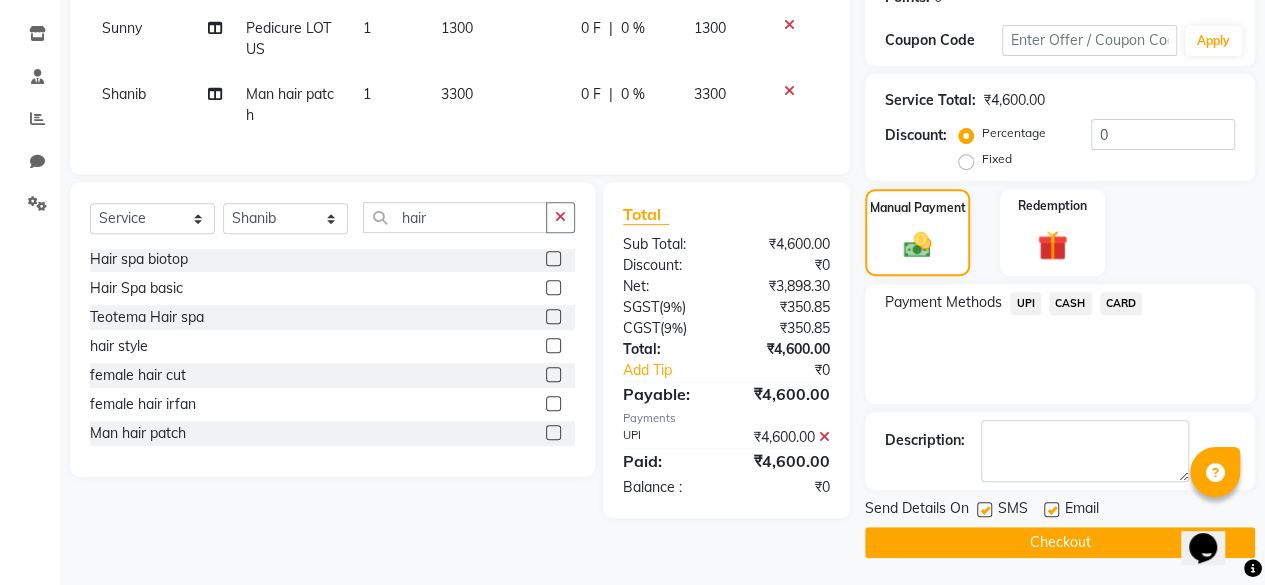 click on "Checkout" 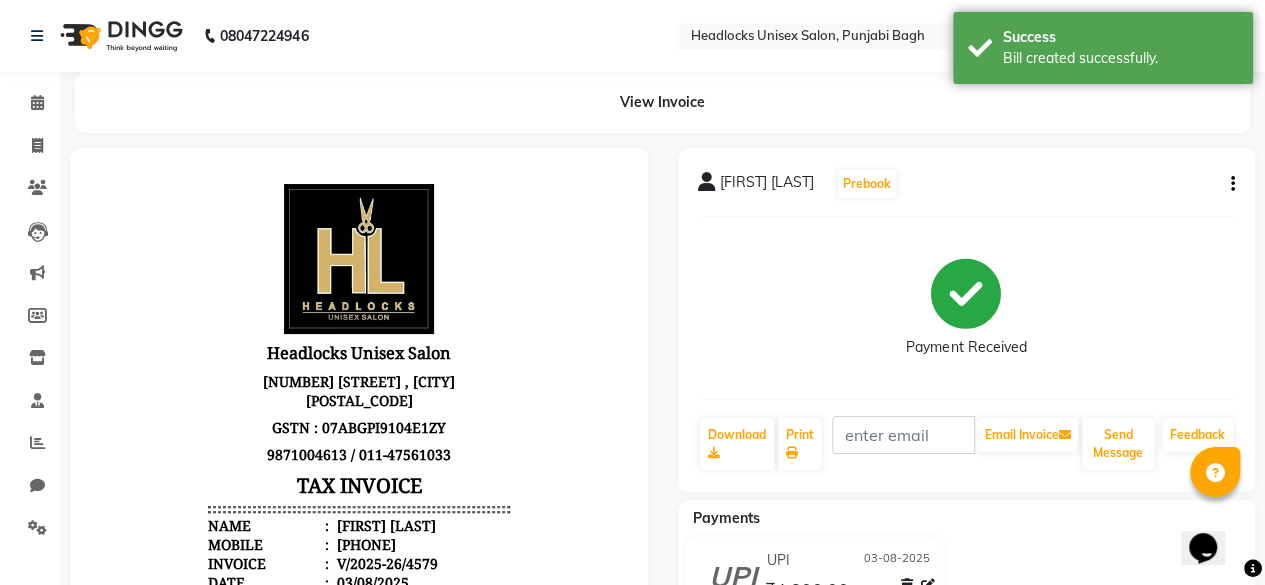 scroll, scrollTop: 0, scrollLeft: 0, axis: both 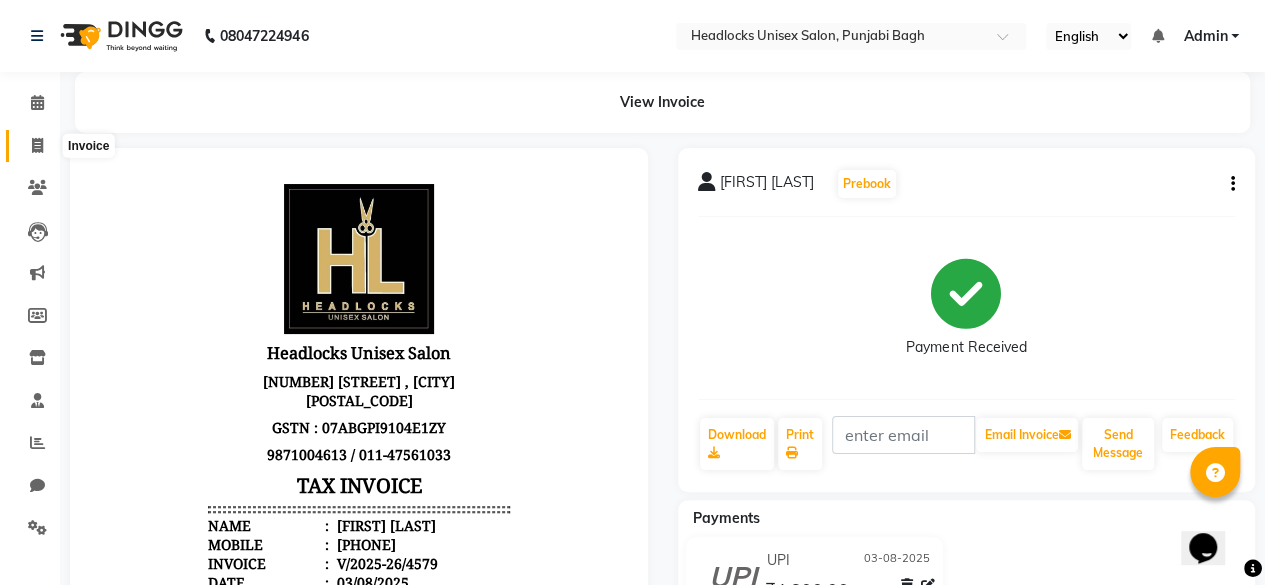 click 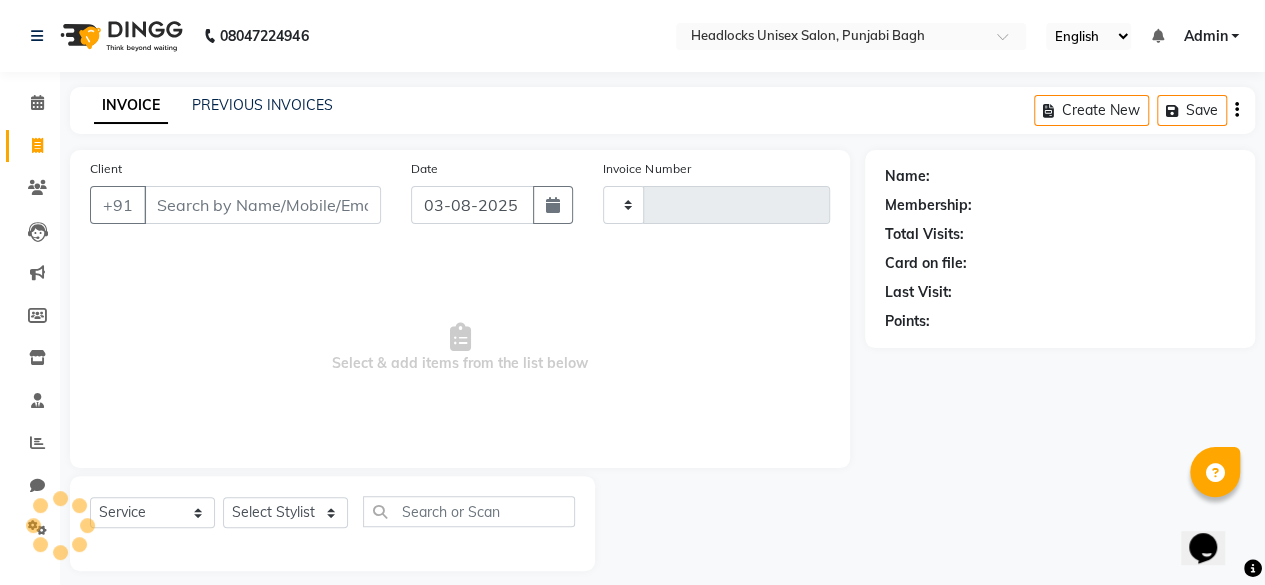 scroll, scrollTop: 15, scrollLeft: 0, axis: vertical 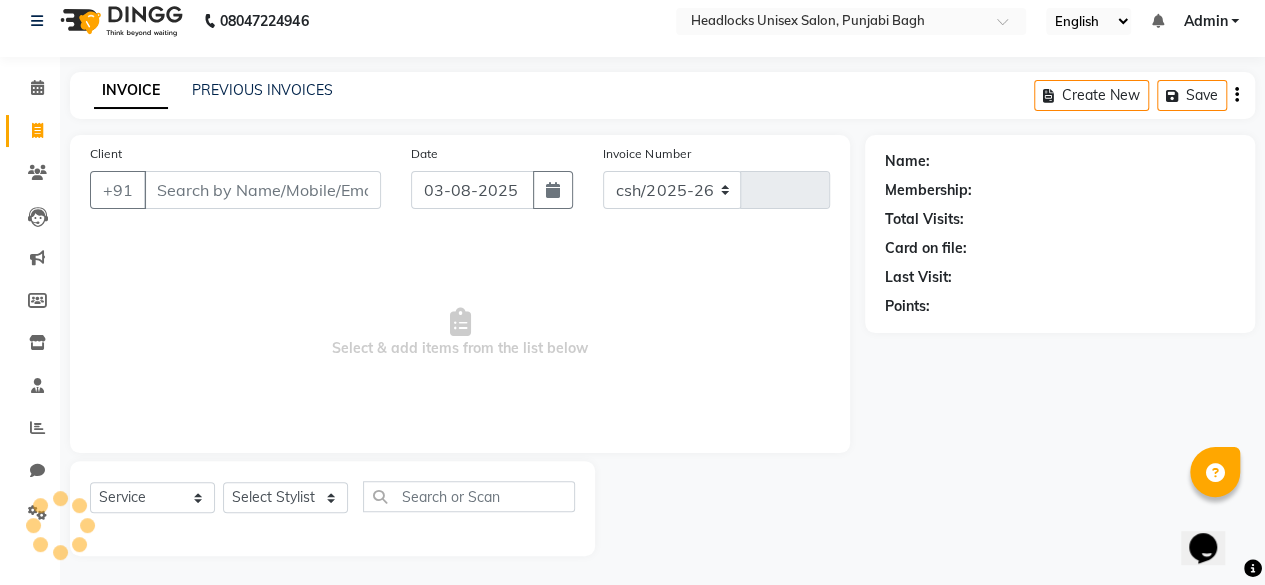 select on "7719" 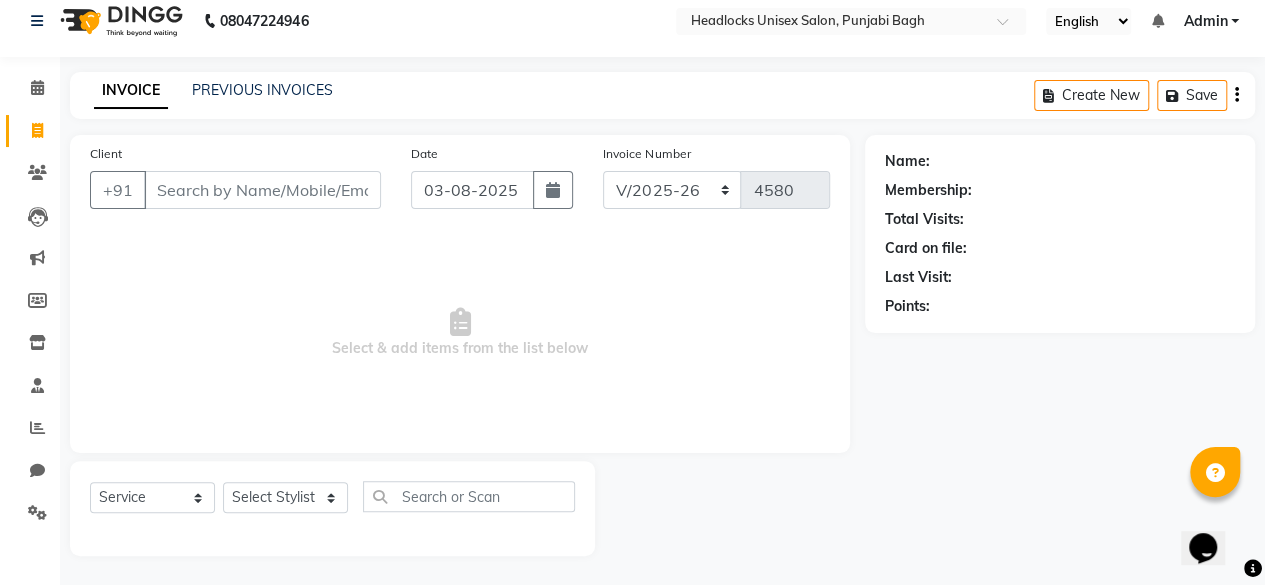 click on "Client" at bounding box center (262, 190) 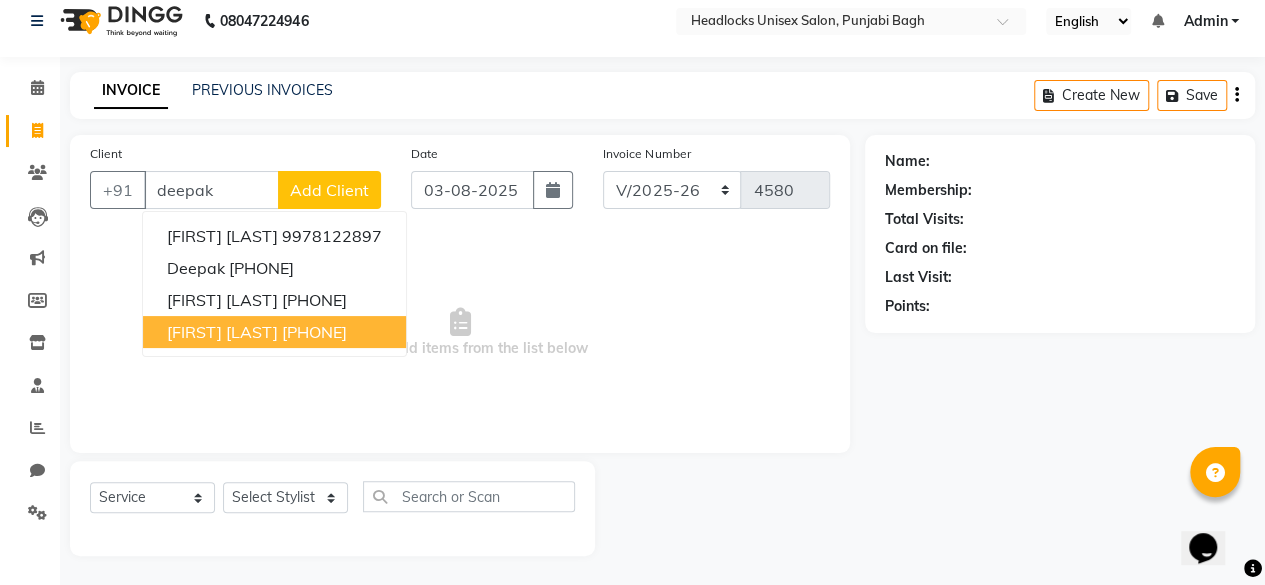 click on "[PHONE]" at bounding box center (314, 332) 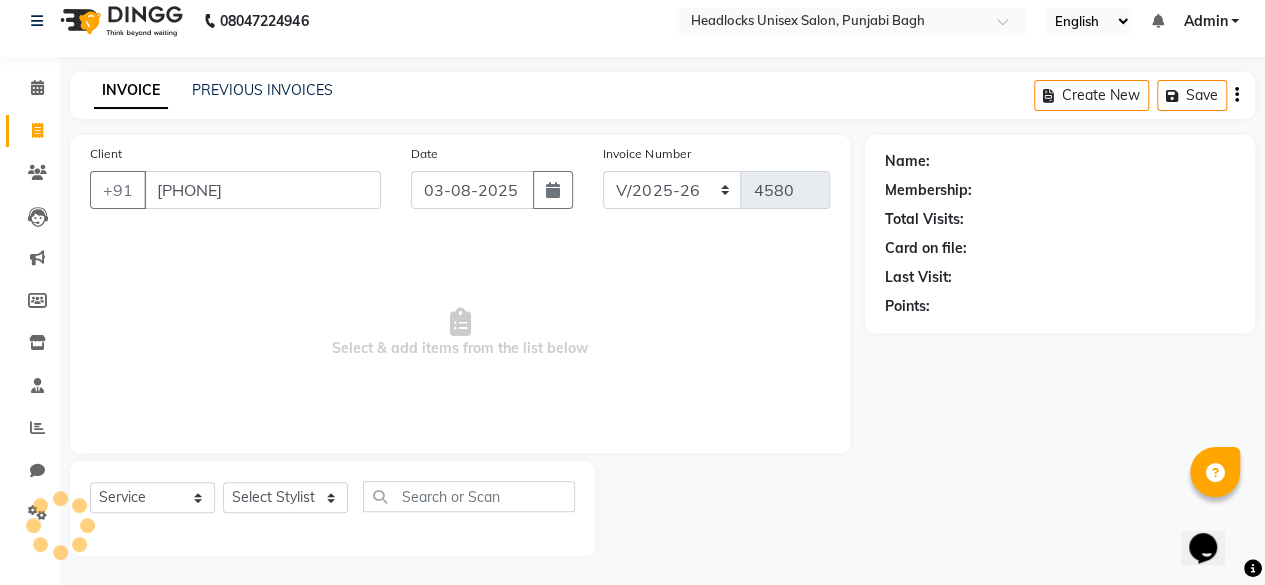 type on "[PHONE]" 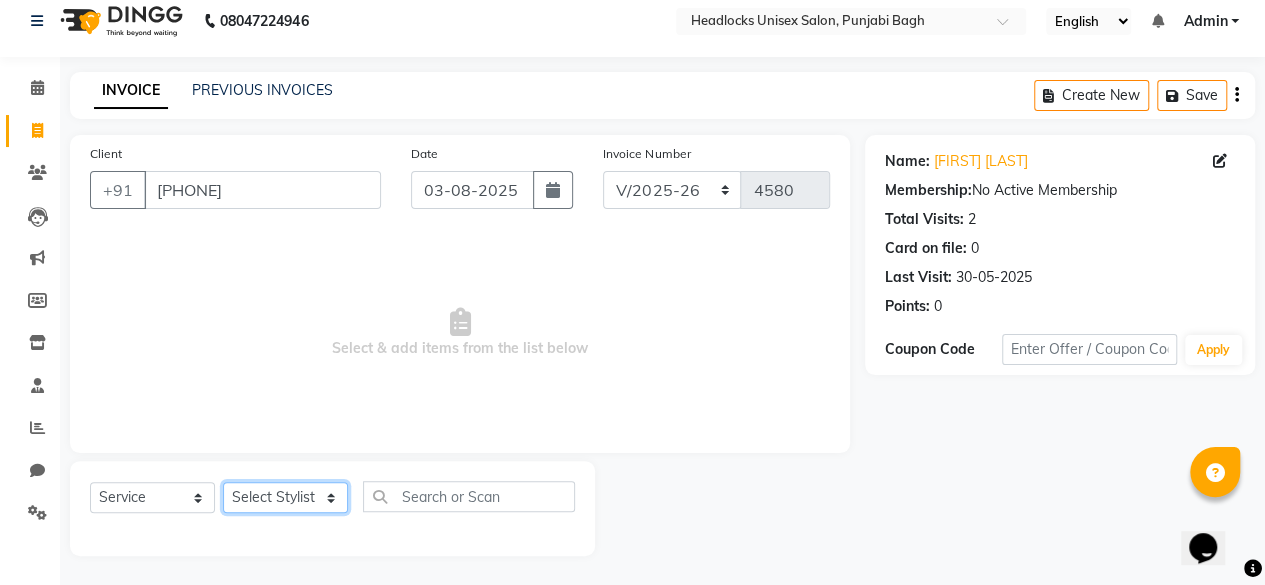 click on "Select Stylist ⁠[FIRST] ⁠[FIRST] [FIRST] [FIRST] [FIRST] [FIRST] [FIRST] [FIRST] [FIRST] [FIRST] [FIRST] [FIRST] [FIRST] [FIRST] [FIRST] [FIRST] [FIRST] [FIRST] [FIRST] [FIRST] [FIRST] [FIRST] [FIRST] [FIRST] [FIRST] [FIRST] [FIRST] [FIRST] [FIRST] [FIRST] [FIRST] [FIRST] [FIRST] [FIRST]" 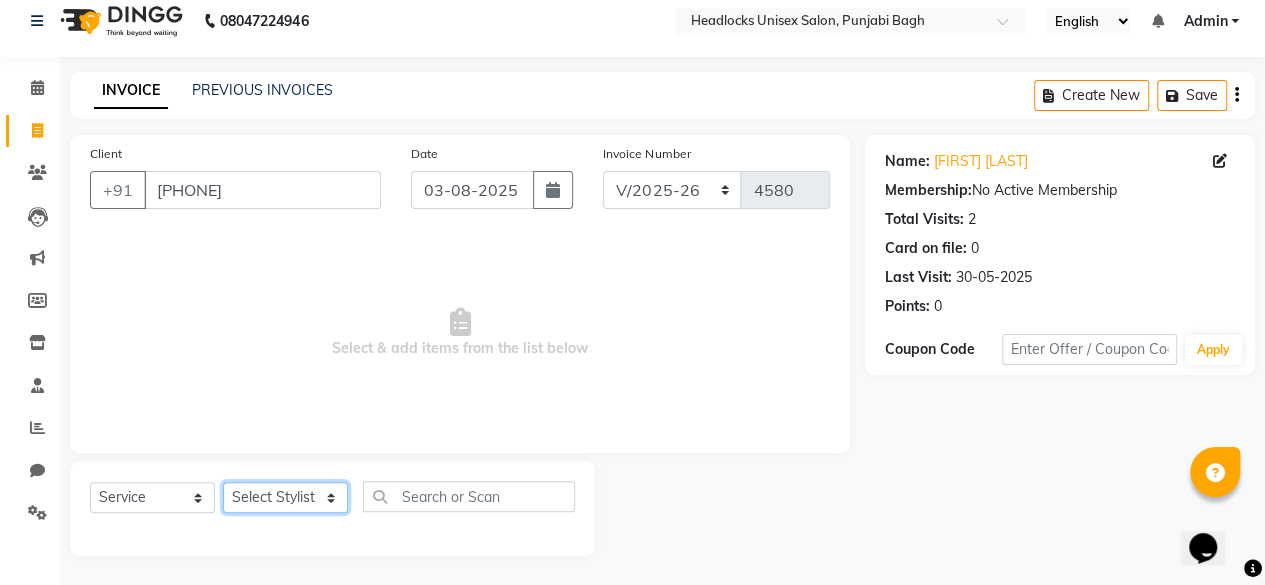 select on "69082" 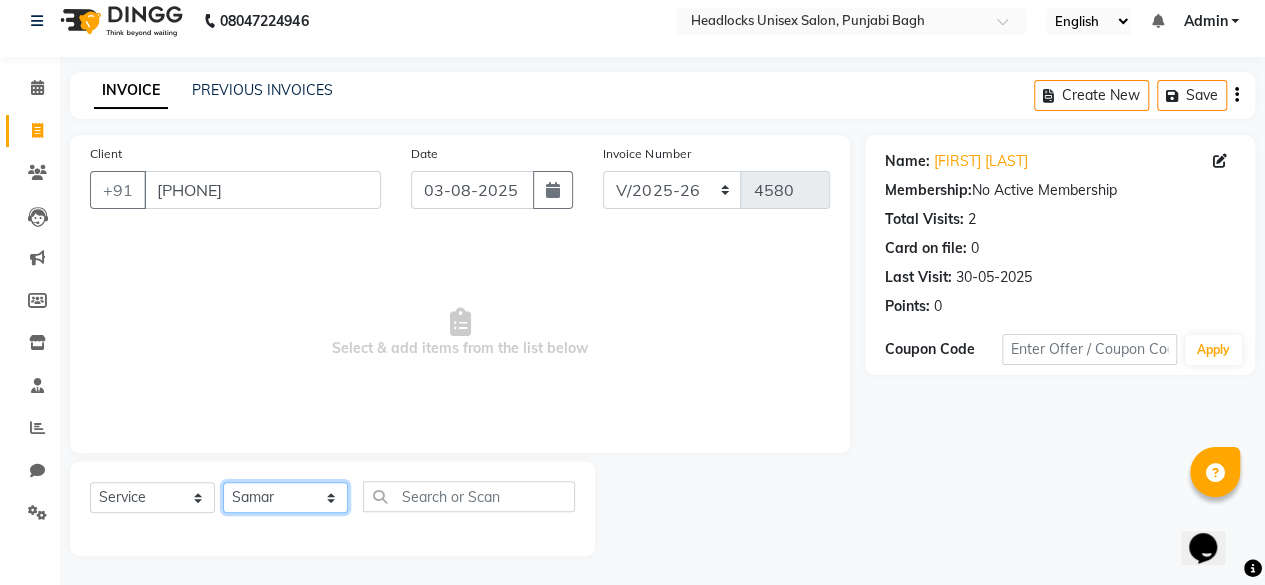 click on "Select Stylist ⁠[FIRST] ⁠[FIRST] [FIRST] [FIRST] [FIRST] [FIRST] [FIRST] [FIRST] [FIRST] [FIRST] [FIRST] [FIRST] [FIRST] [FIRST] [FIRST] [FIRST] [FIRST] [FIRST] [FIRST] [FIRST] [FIRST] [FIRST] [FIRST] [FIRST] [FIRST] [FIRST] [FIRST] [FIRST] [FIRST] [FIRST] [FIRST] [FIRST] [FIRST] [FIRST]" 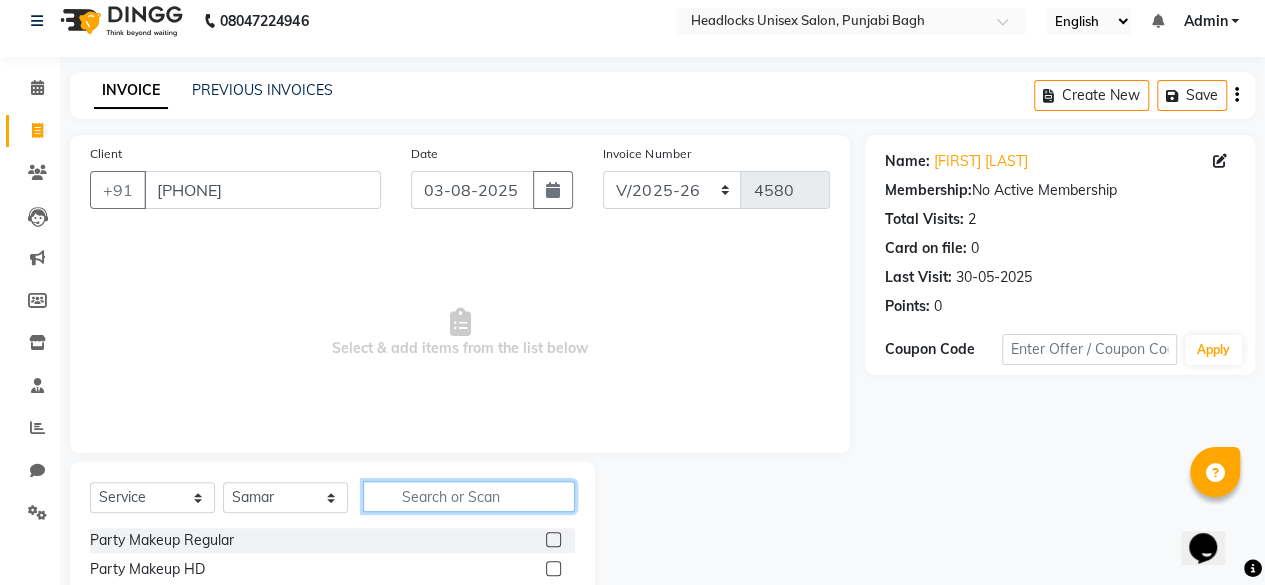 click 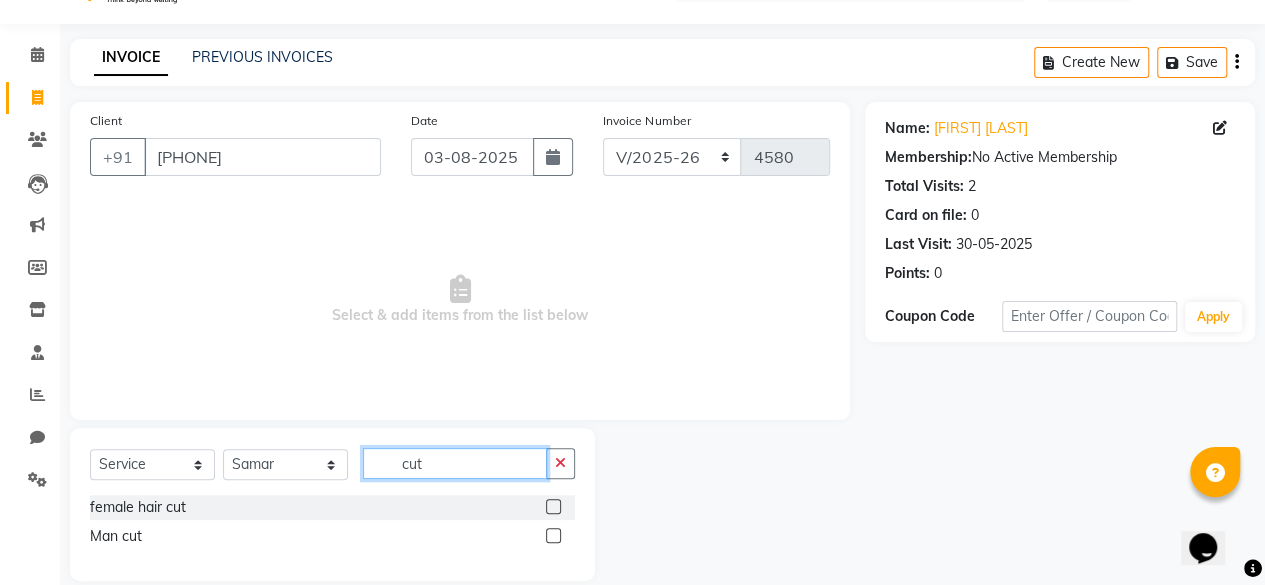 scroll, scrollTop: 73, scrollLeft: 0, axis: vertical 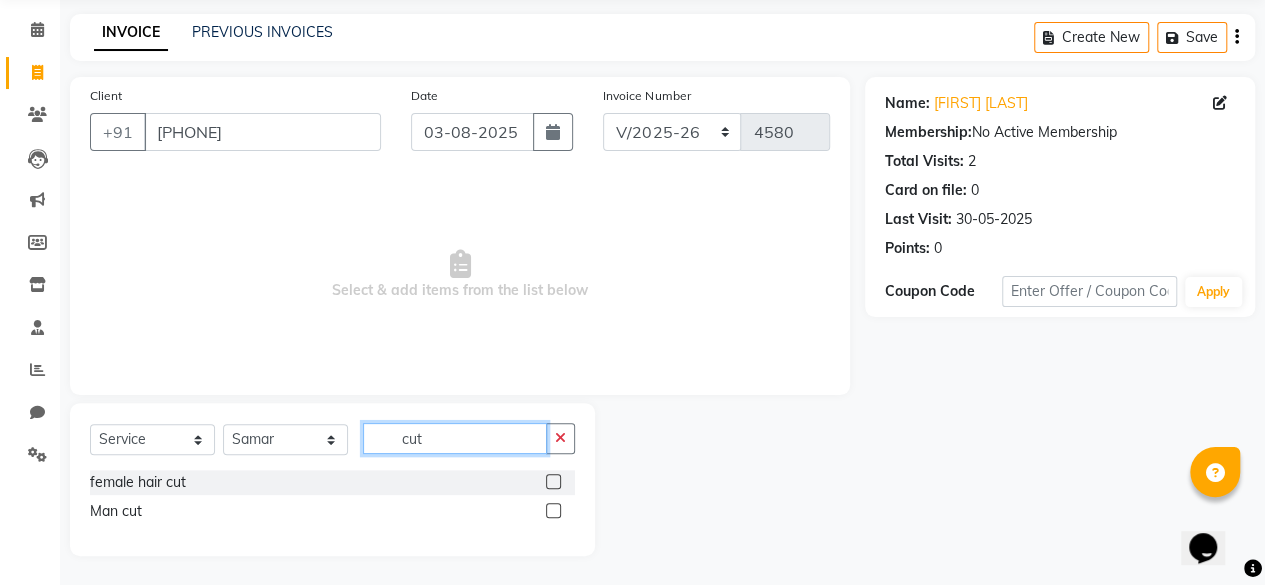 drag, startPoint x: 404, startPoint y: 499, endPoint x: 552, endPoint y: 511, distance: 148.48569 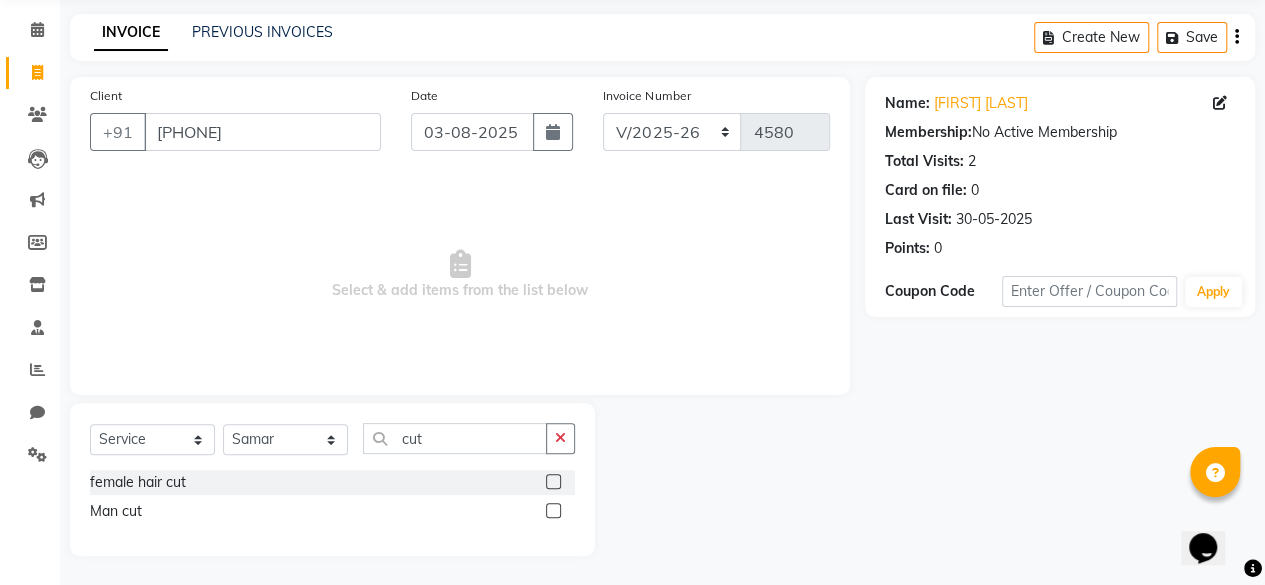 click 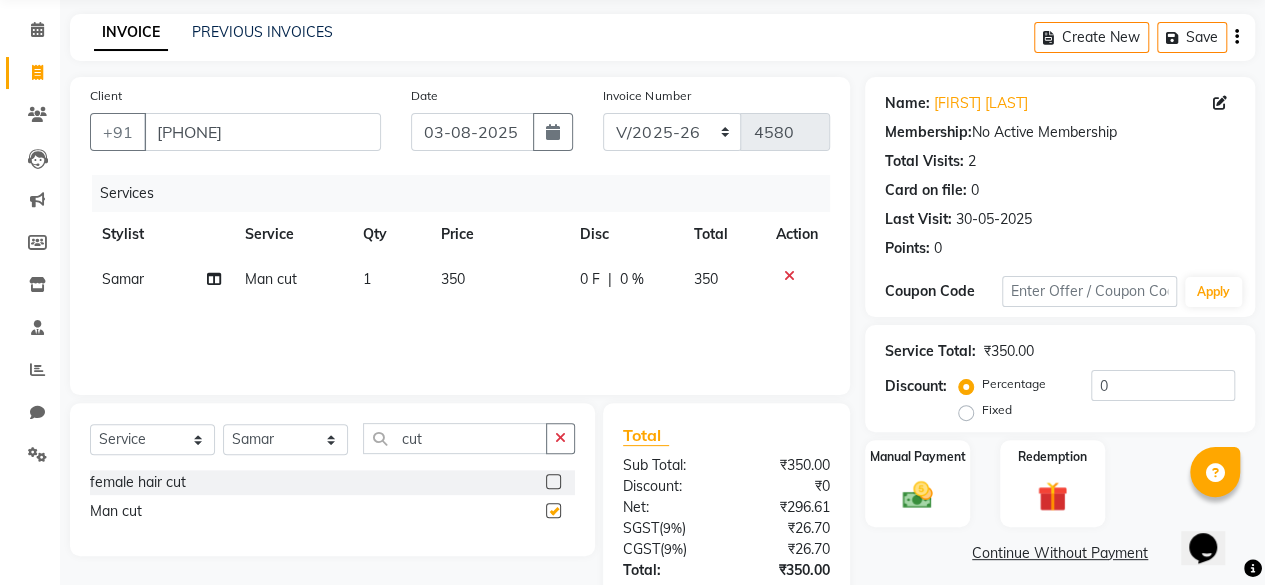 checkbox on "false" 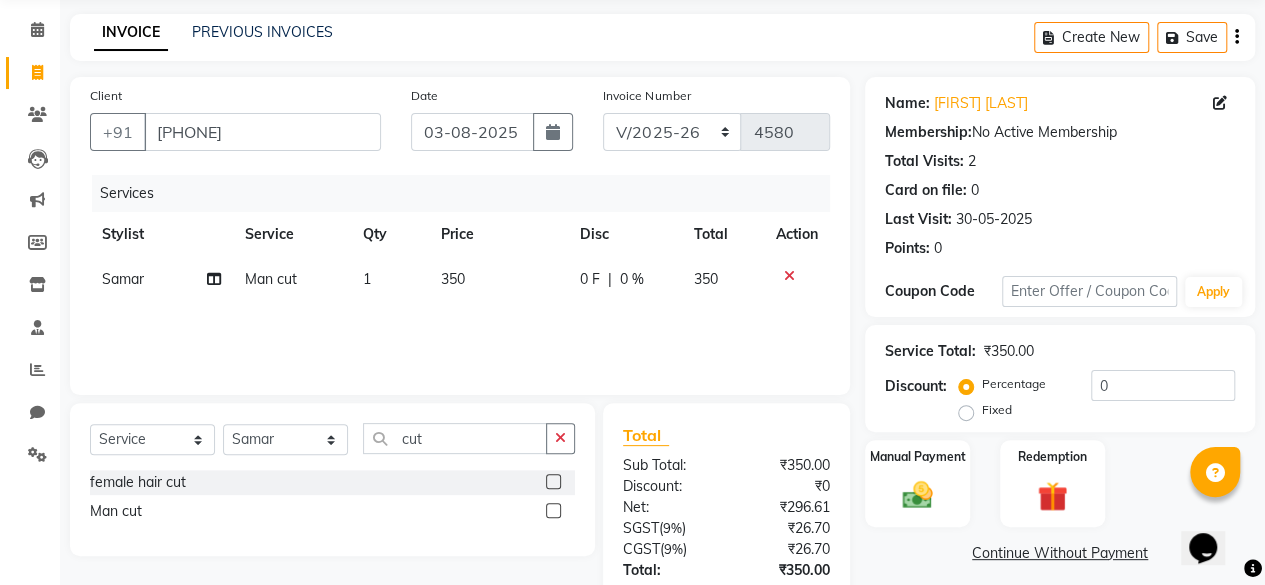 scroll, scrollTop: 213, scrollLeft: 0, axis: vertical 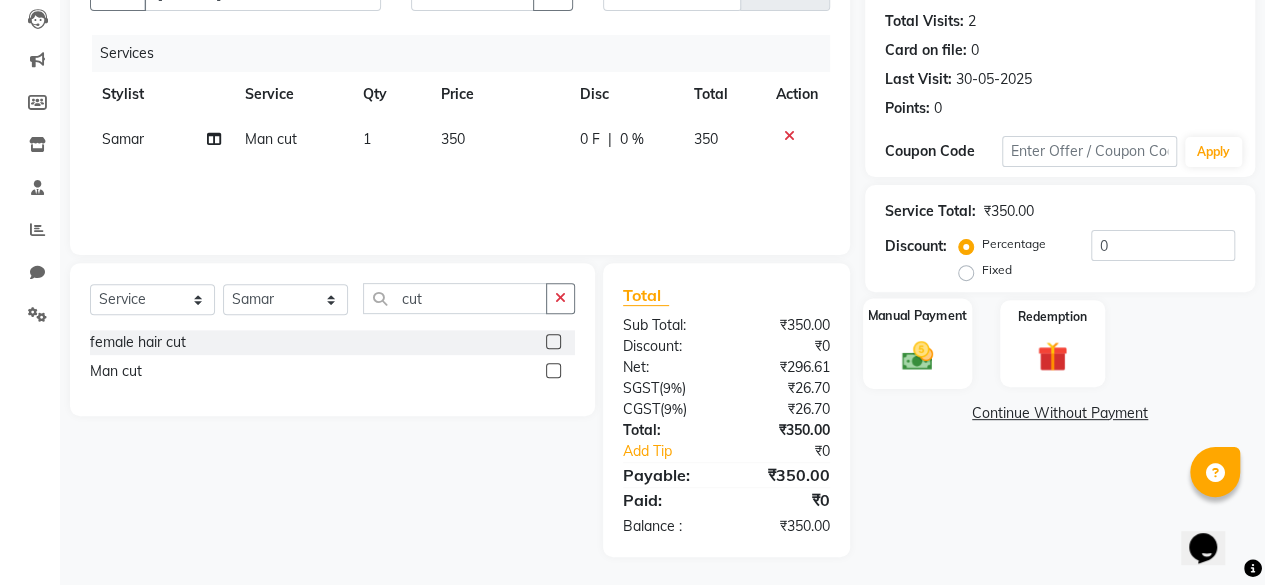click 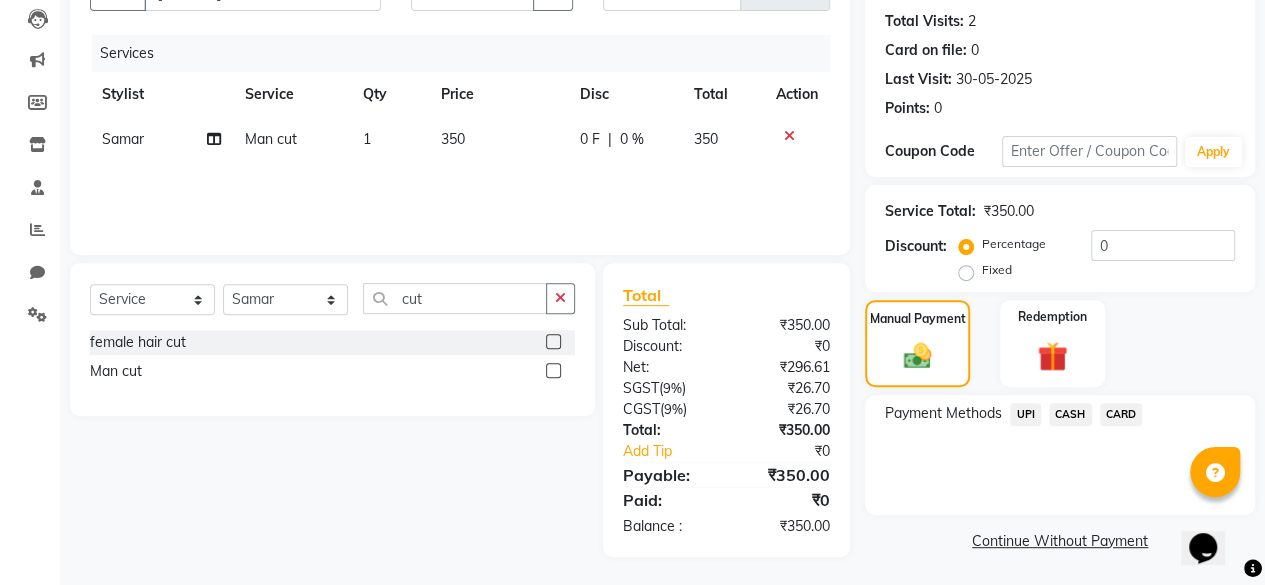 click on "UPI" 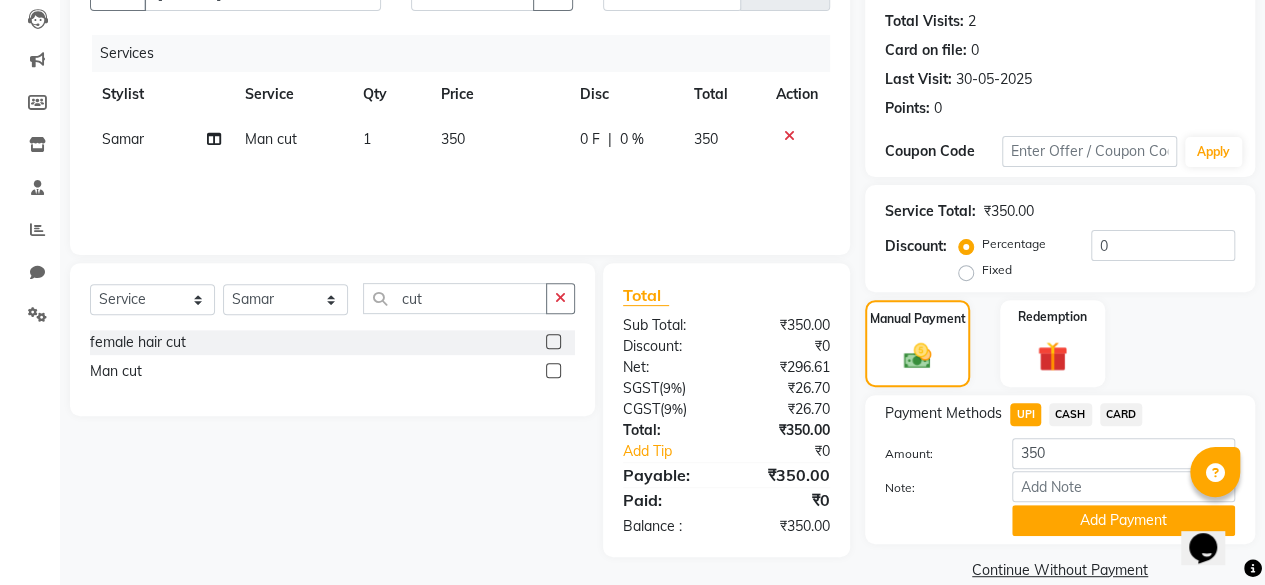 scroll, scrollTop: 242, scrollLeft: 0, axis: vertical 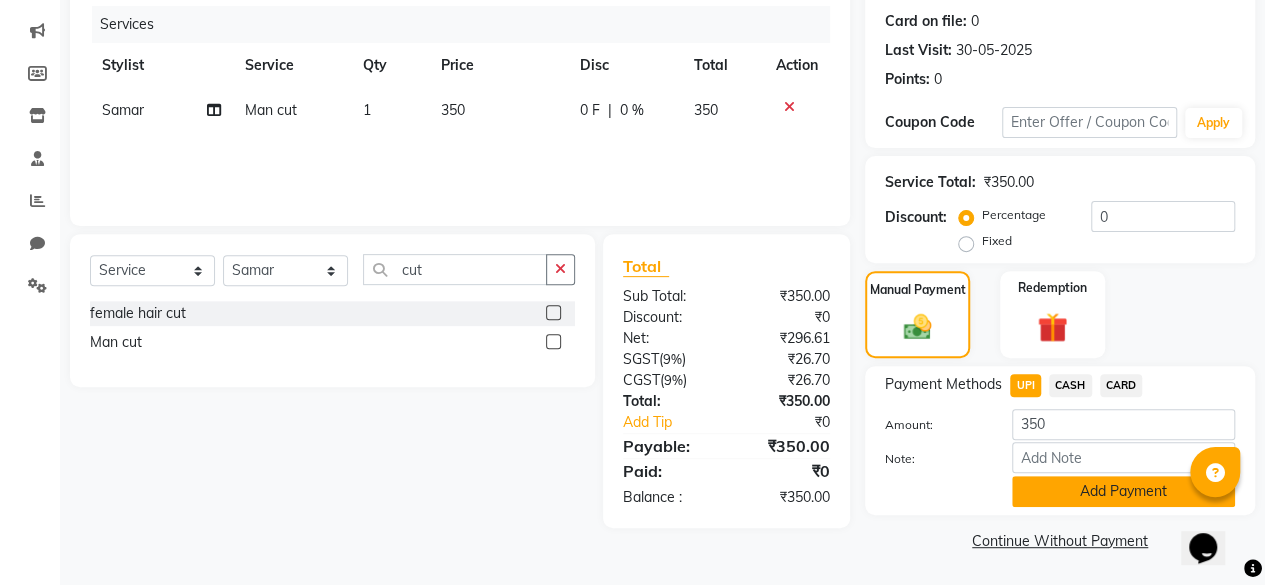 click on "Add Payment" 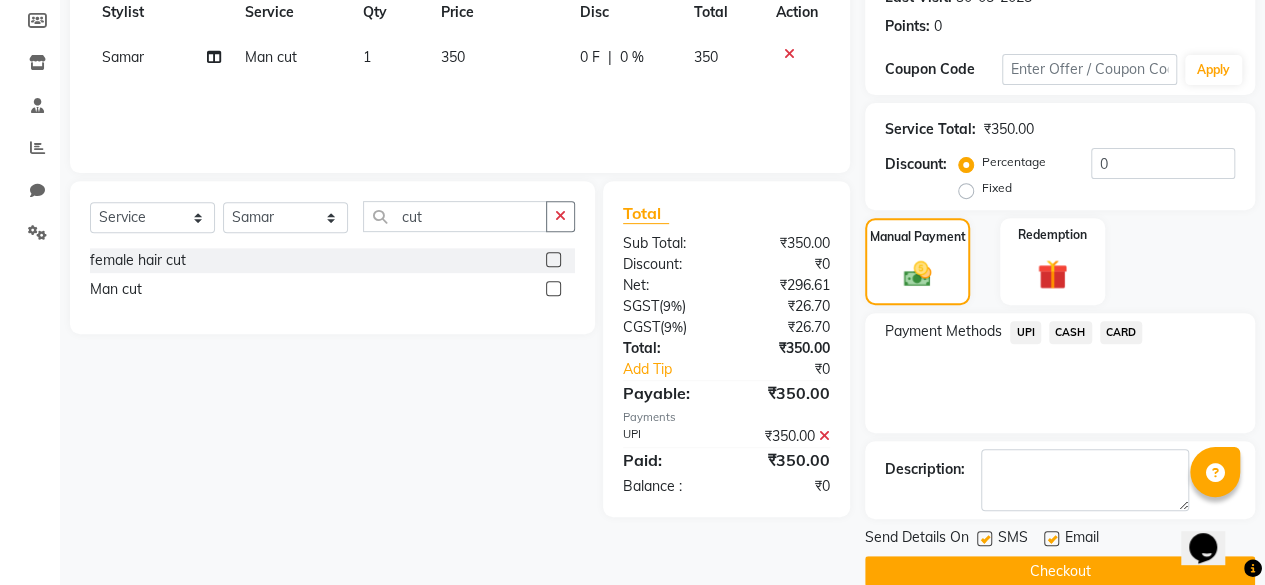 scroll, scrollTop: 324, scrollLeft: 0, axis: vertical 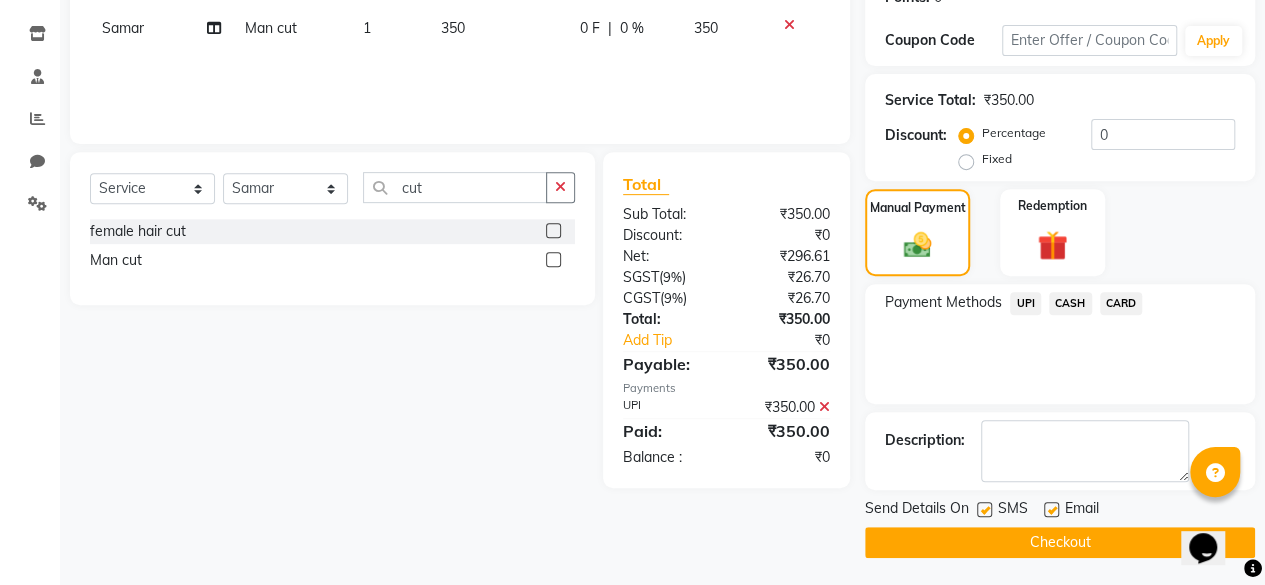 click 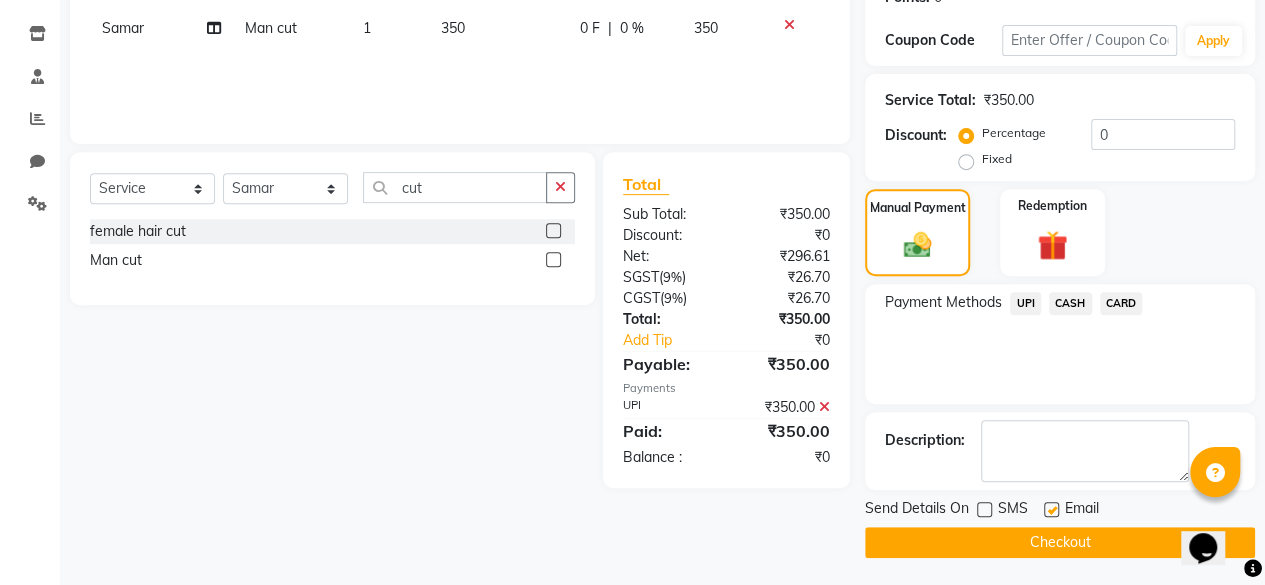 click on "Checkout" 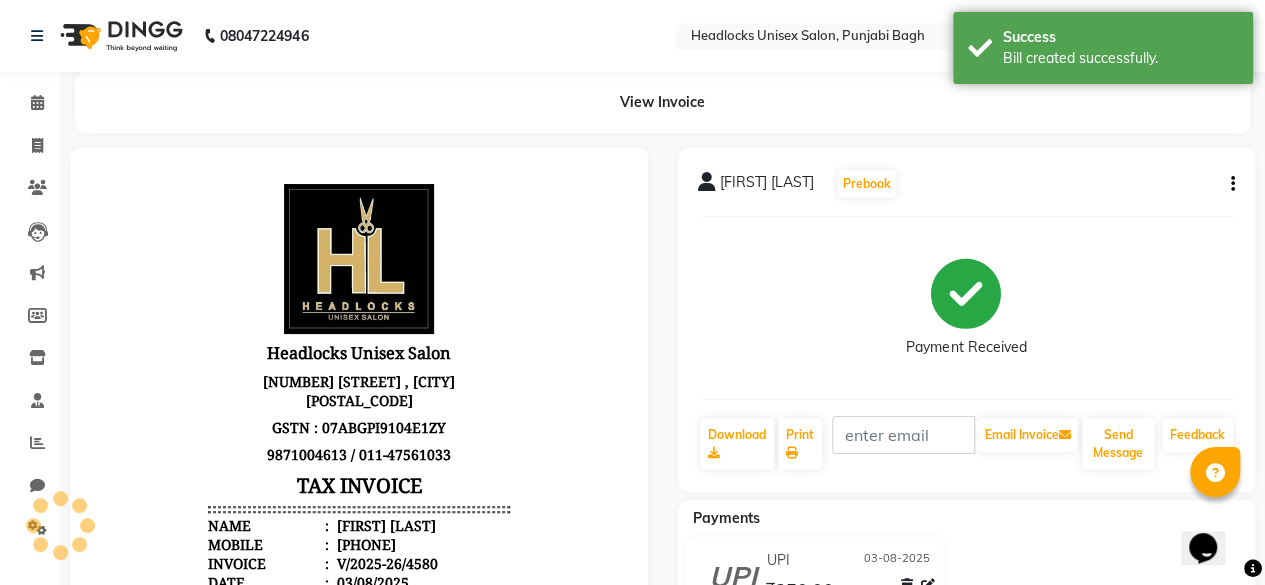 scroll, scrollTop: 0, scrollLeft: 0, axis: both 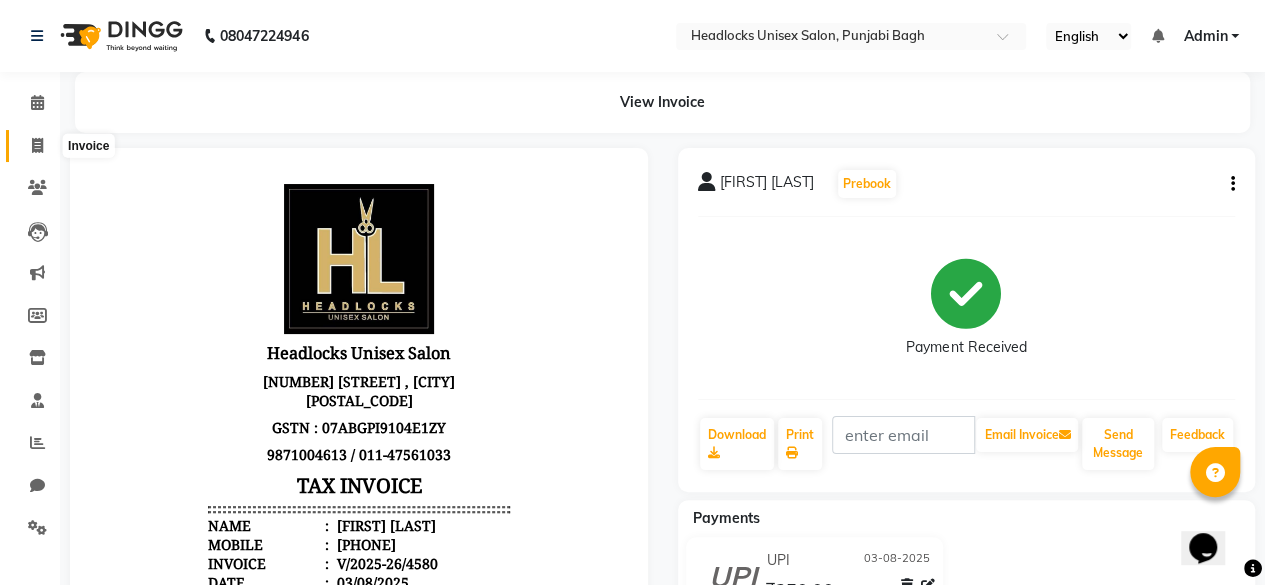 click 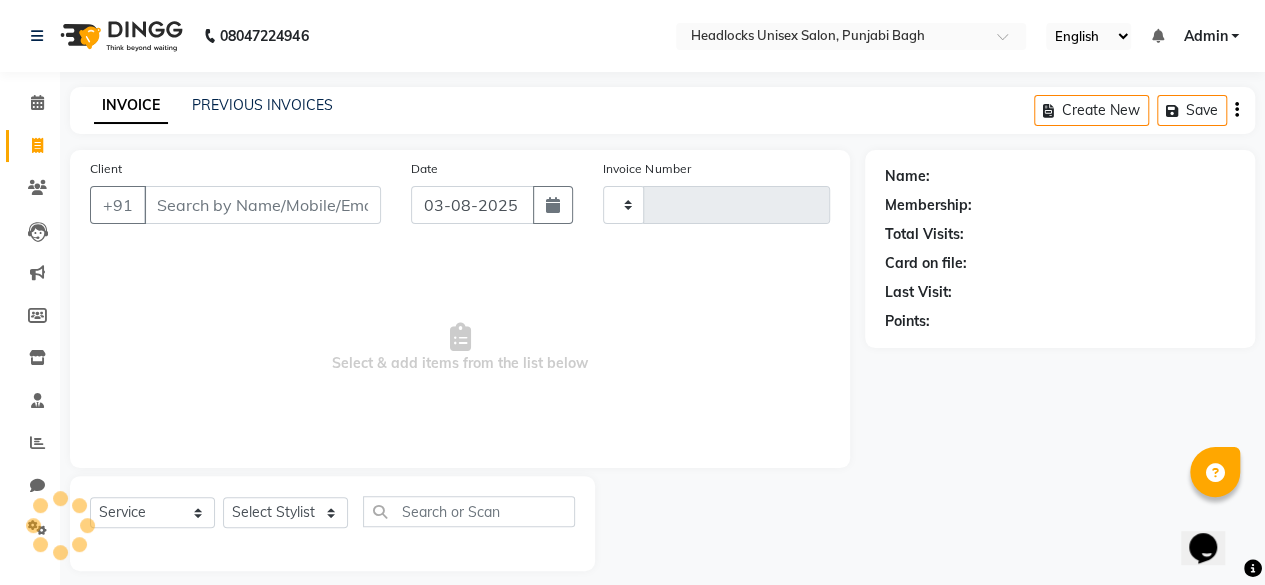 scroll, scrollTop: 15, scrollLeft: 0, axis: vertical 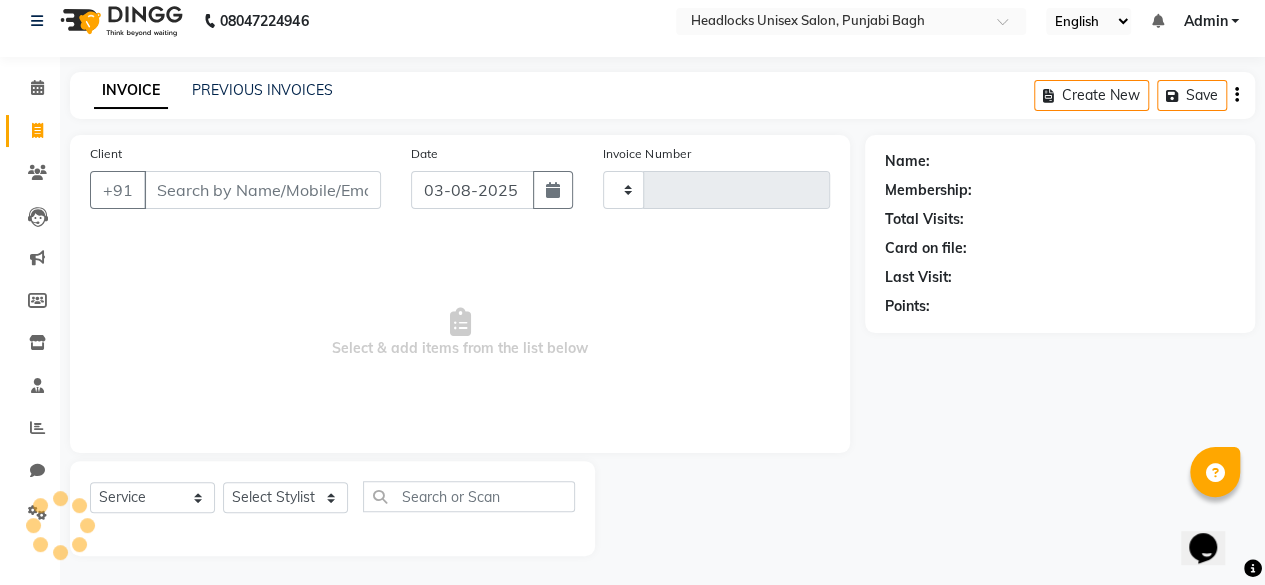 type on "4581" 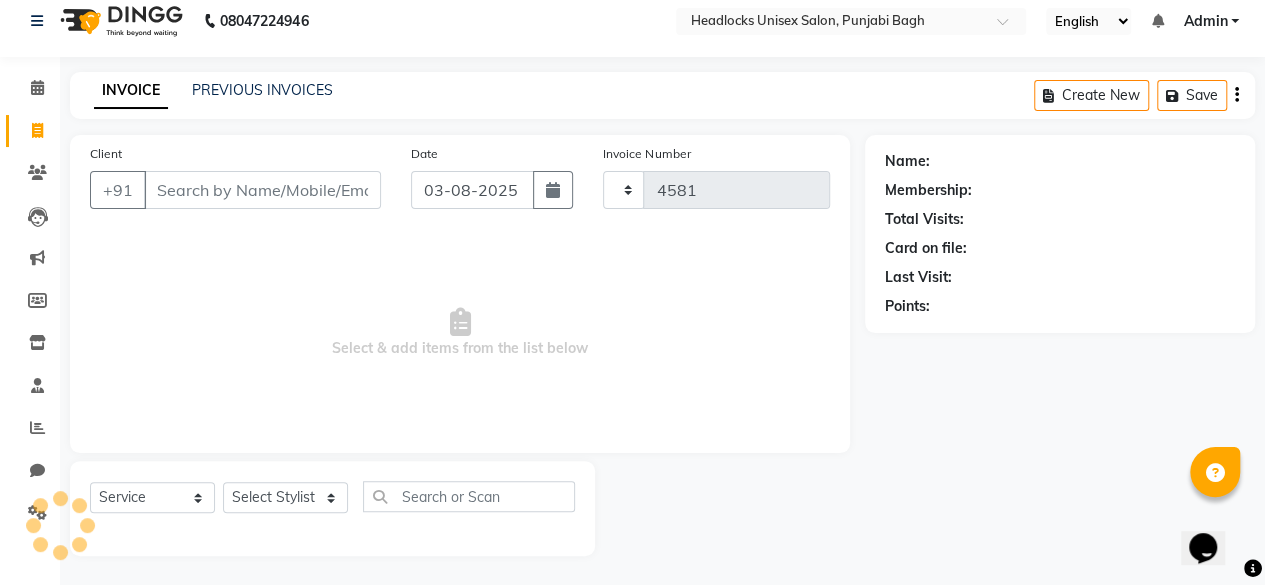 select on "7719" 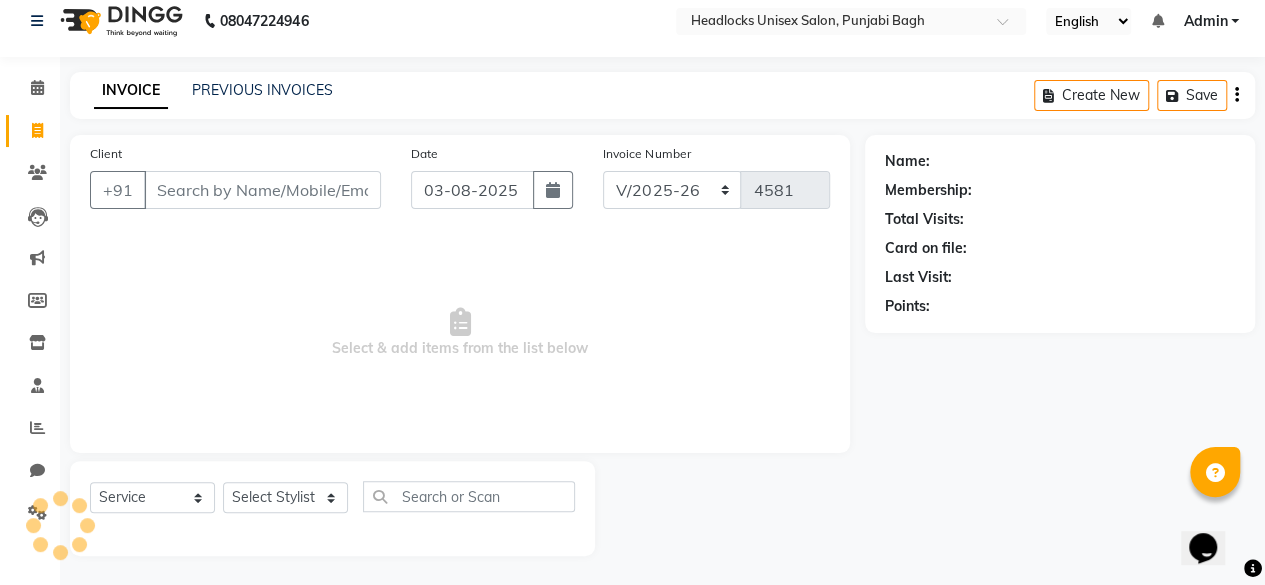 click on "Client" at bounding box center [262, 190] 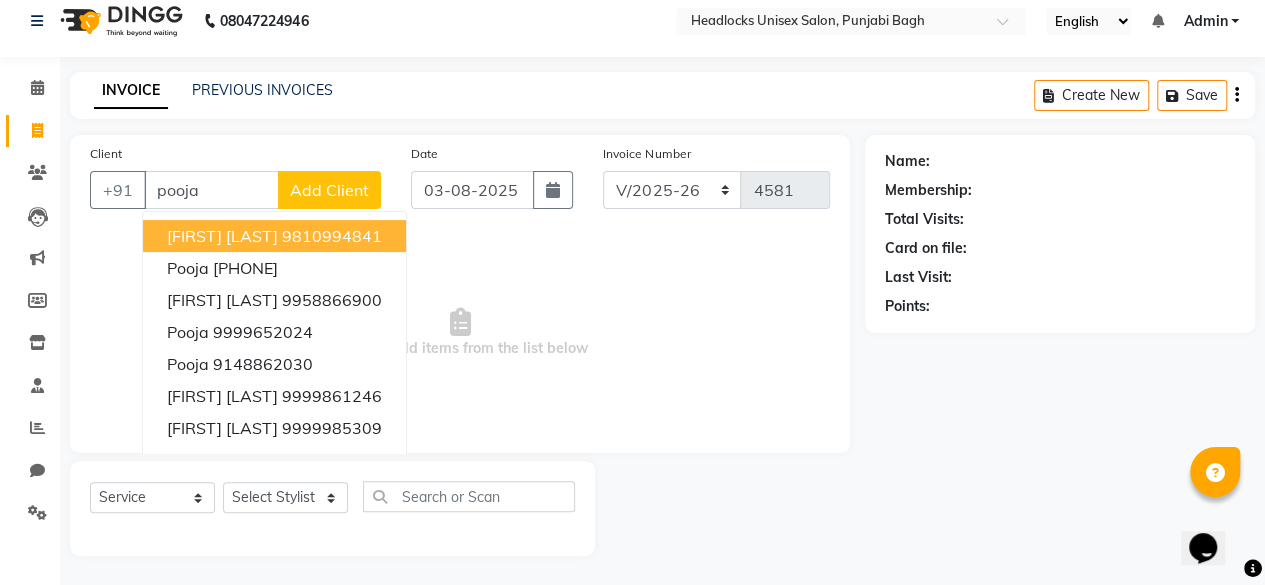 click on "[FIRST] [LAST] [PHONE]" at bounding box center (274, 236) 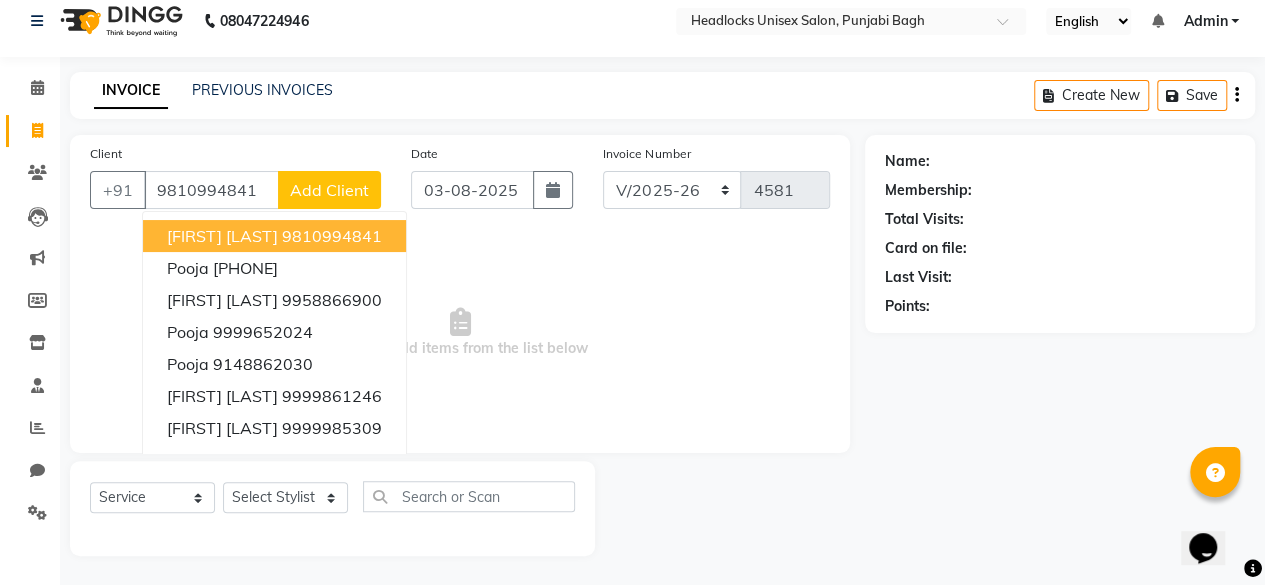 type on "9810994841" 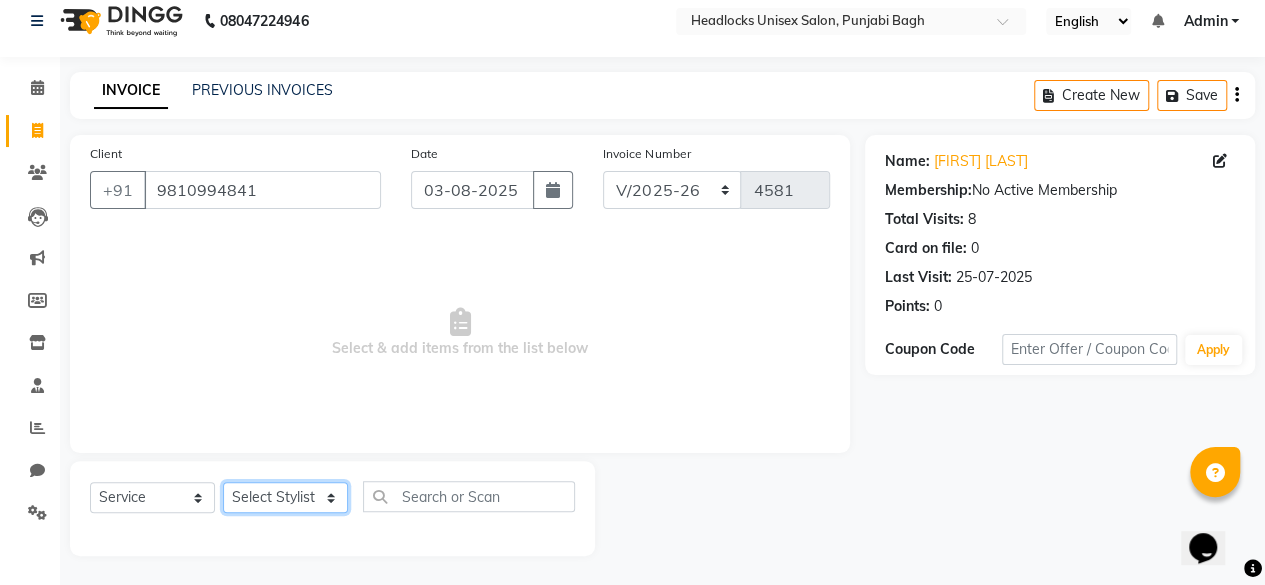 click on "Select Stylist ⁠[FIRST] ⁠[FIRST] [FIRST] [FIRST] [FIRST] [FIRST] [FIRST] [FIRST] [FIRST] [FIRST] [FIRST] [FIRST] [FIRST] [FIRST] [FIRST] [FIRST] [FIRST] [FIRST] [FIRST] [FIRST] [FIRST] [FIRST] [FIRST] [FIRST] [FIRST] [FIRST] [FIRST] [FIRST] [FIRST] [FIRST] [FIRST] [FIRST] [FIRST] [FIRST]" 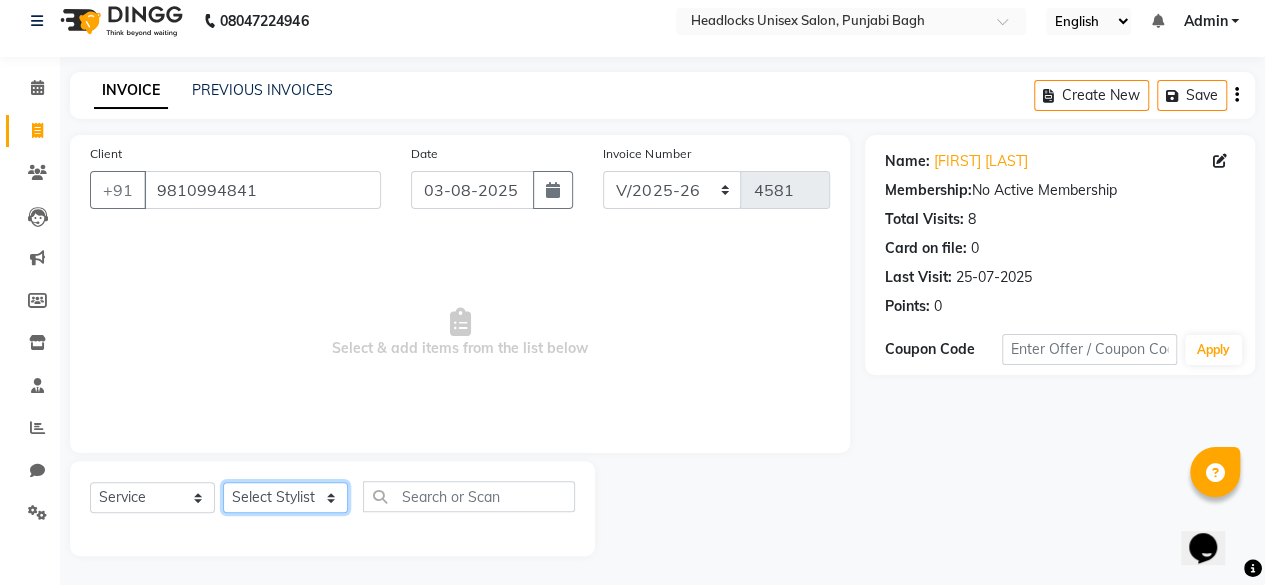 select on "69084" 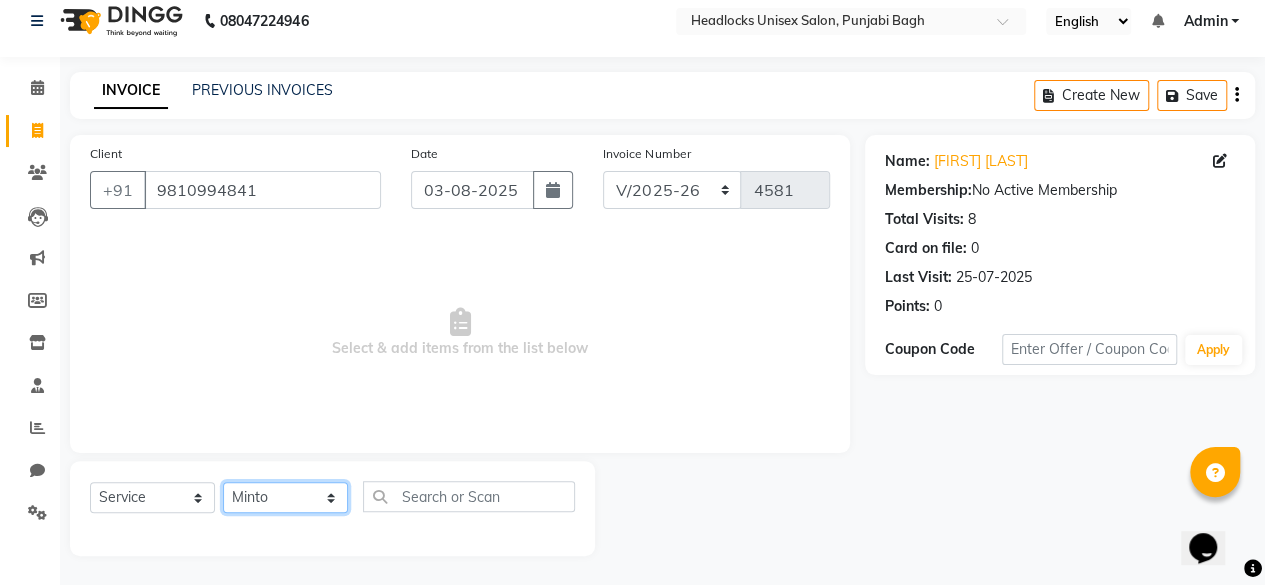 click on "Select Stylist ⁠[FIRST] ⁠[FIRST] [FIRST] [FIRST] [FIRST] [FIRST] [FIRST] [FIRST] [FIRST] [FIRST] [FIRST] [FIRST] [FIRST] [FIRST] [FIRST] [FIRST] [FIRST] [FIRST] [FIRST] [FIRST] [FIRST] [FIRST] [FIRST] [FIRST] [FIRST] [FIRST] [FIRST] [FIRST] [FIRST] [FIRST] [FIRST] [FIRST] [FIRST] [FIRST]" 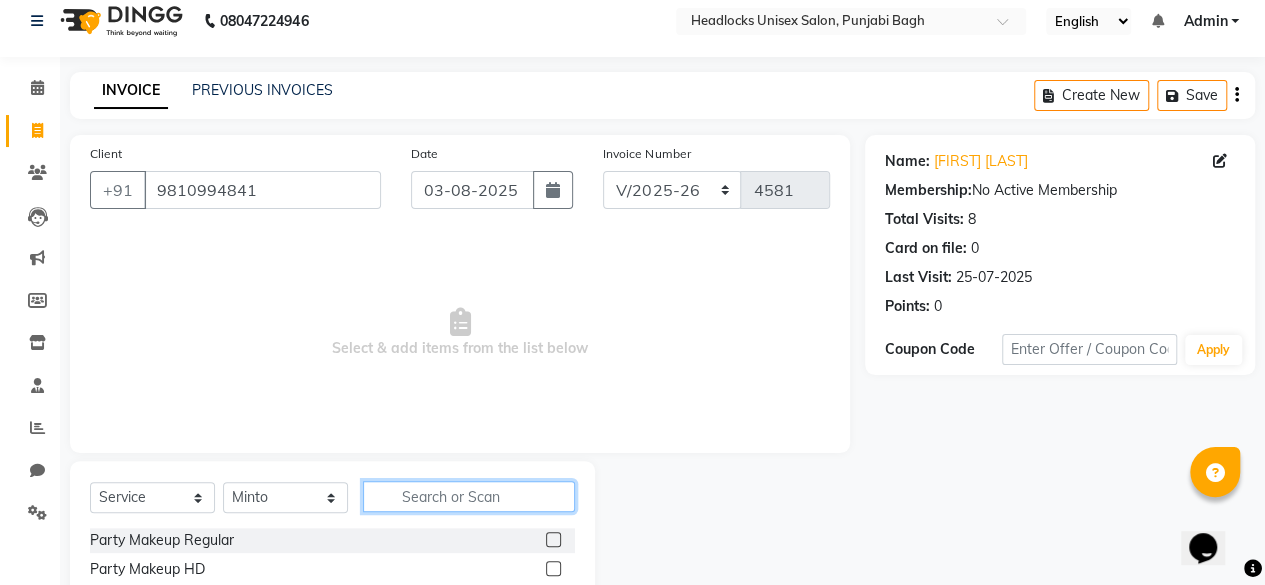 click 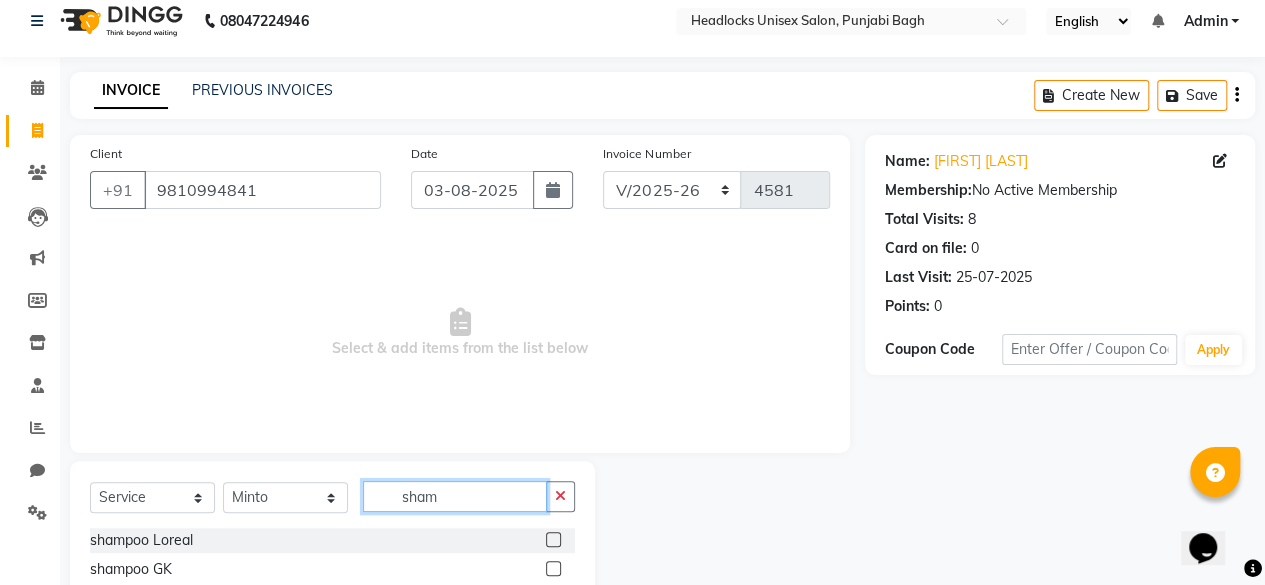 type on "sham" 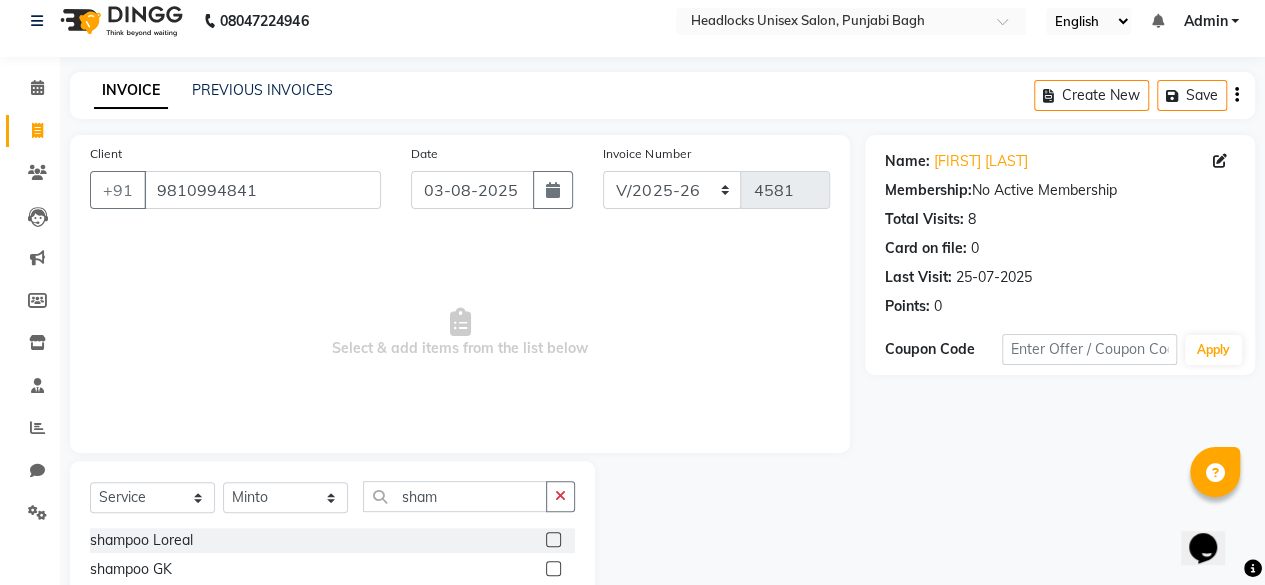 click 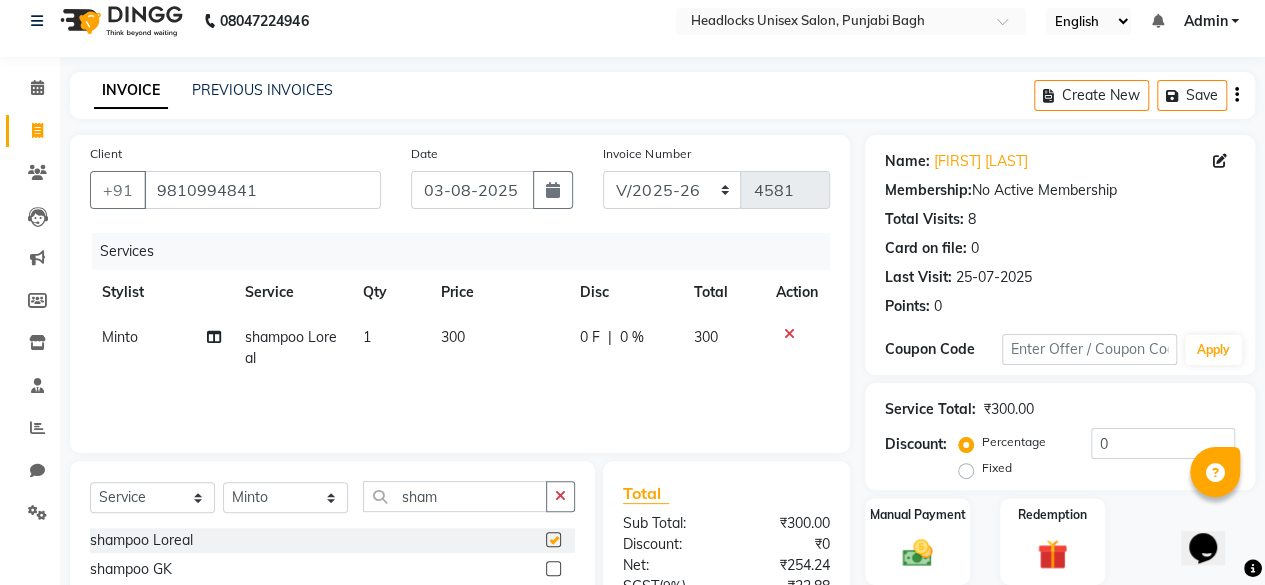 checkbox on "false" 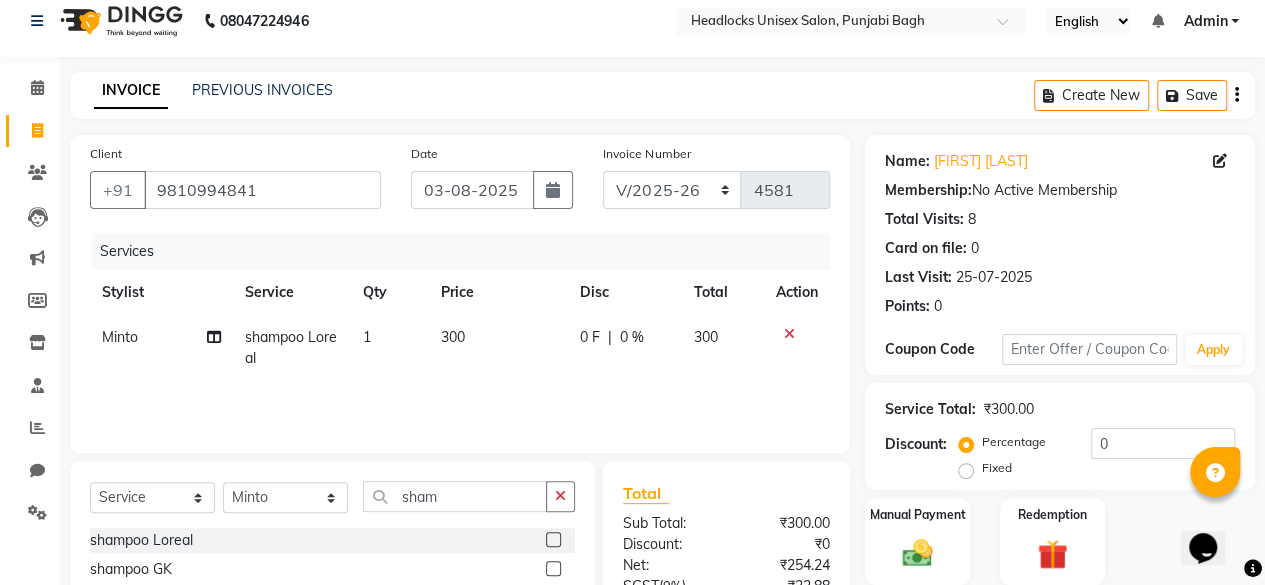 scroll, scrollTop: 215, scrollLeft: 0, axis: vertical 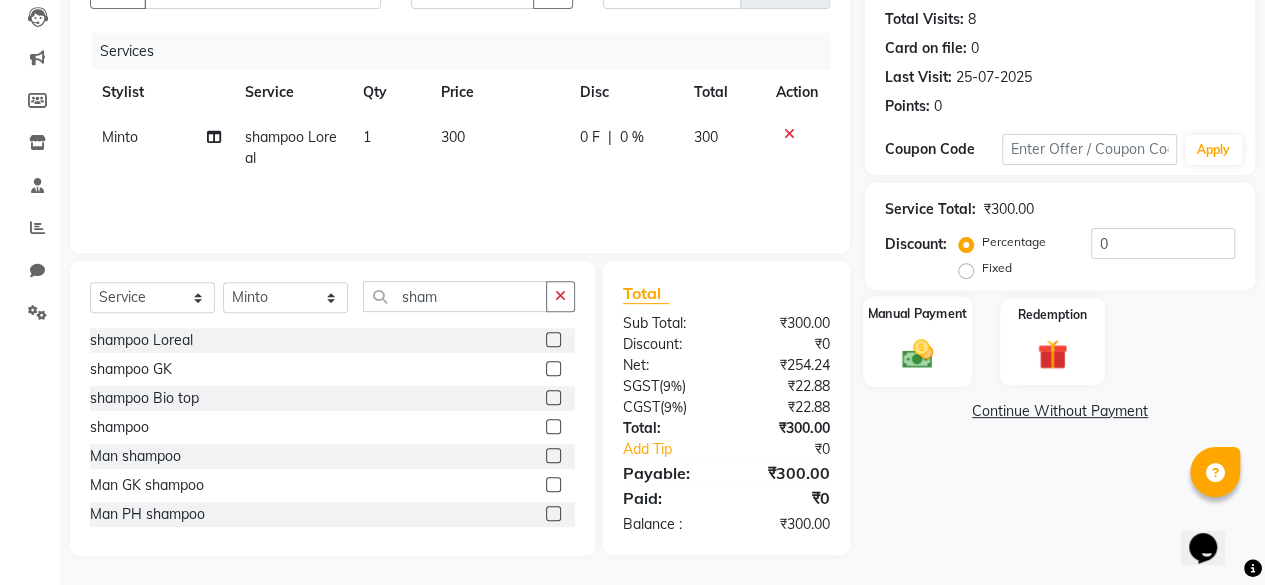 click on "Manual Payment" 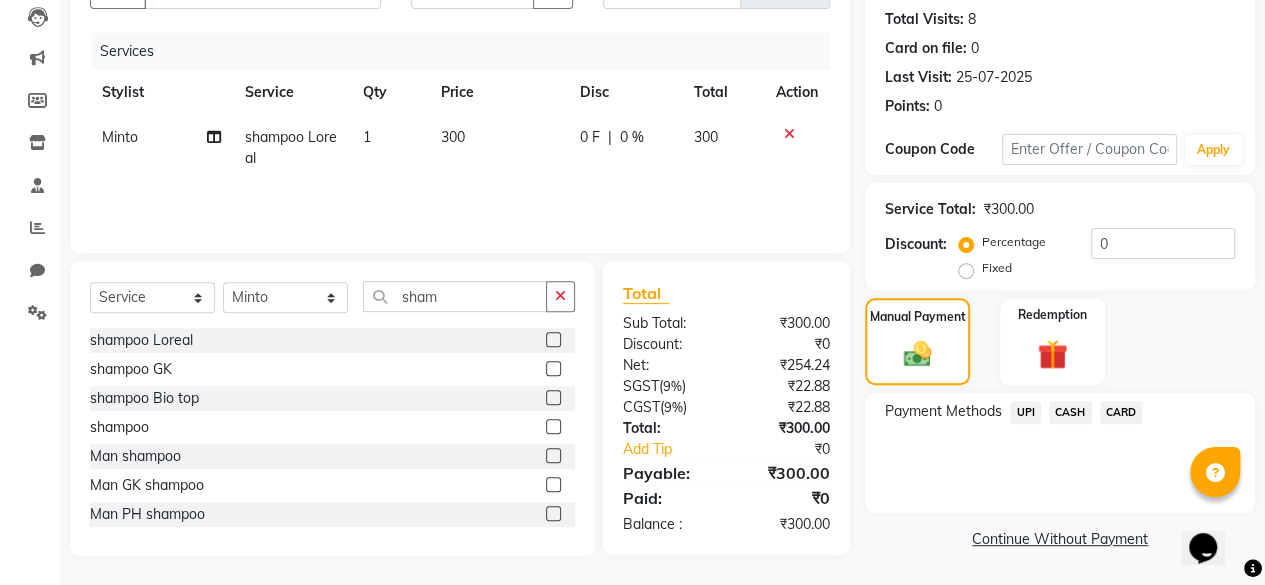 click on "UPI" 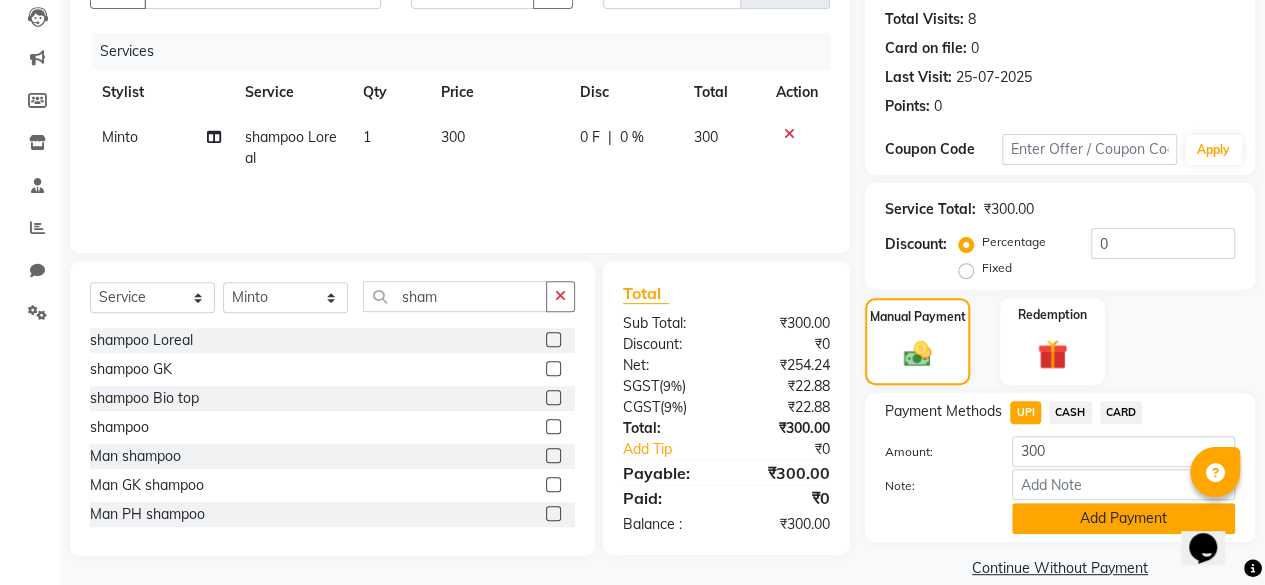 click on "Add Payment" 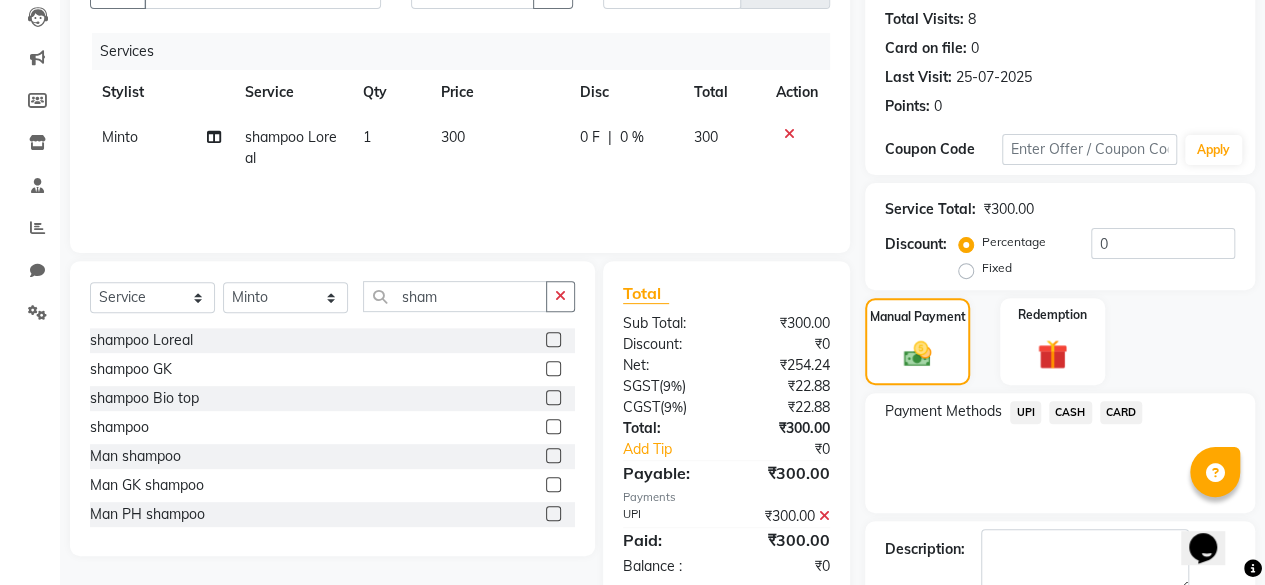 scroll, scrollTop: 324, scrollLeft: 0, axis: vertical 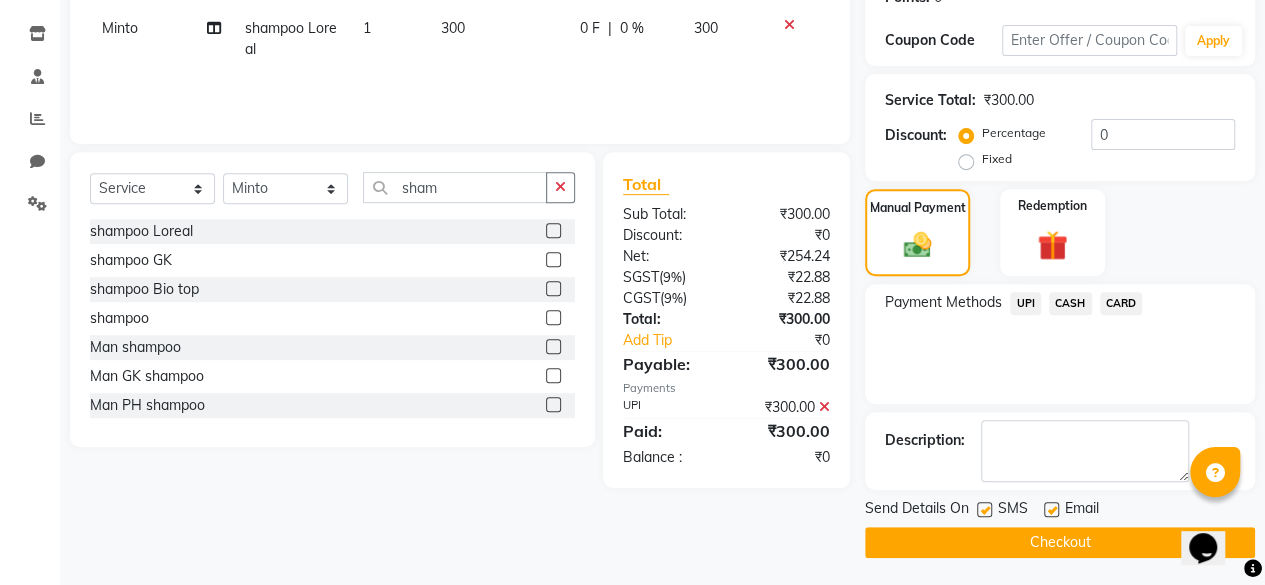 click on "Checkout" 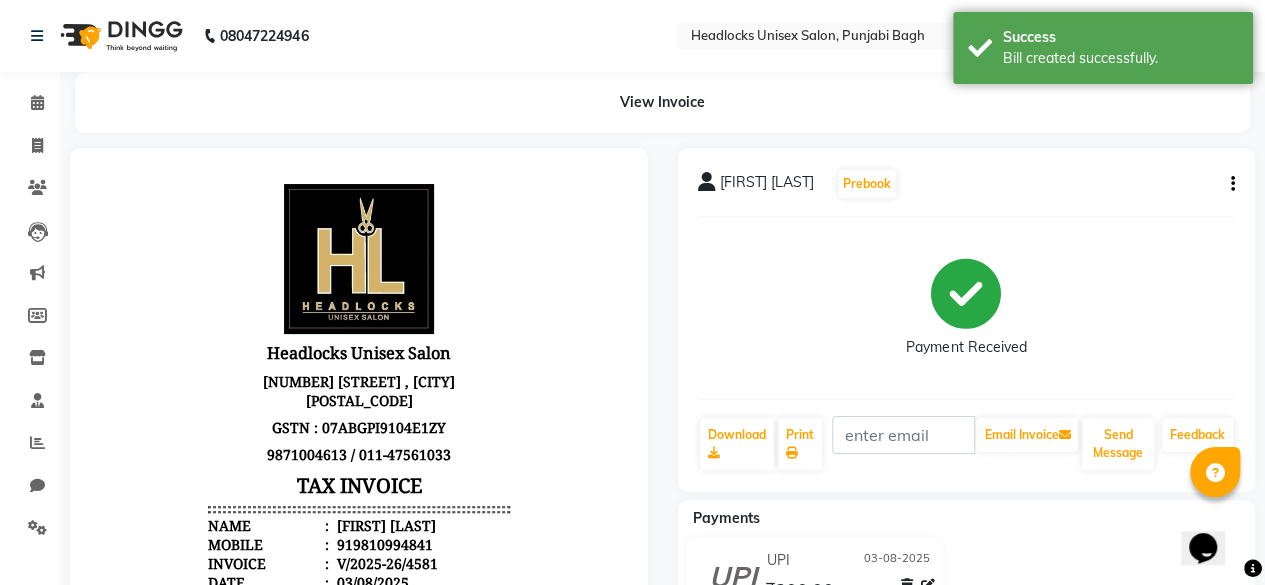 scroll, scrollTop: 0, scrollLeft: 0, axis: both 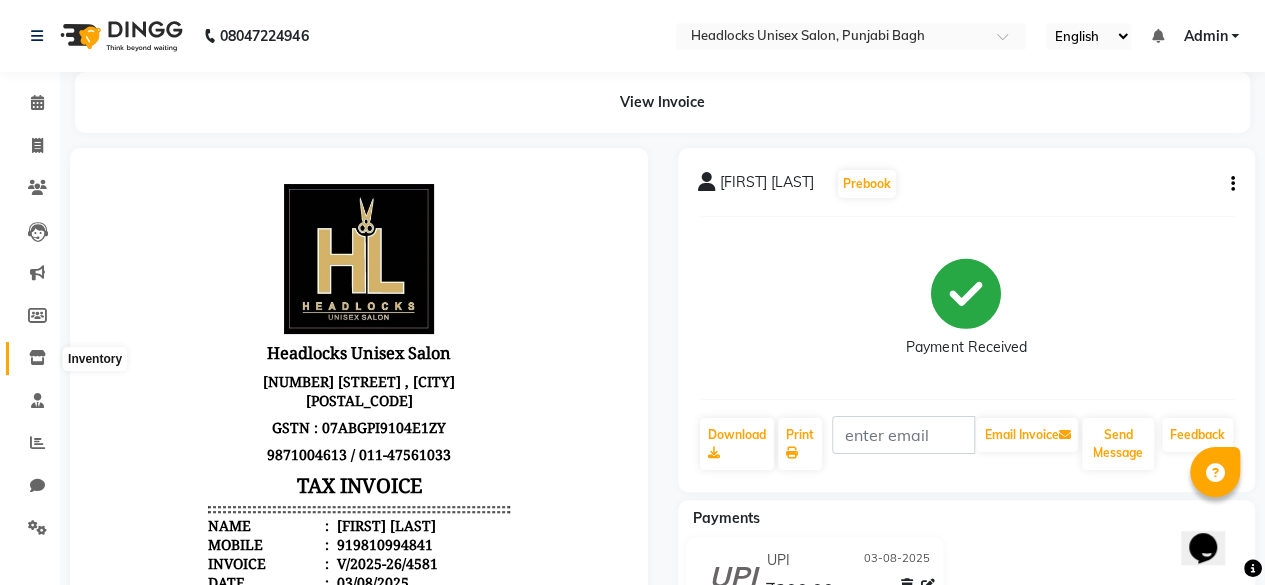 click 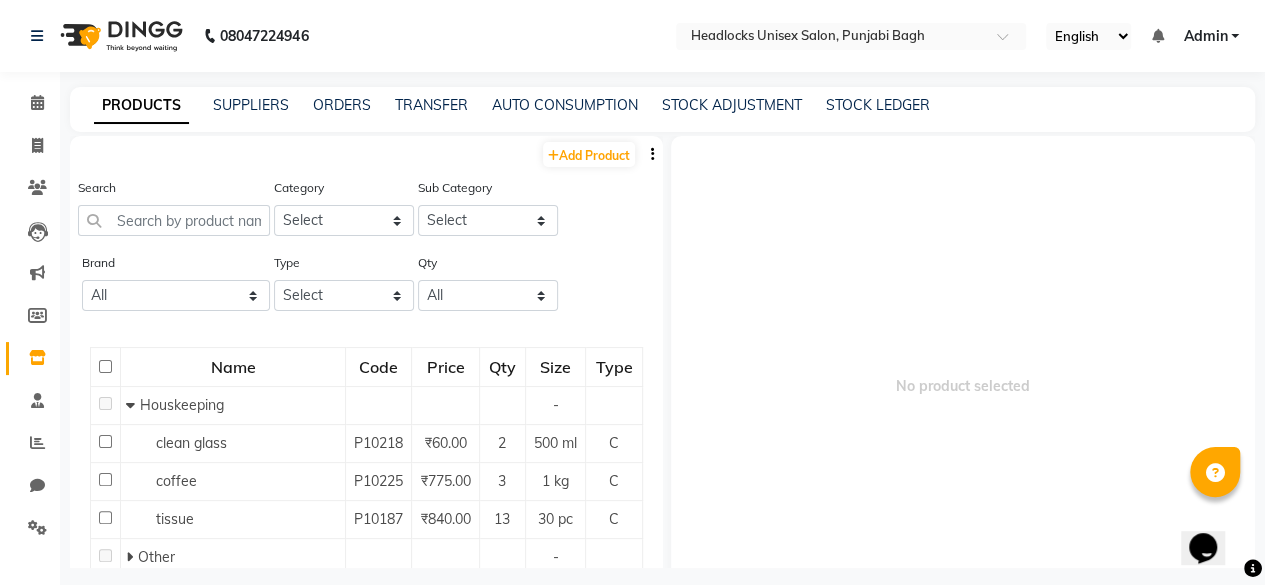 click on "STOCK ADJUSTMENT" 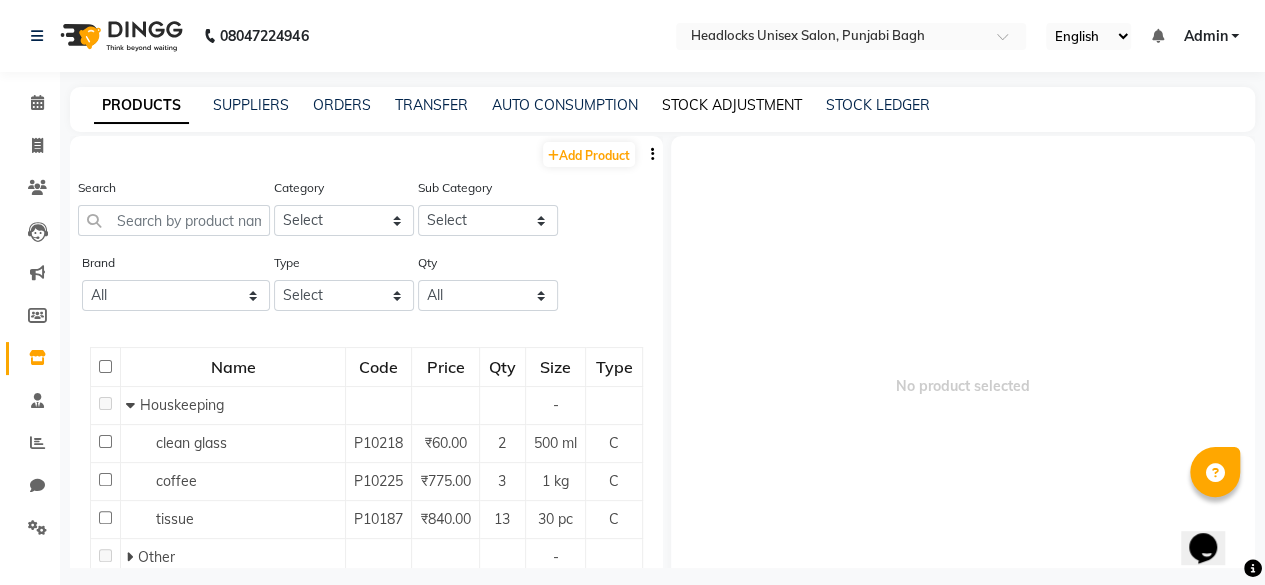 click on "STOCK ADJUSTMENT" 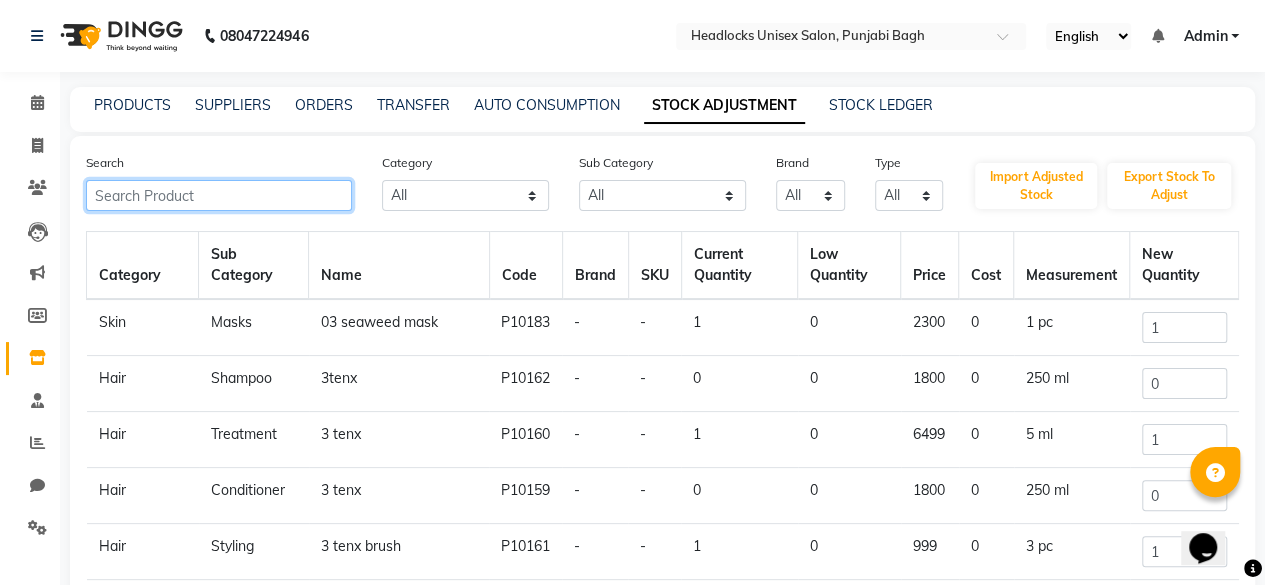 click 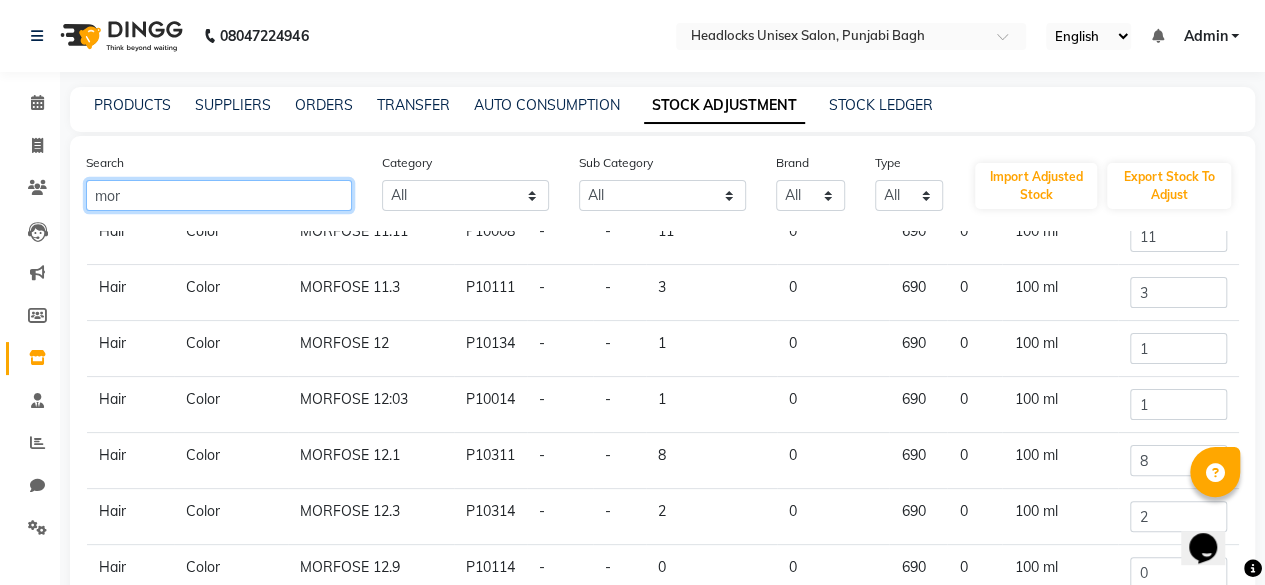 scroll, scrollTop: 152, scrollLeft: 0, axis: vertical 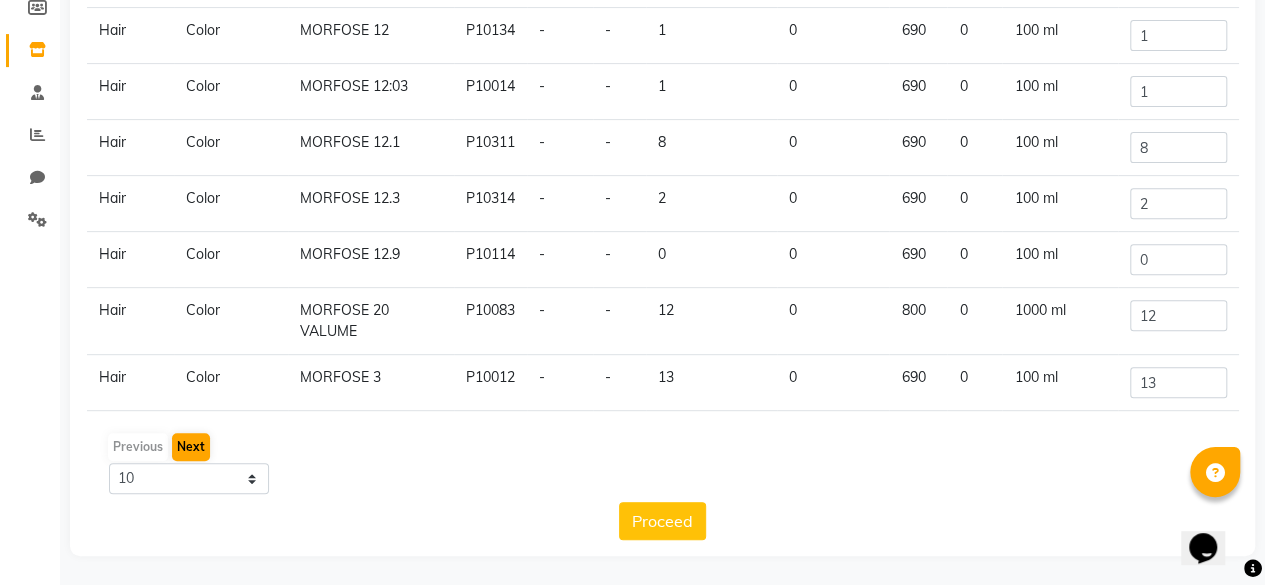 type on "mor" 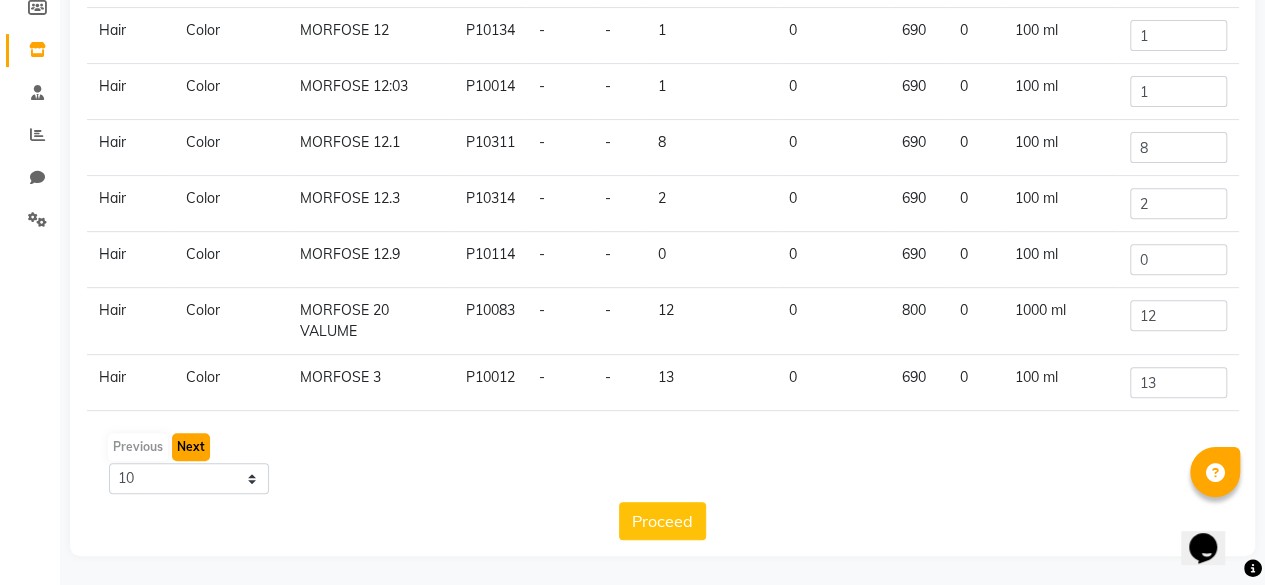 click on "Next" 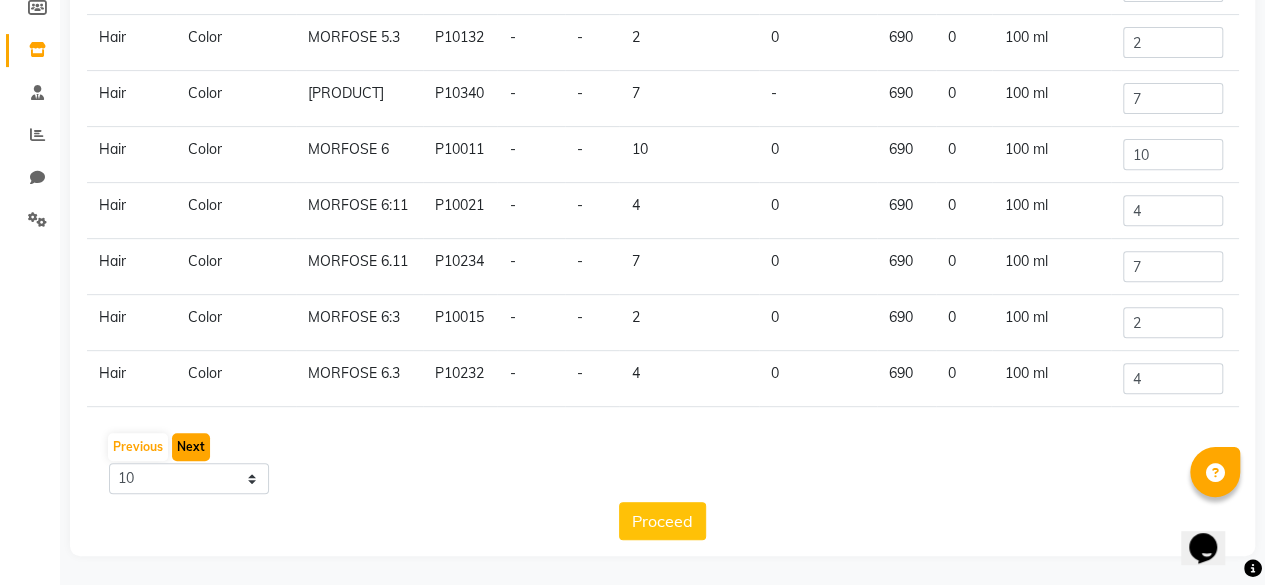 scroll, scrollTop: 120, scrollLeft: 0, axis: vertical 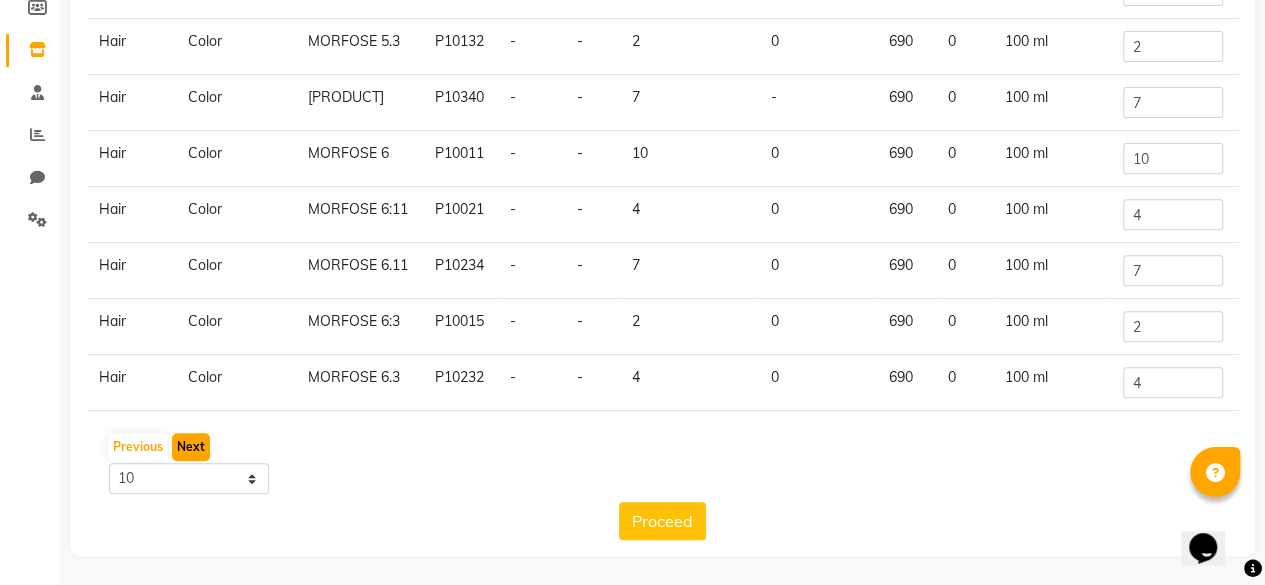 click on "Next" 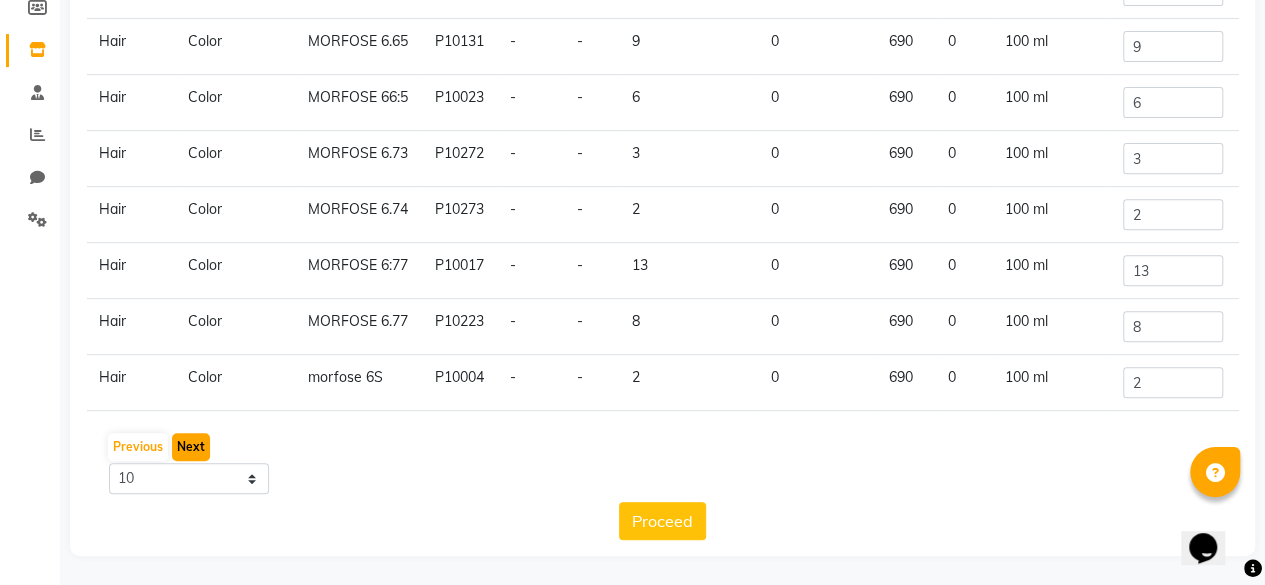 click on "Next" 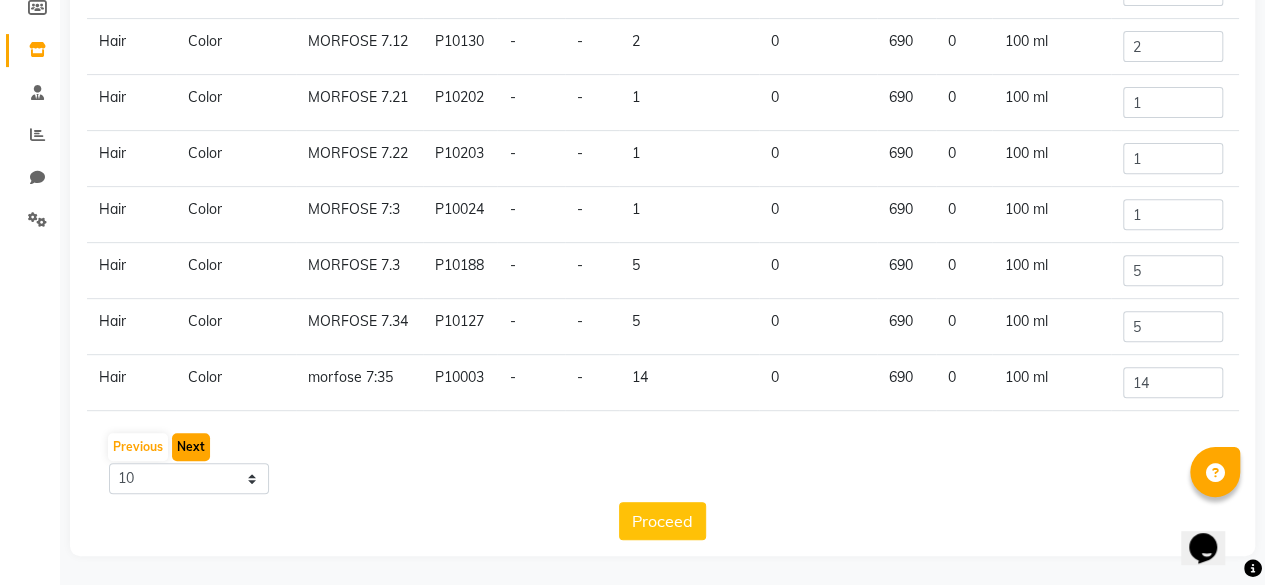 click on "Next" 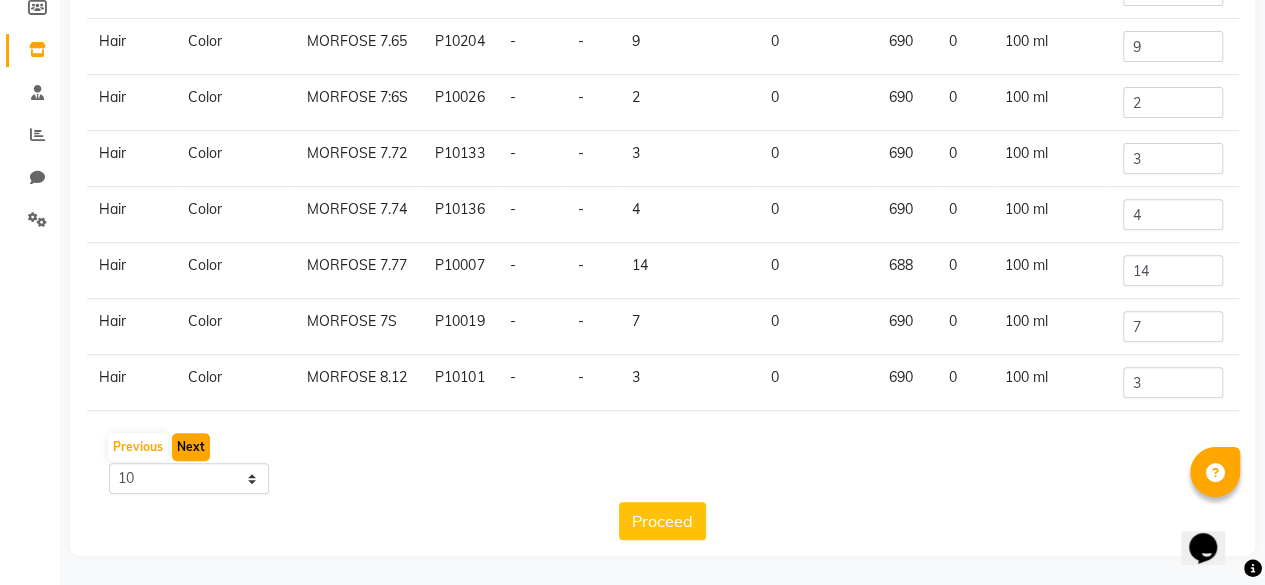 click on "Next" 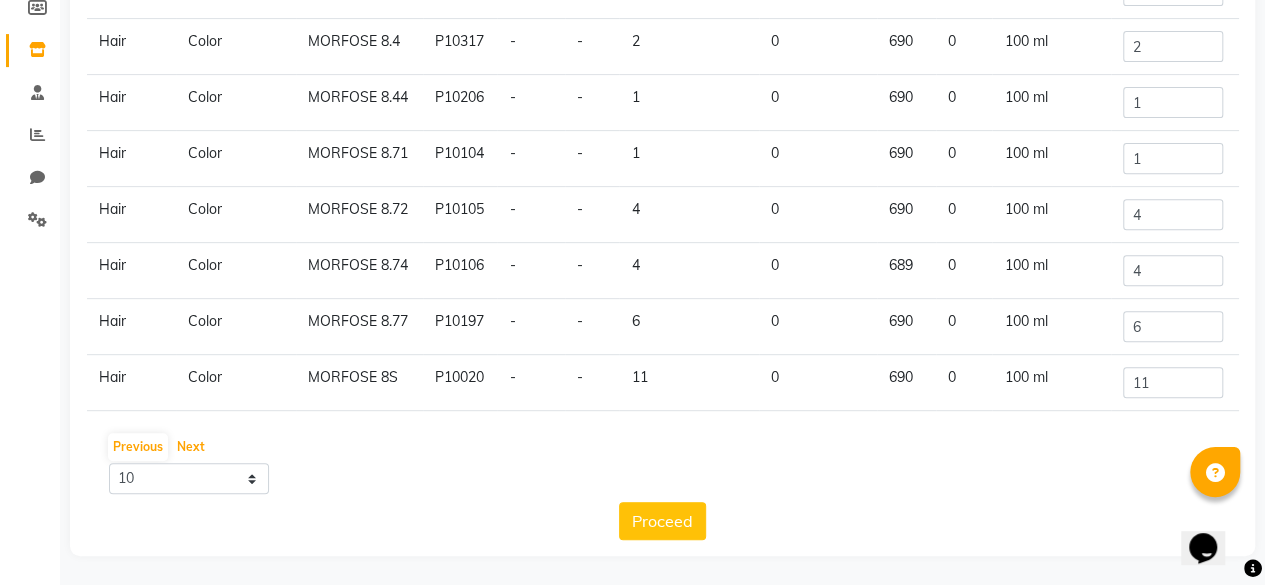 scroll, scrollTop: 0, scrollLeft: 0, axis: both 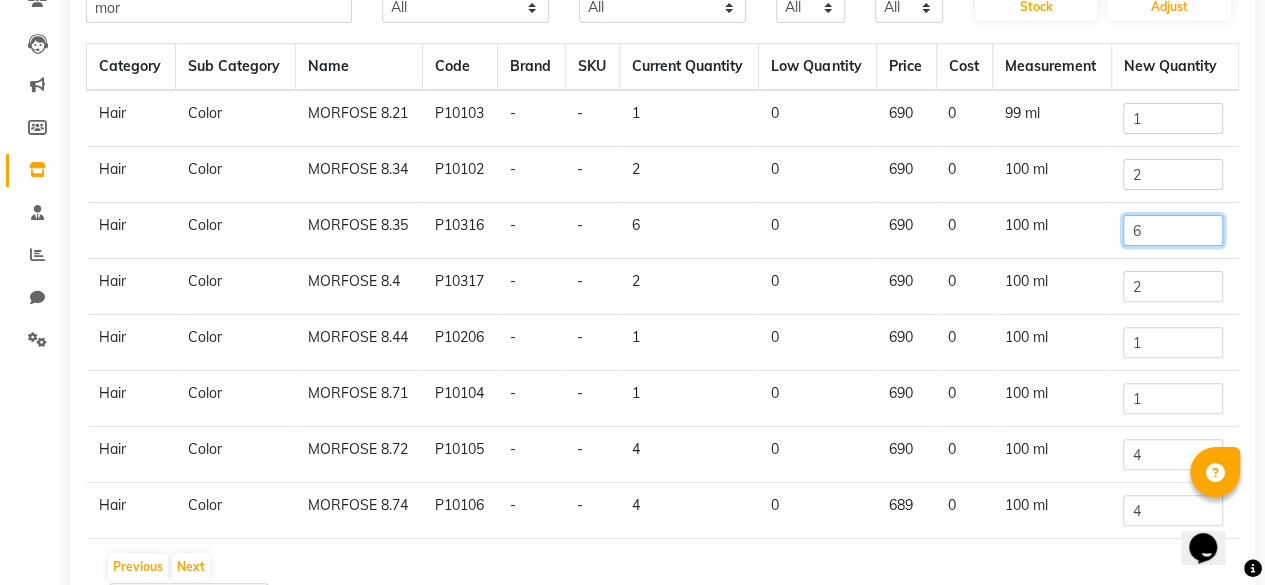 click on "6" 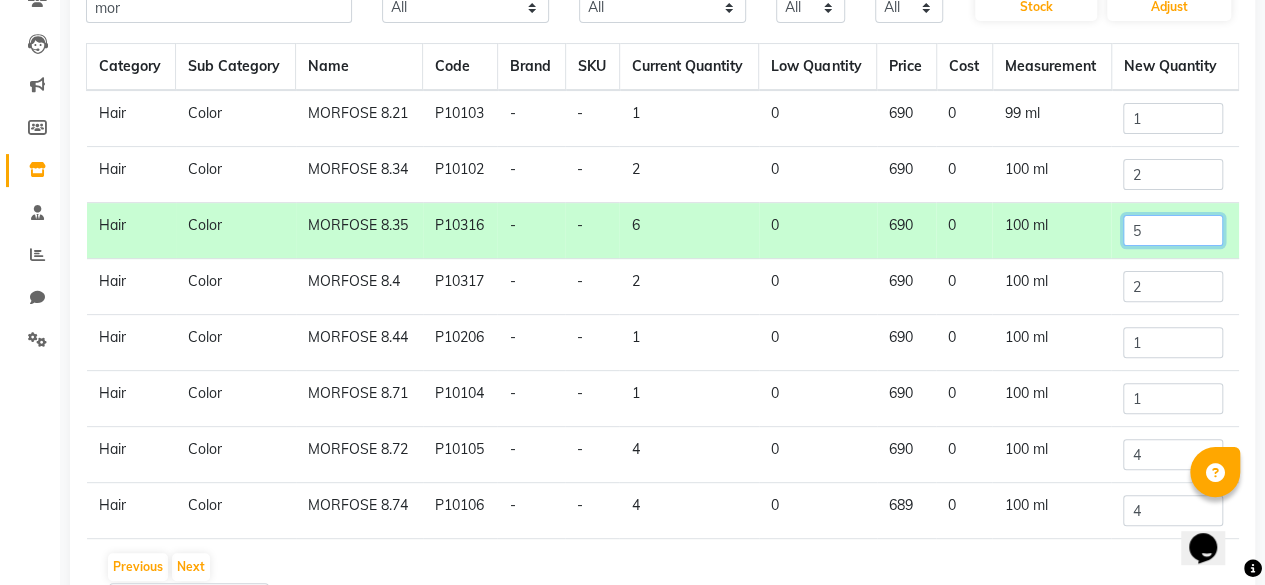 type on "5" 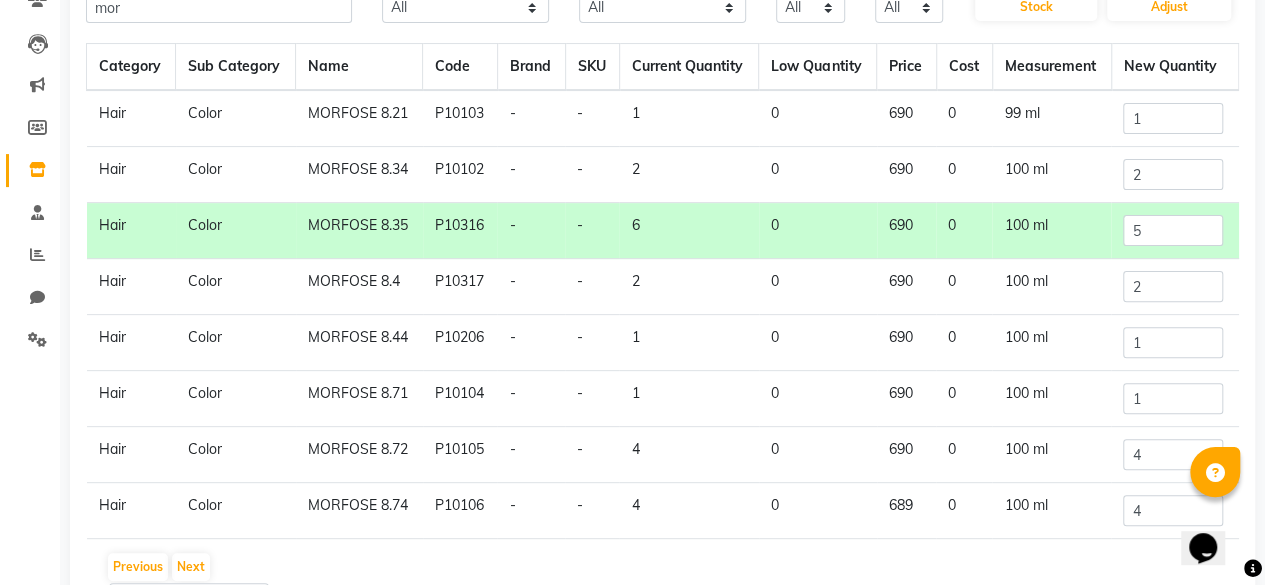 click on "0" 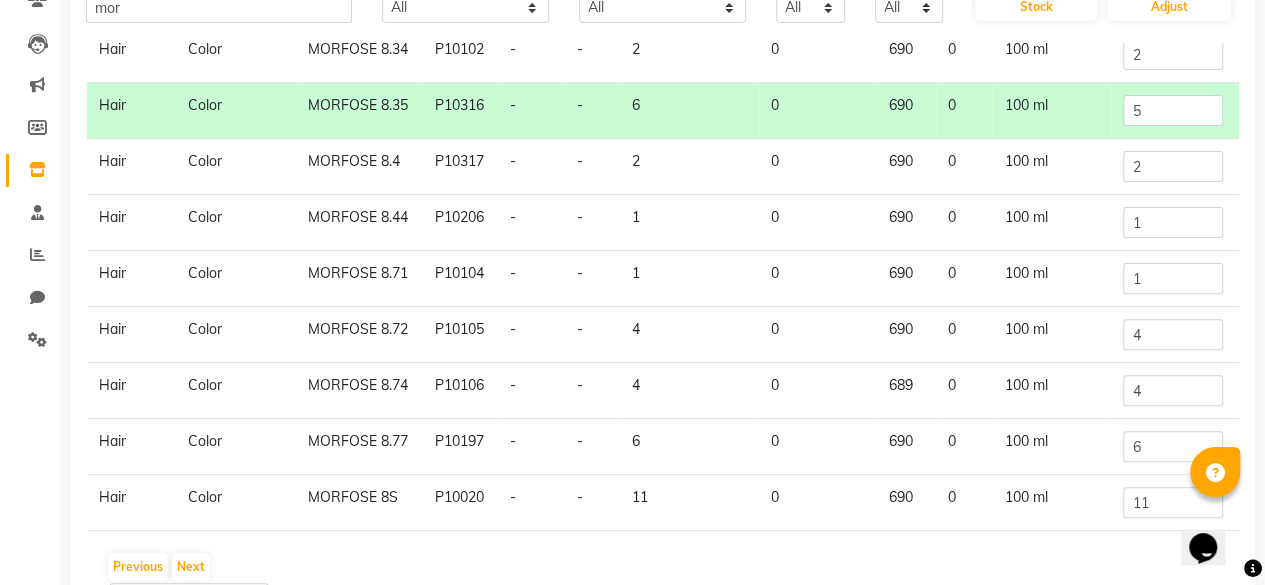 scroll, scrollTop: 308, scrollLeft: 0, axis: vertical 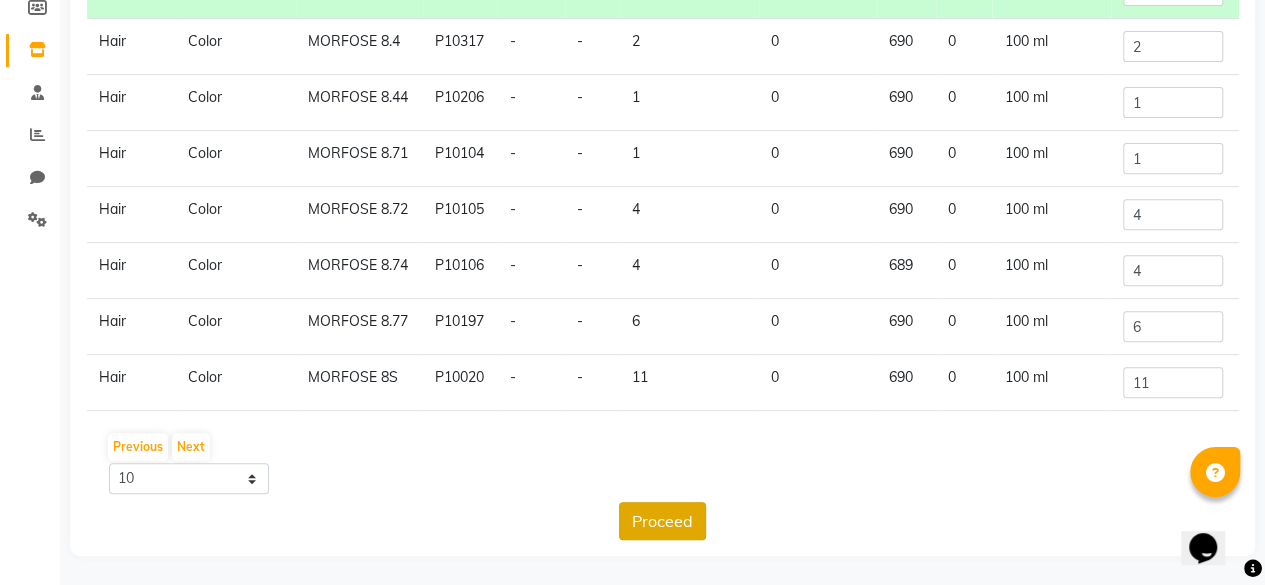 click on "Proceed" 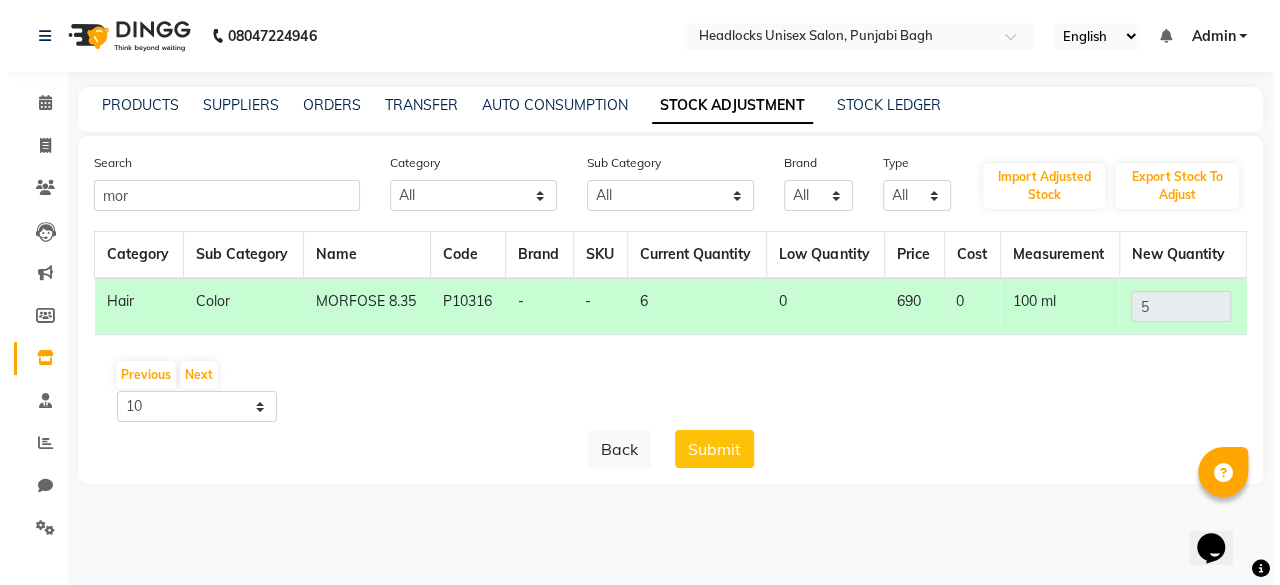 scroll, scrollTop: 0, scrollLeft: 0, axis: both 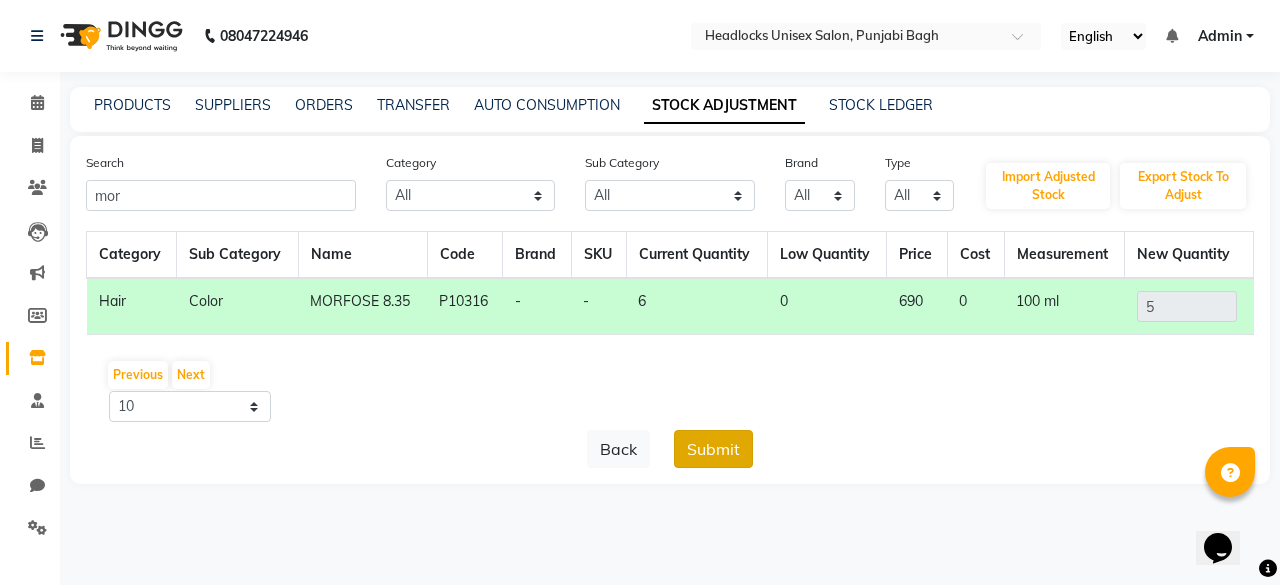 click on "Submit" 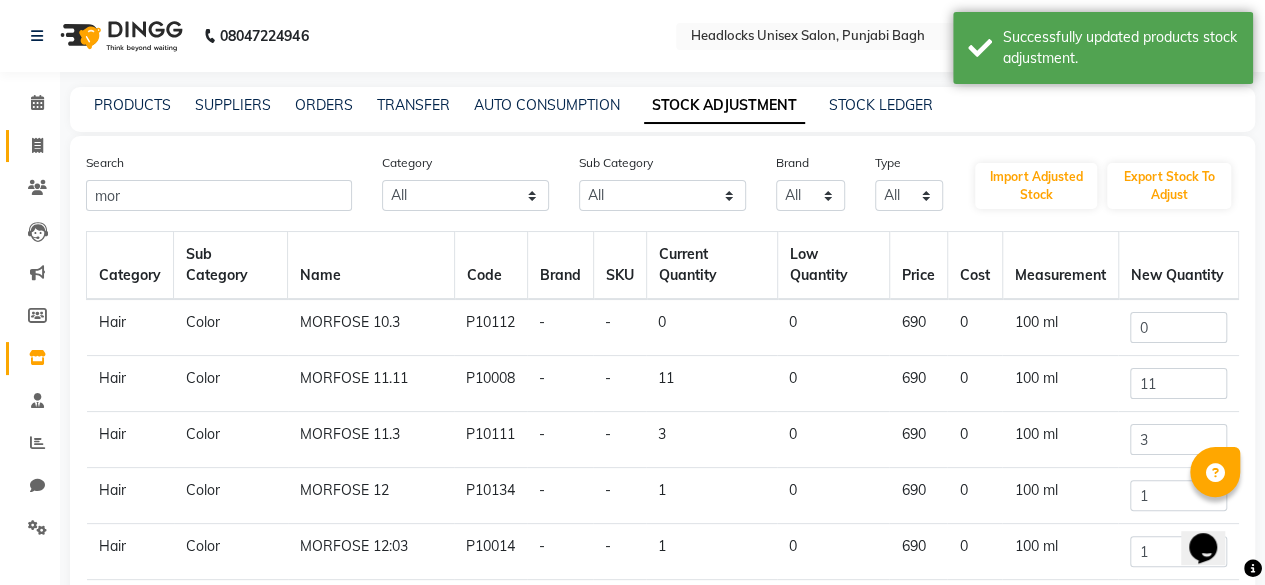 click 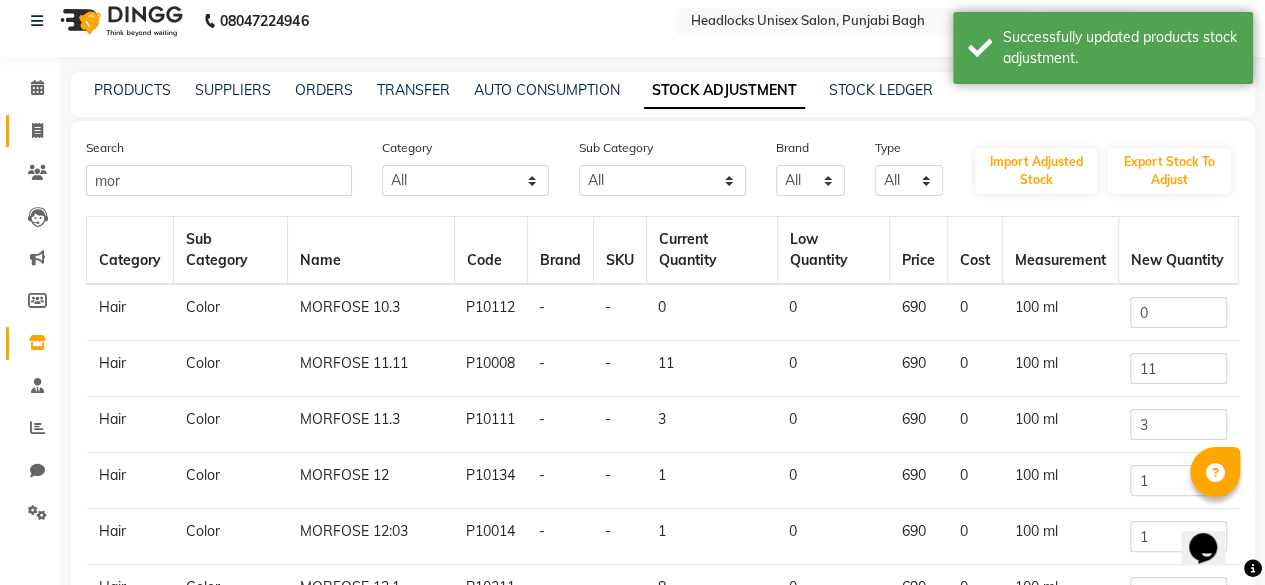 select on "service" 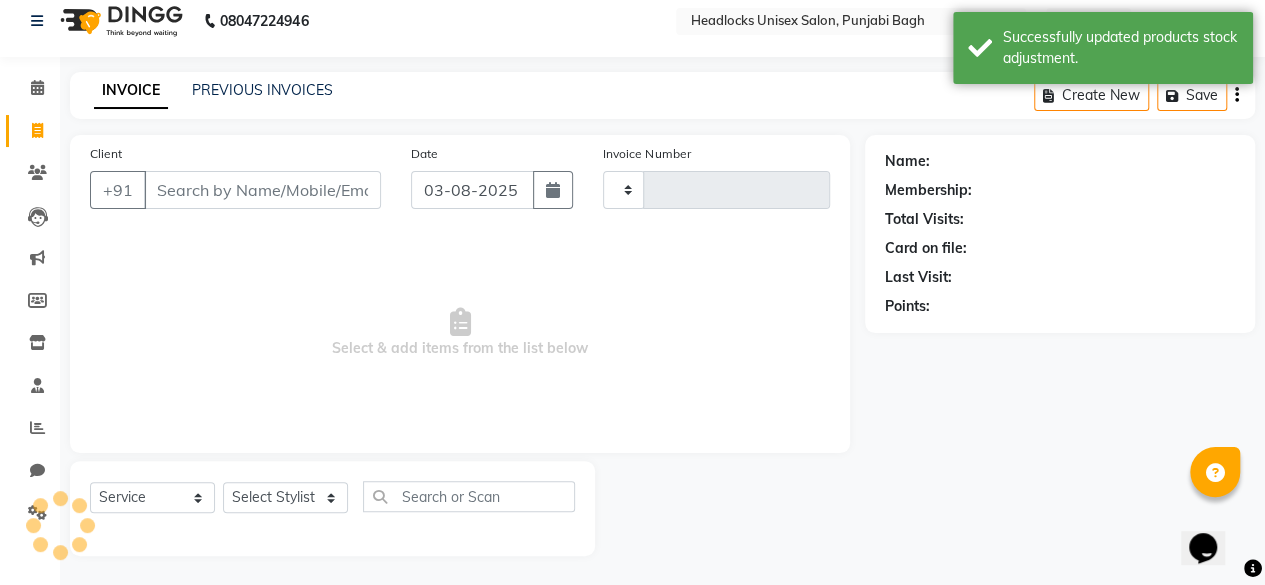 type on "4582" 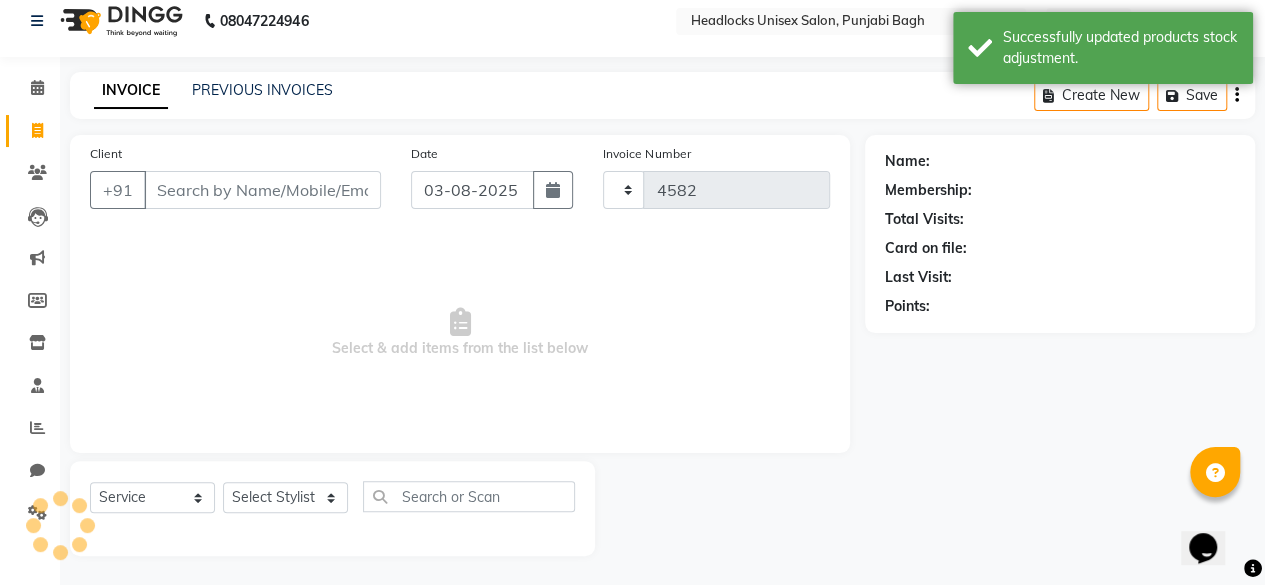 select on "7719" 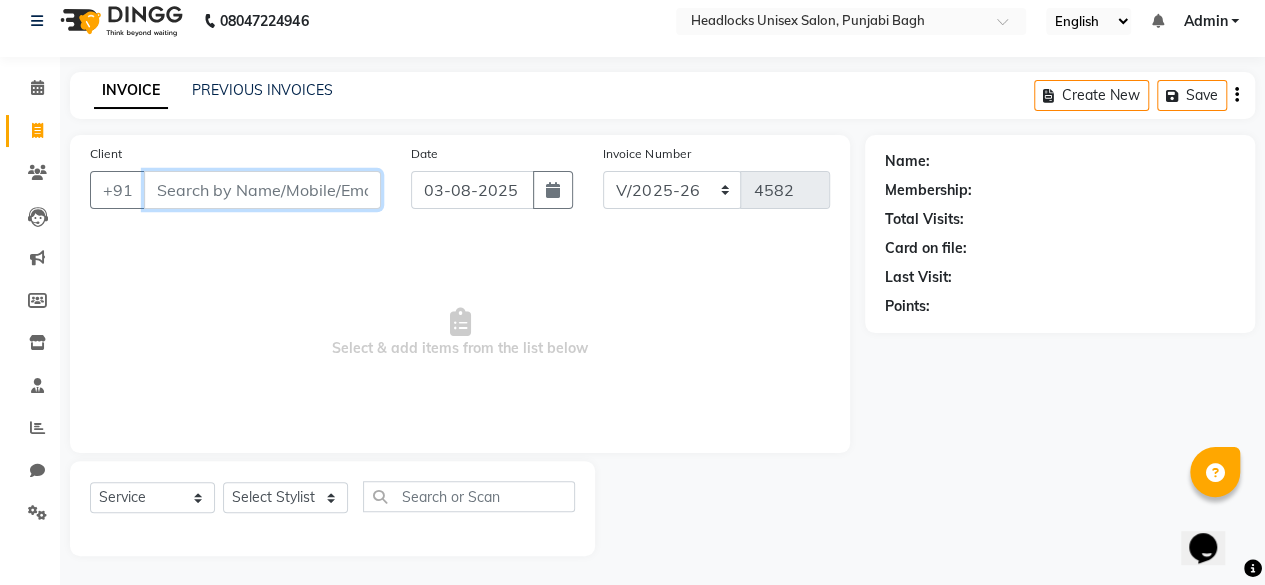 click on "Client" at bounding box center [262, 190] 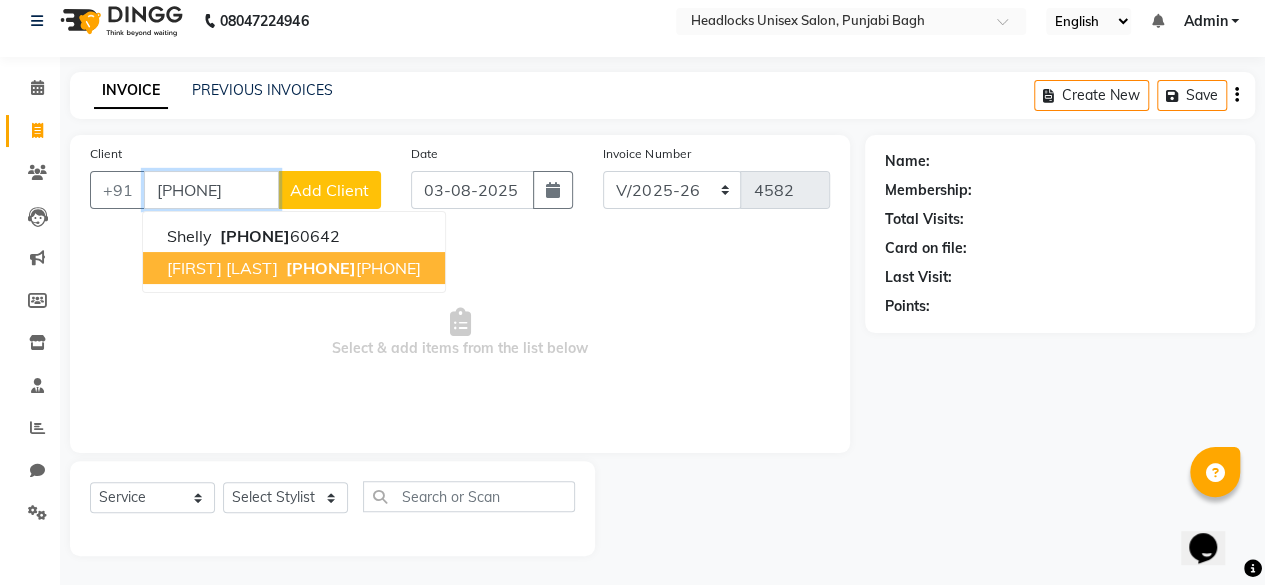 click on "[PHONE]" at bounding box center [321, 268] 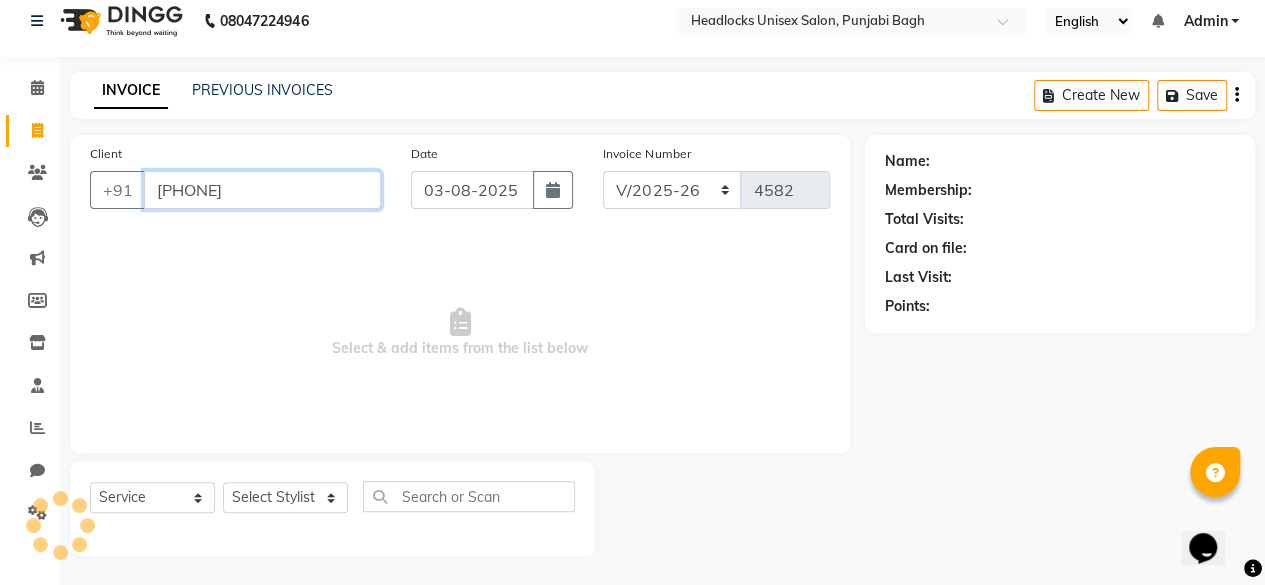 type on "[PHONE]" 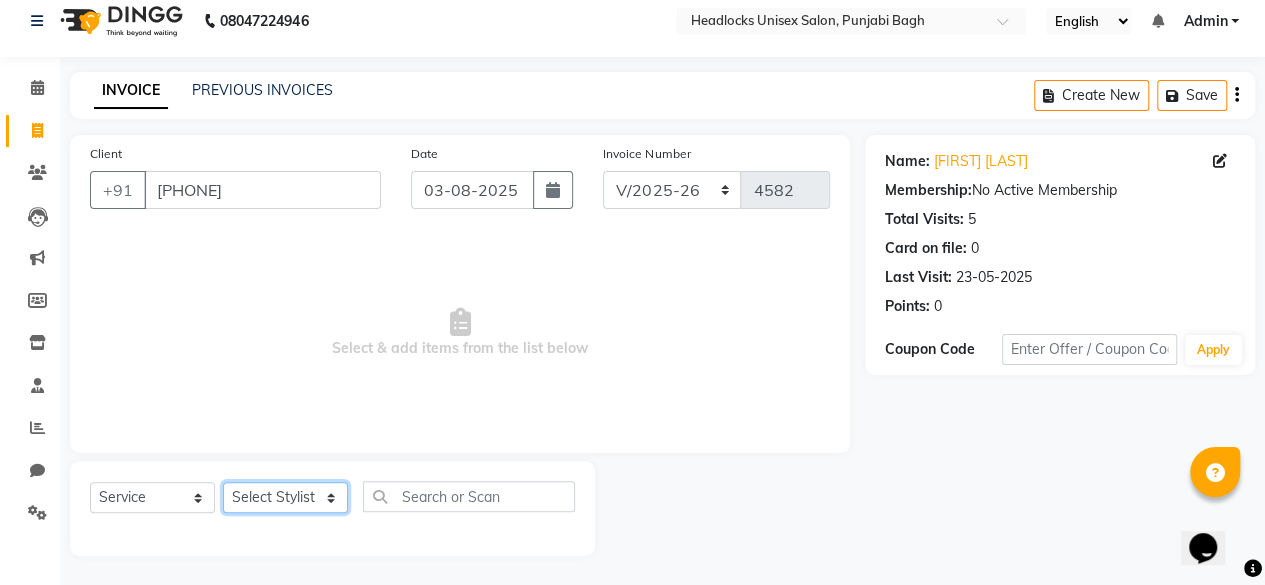 click on "Select Stylist ⁠[FIRST] ⁠[FIRST] [FIRST] [FIRST] [FIRST] [FIRST] [FIRST] [FIRST] [FIRST] [FIRST] [FIRST] [FIRST] [FIRST] [FIRST] [FIRST] [FIRST] [FIRST] [FIRST] [FIRST] [FIRST] [FIRST] [FIRST] [FIRST] [FIRST] [FIRST] [FIRST] [FIRST] [FIRST] [FIRST] [FIRST] [FIRST] [FIRST] [FIRST] [FIRST]" 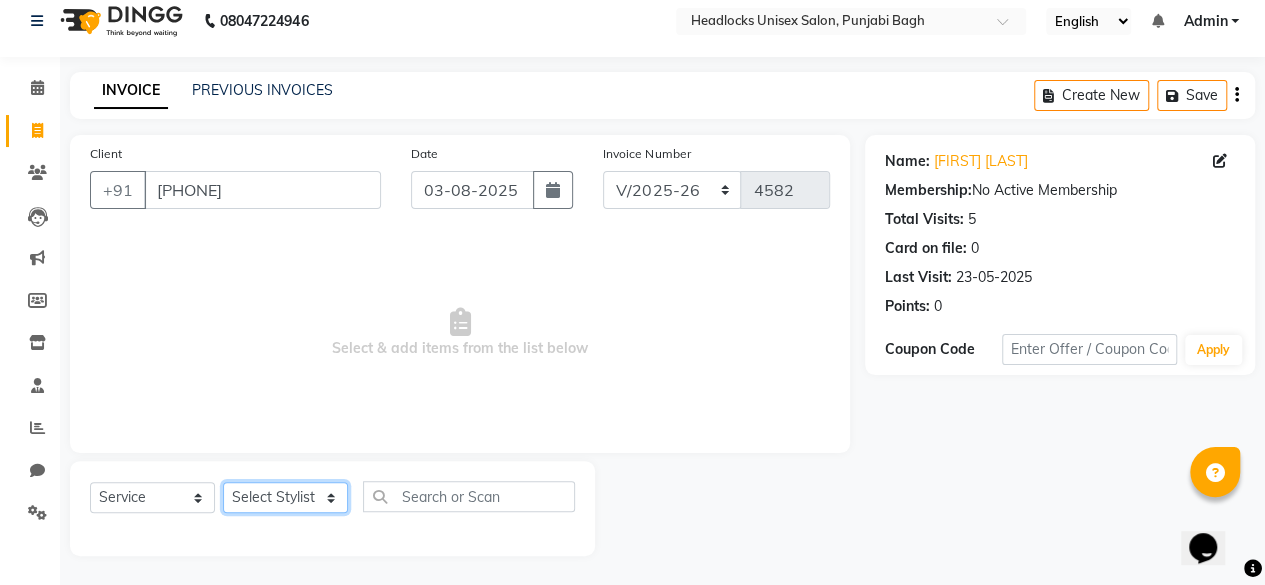 select on "69081" 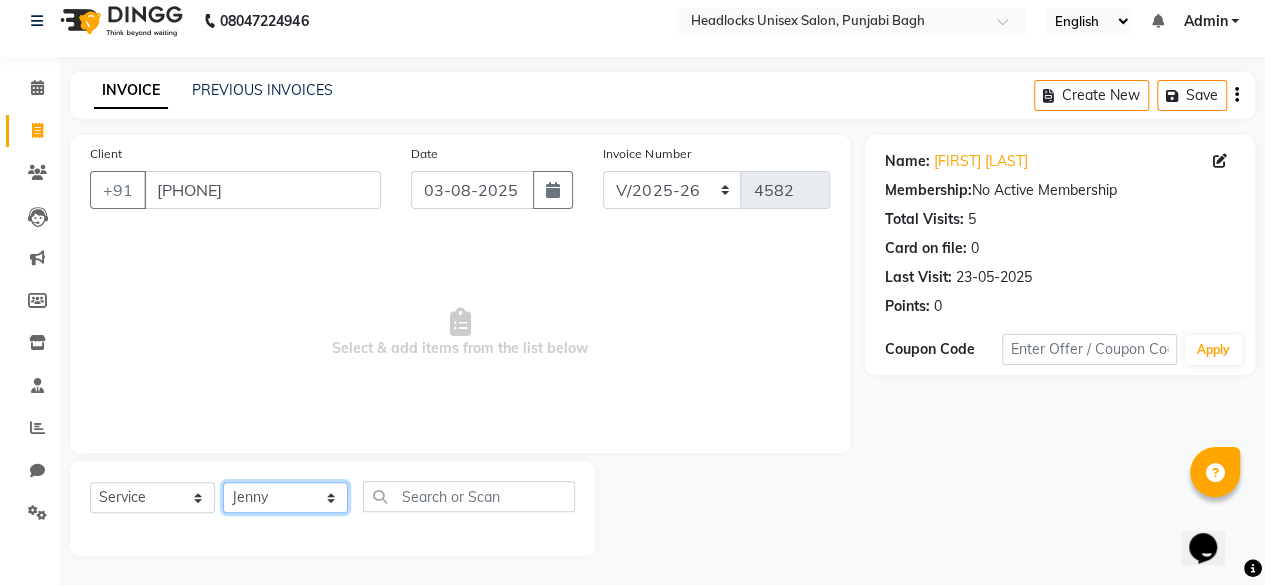 click on "Select Stylist ⁠[FIRST] ⁠[FIRST] [FIRST] [FIRST] [FIRST] [FIRST] [FIRST] [FIRST] [FIRST] [FIRST] [FIRST] [FIRST] [FIRST] [FIRST] [FIRST] [FIRST] [FIRST] [FIRST] [FIRST] [FIRST] [FIRST] [FIRST] [FIRST] [FIRST] [FIRST] [FIRST] [FIRST] [FIRST] [FIRST] [FIRST] [FIRST] [FIRST] [FIRST] [FIRST]" 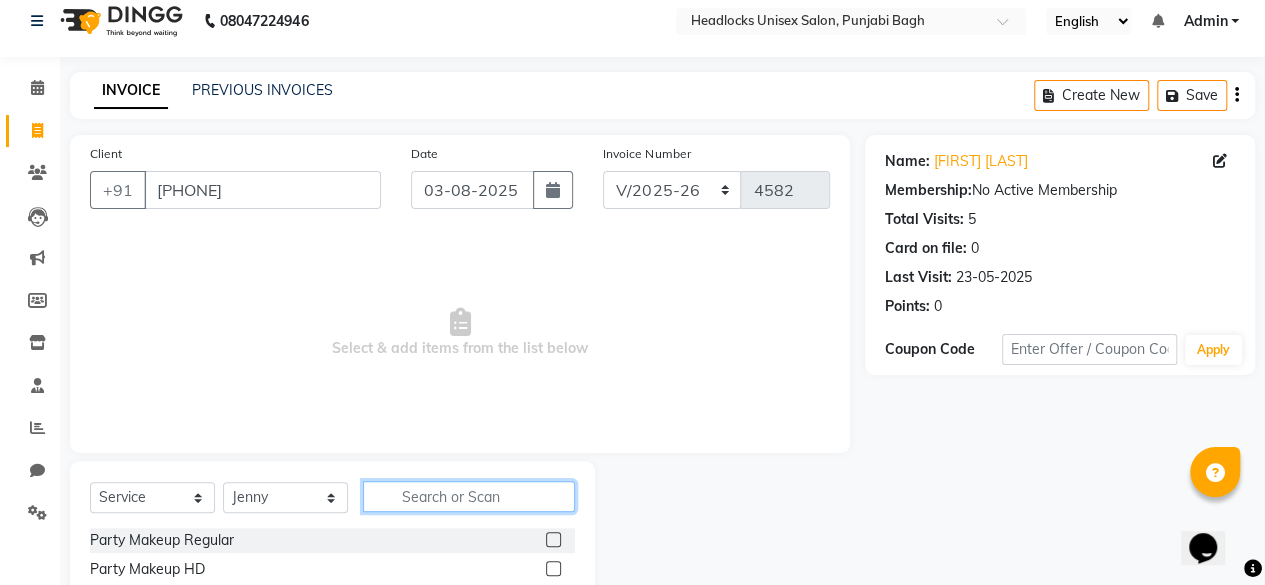 click 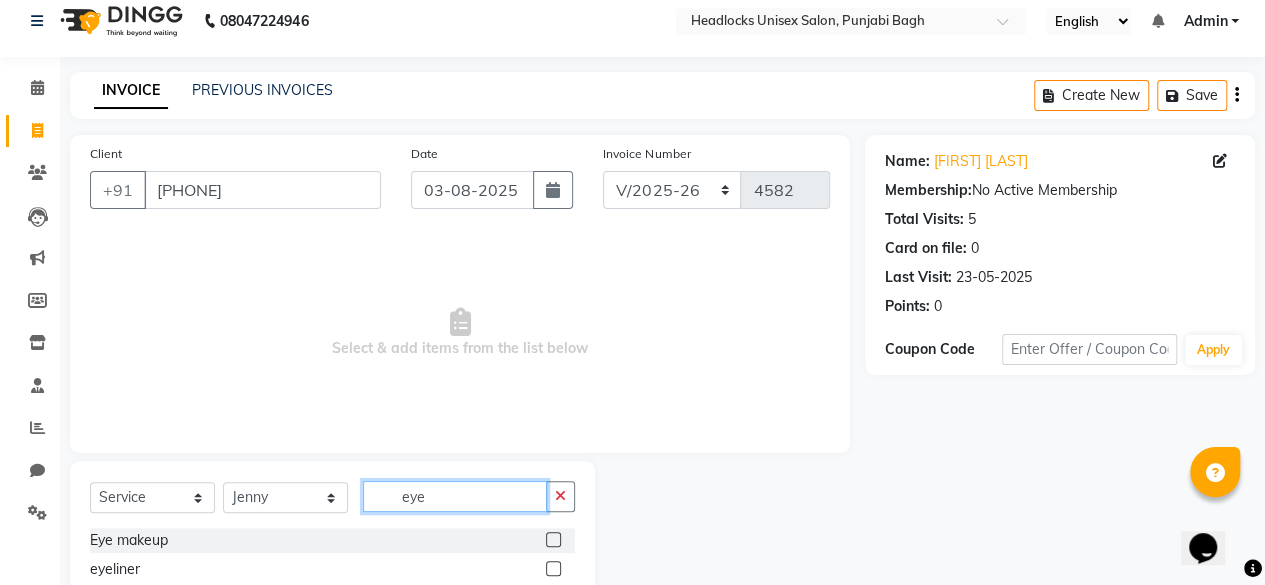 scroll, scrollTop: 160, scrollLeft: 0, axis: vertical 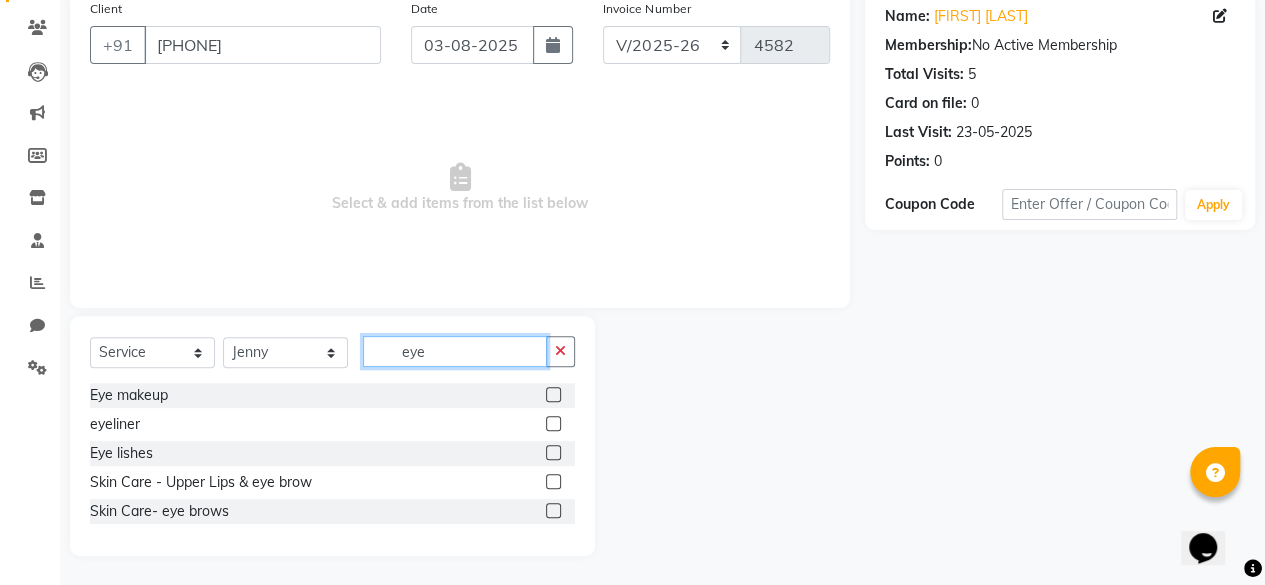 type on "eye" 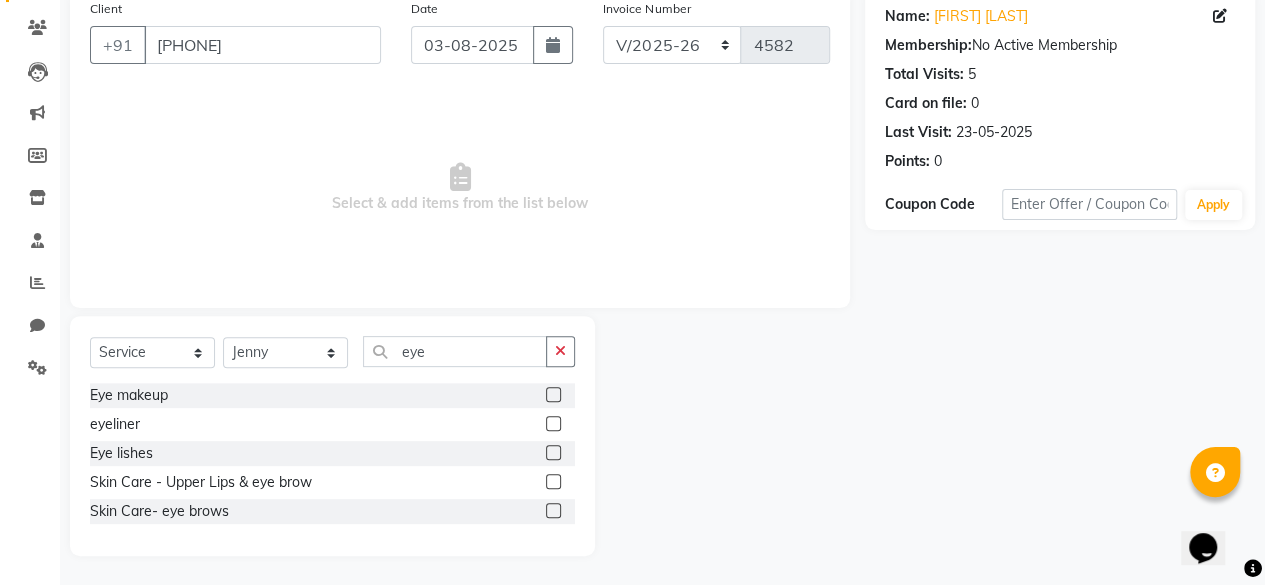 click 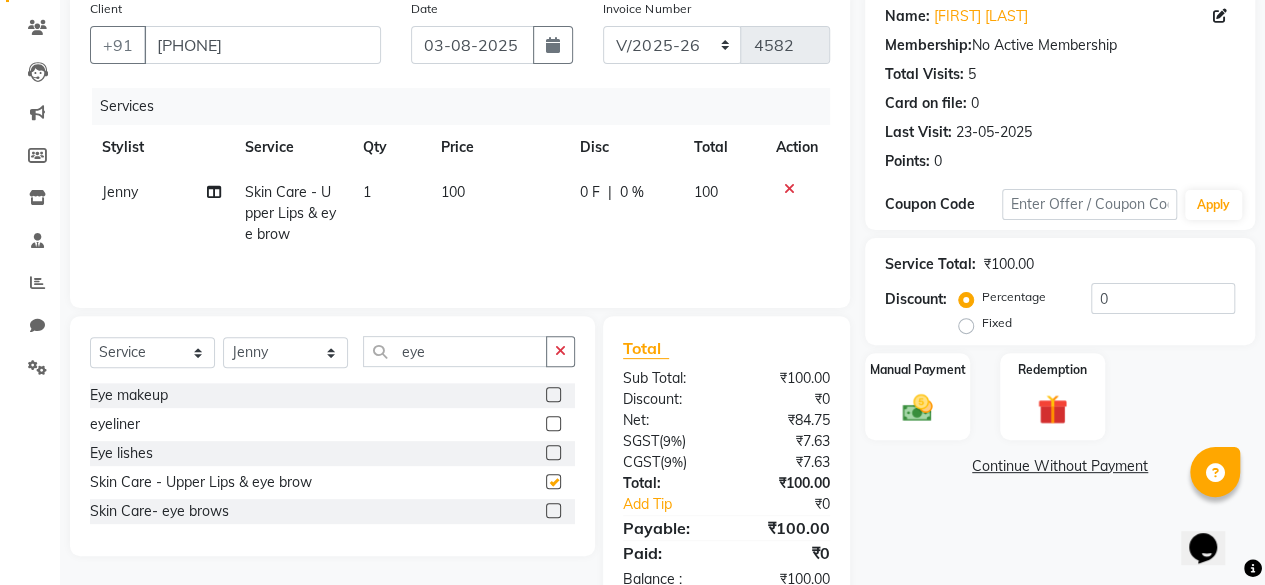 checkbox on "false" 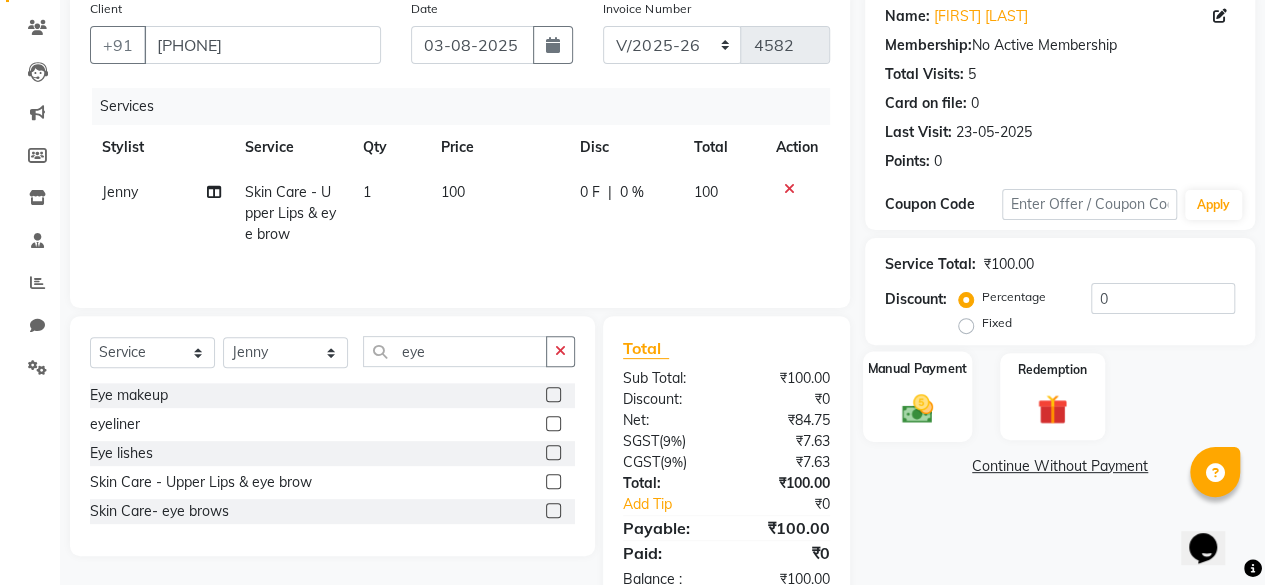 click on "Manual Payment" 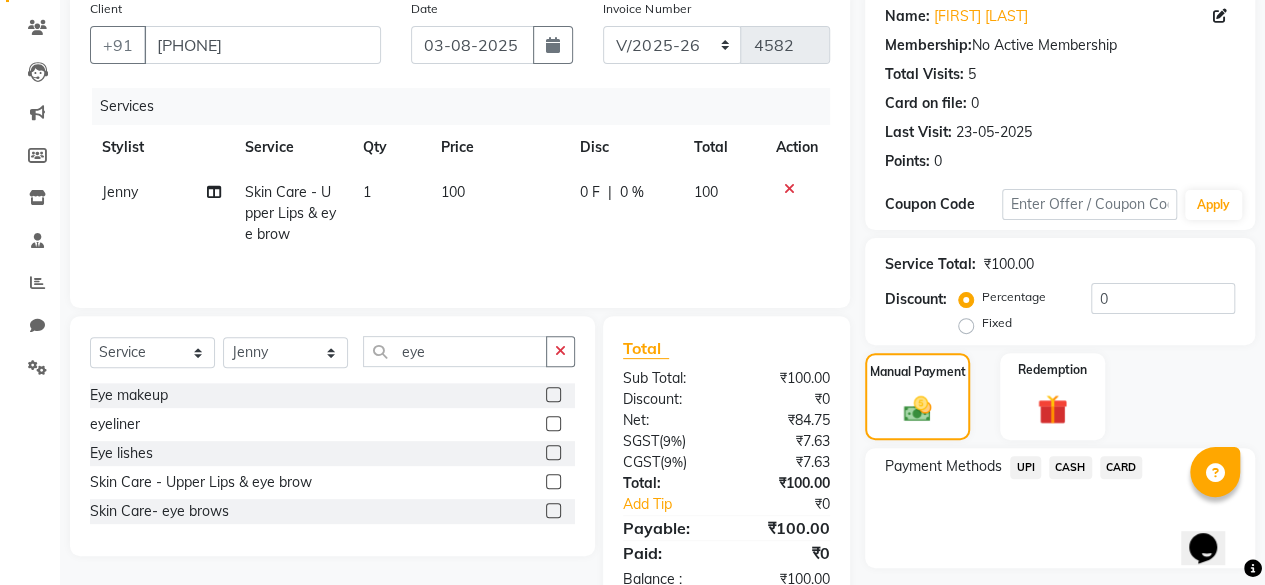 click on "UPI" 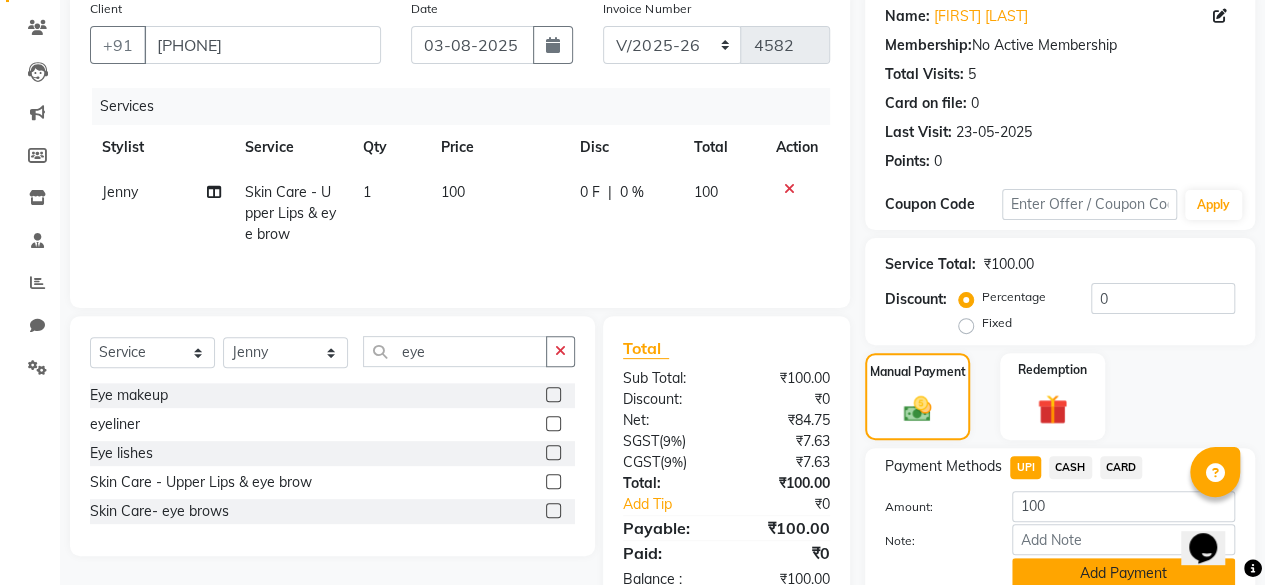 click on "Add Payment" 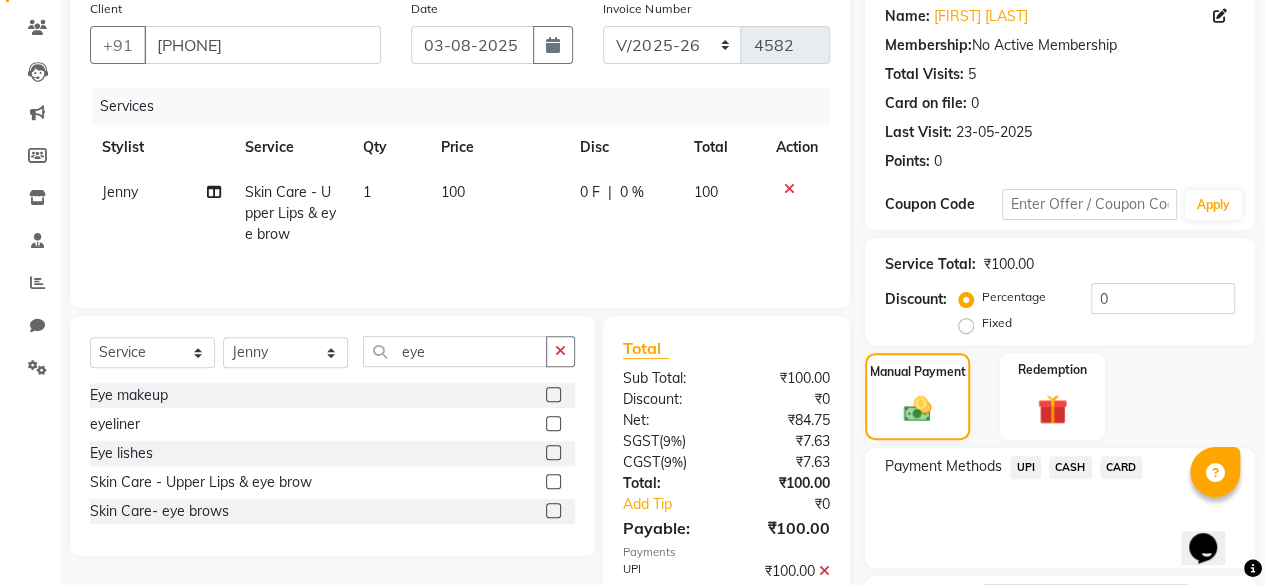 scroll, scrollTop: 324, scrollLeft: 0, axis: vertical 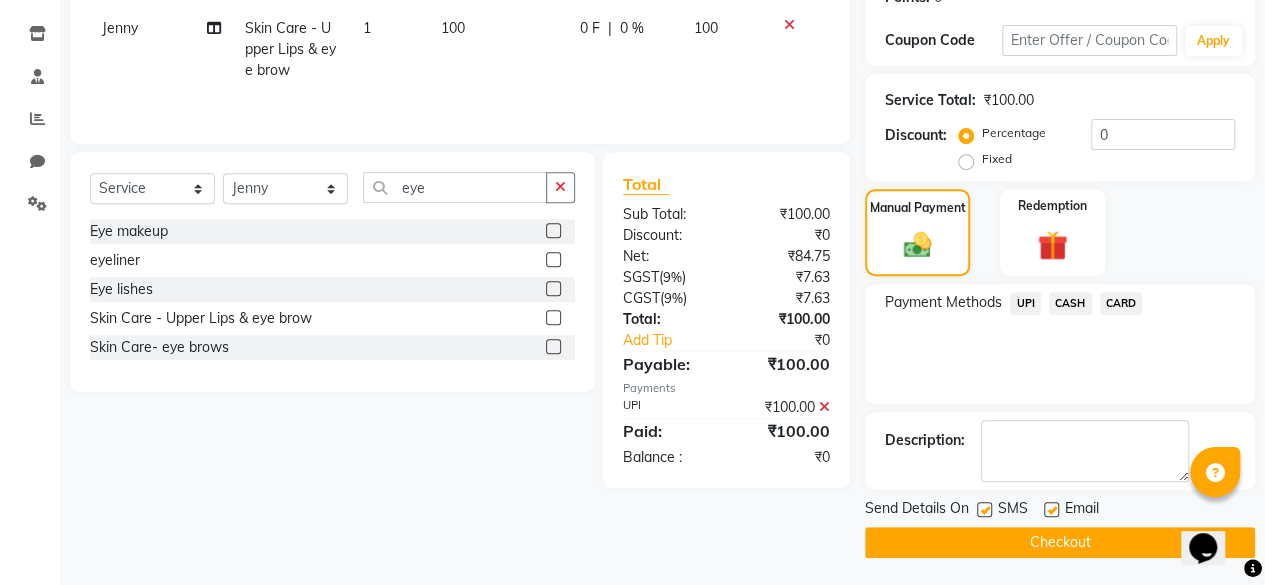 click on "Checkout" 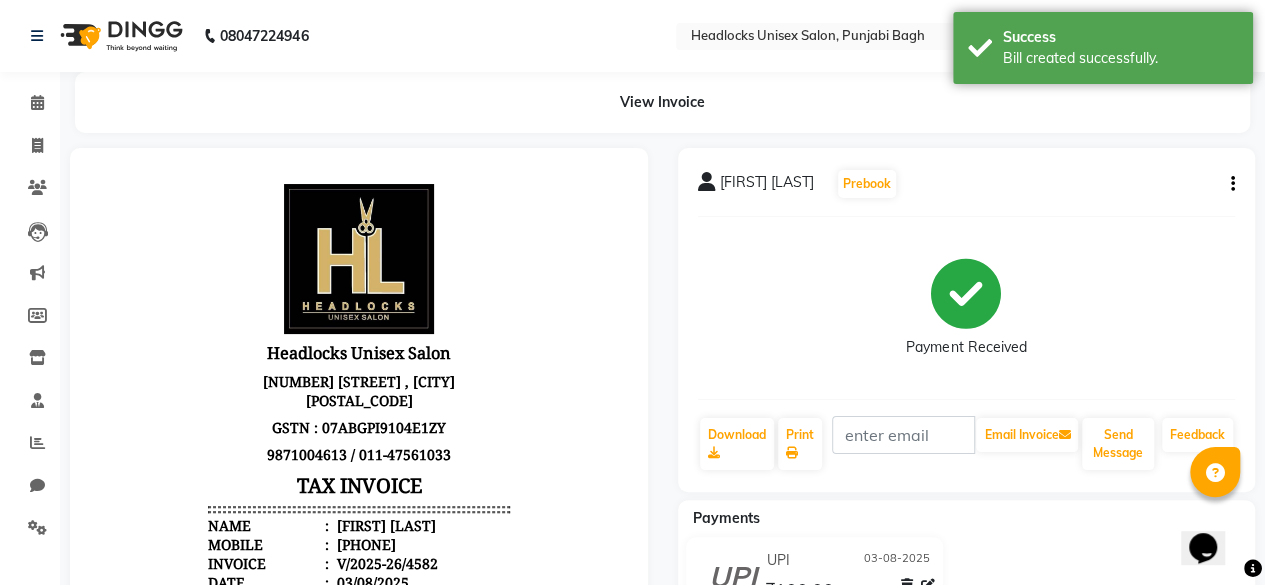 scroll, scrollTop: 0, scrollLeft: 0, axis: both 